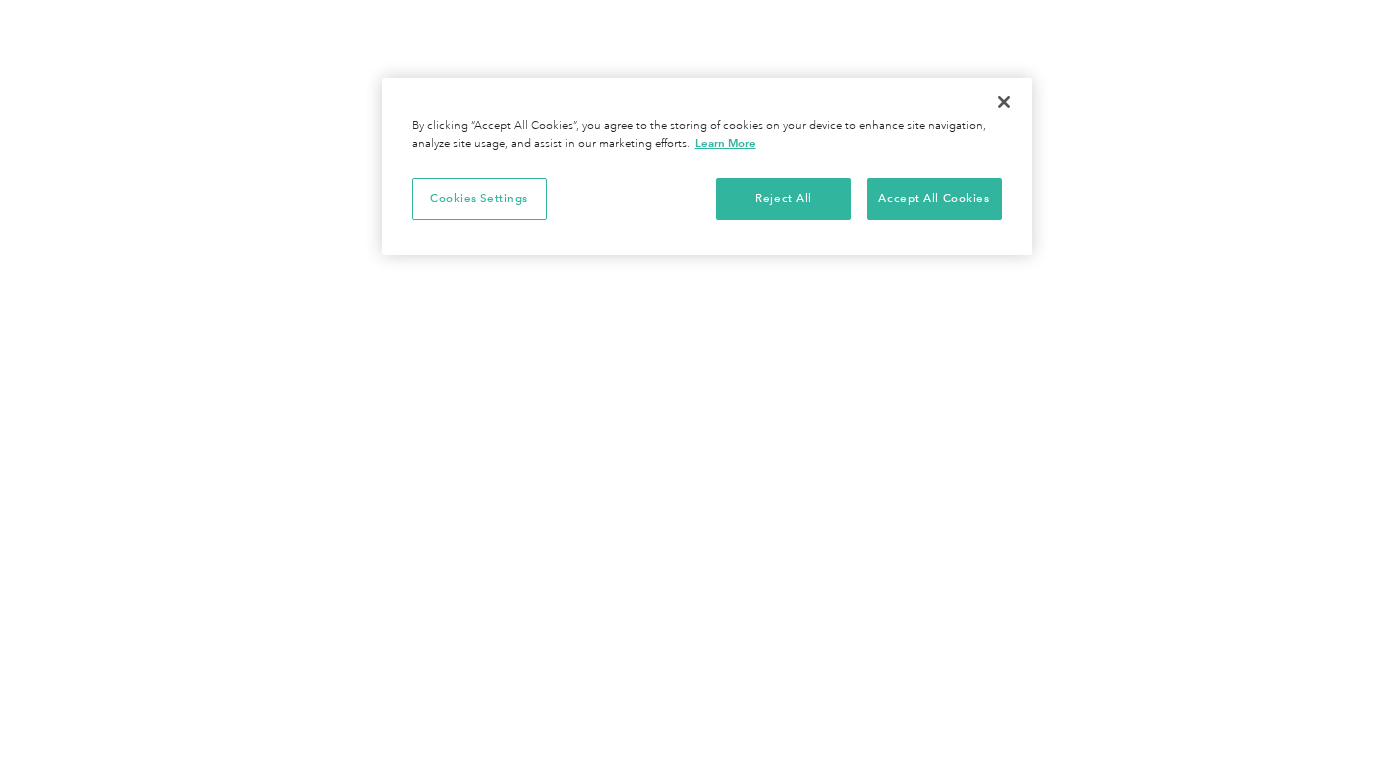 scroll, scrollTop: 0, scrollLeft: 0, axis: both 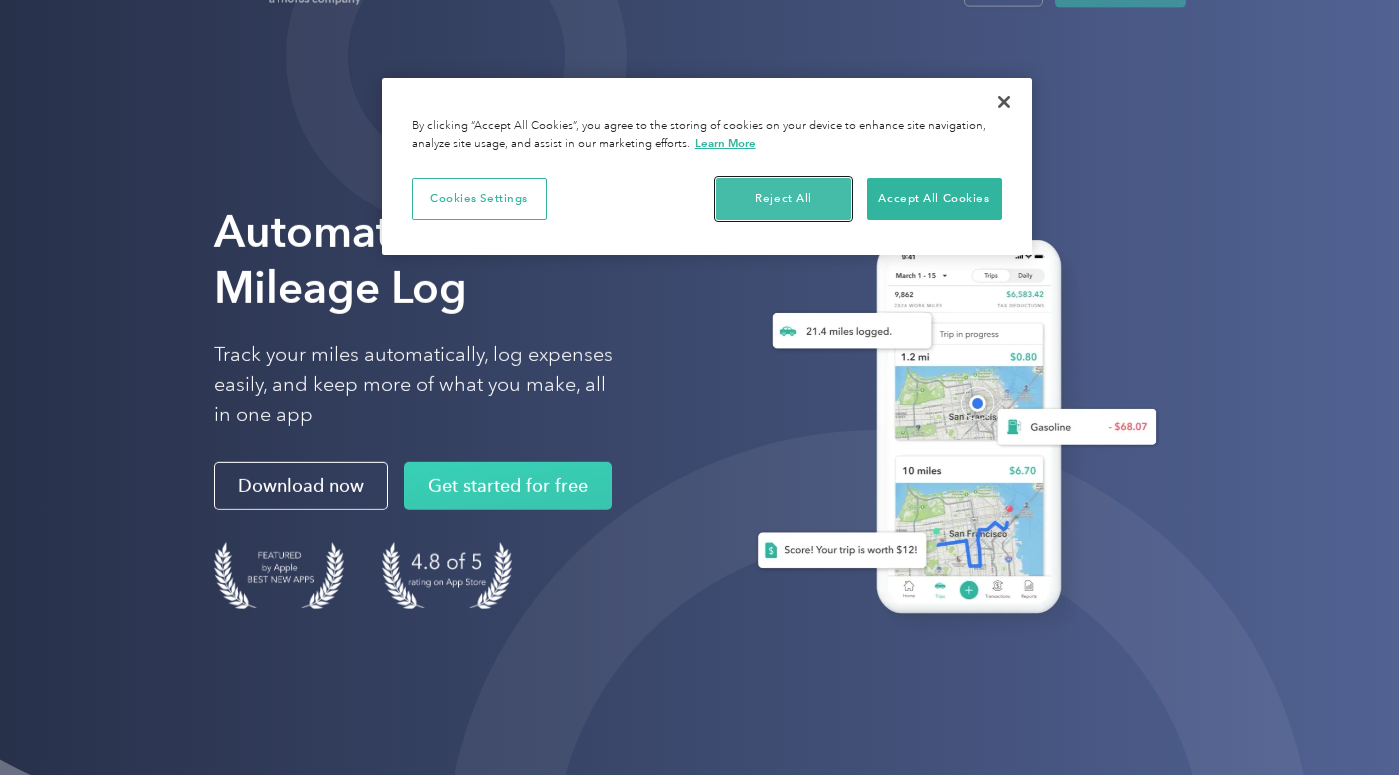 click on "Reject All" at bounding box center [783, 199] 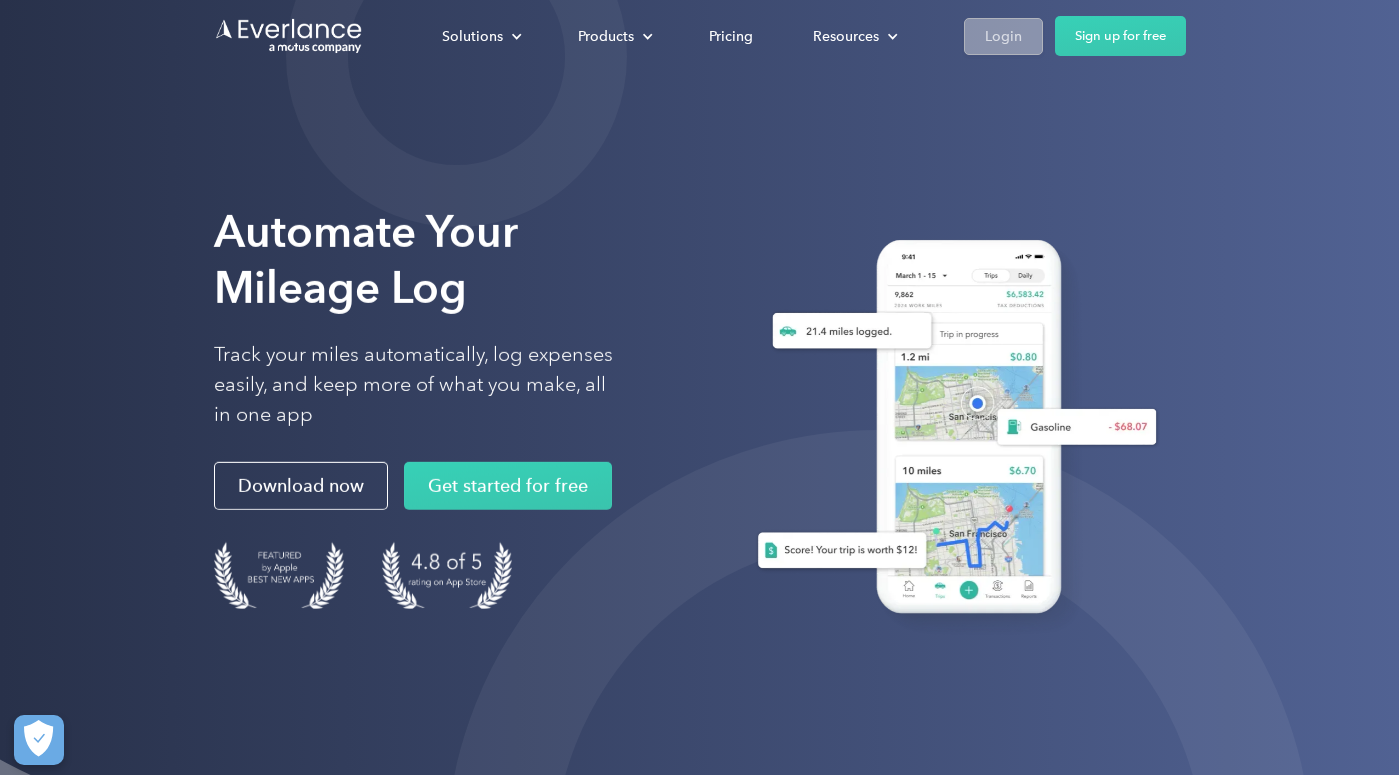 click on "Login" at bounding box center (1003, 36) 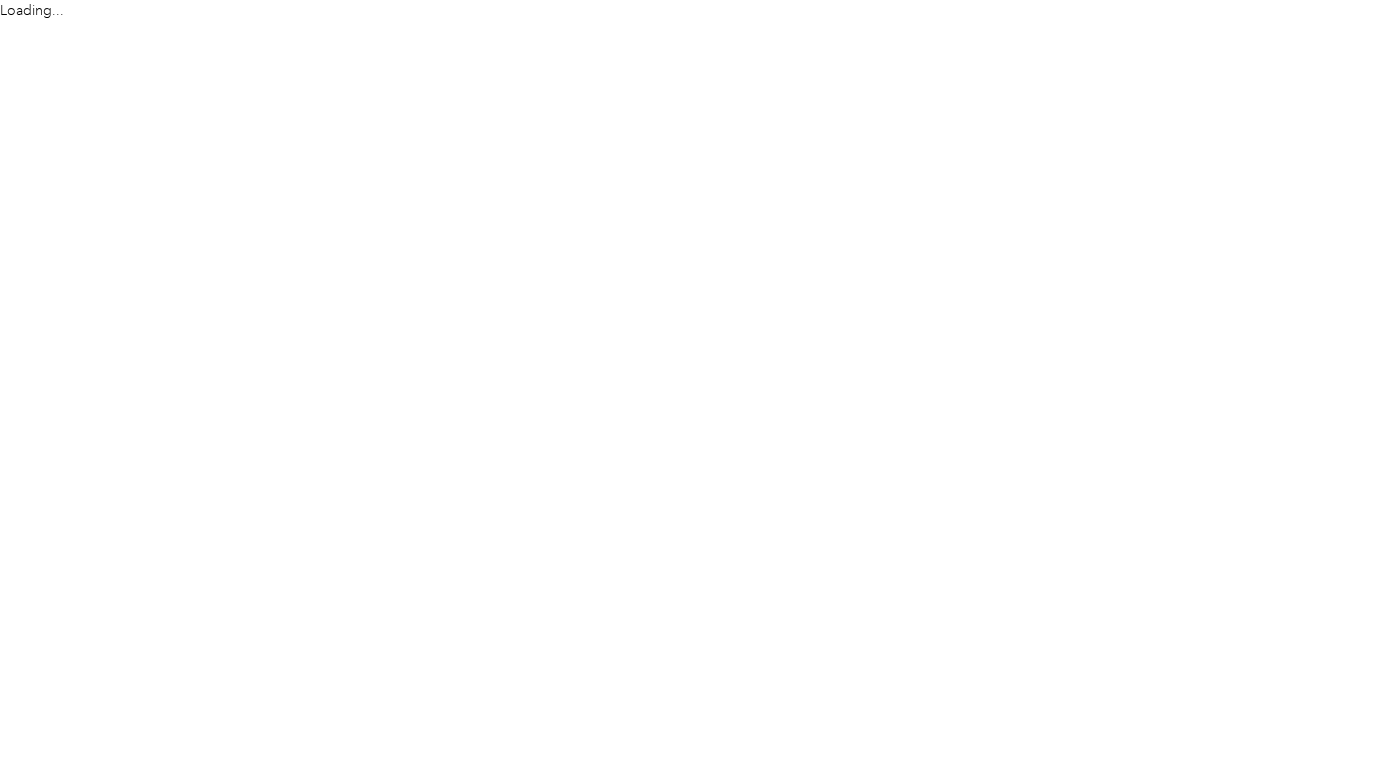 scroll, scrollTop: 0, scrollLeft: 0, axis: both 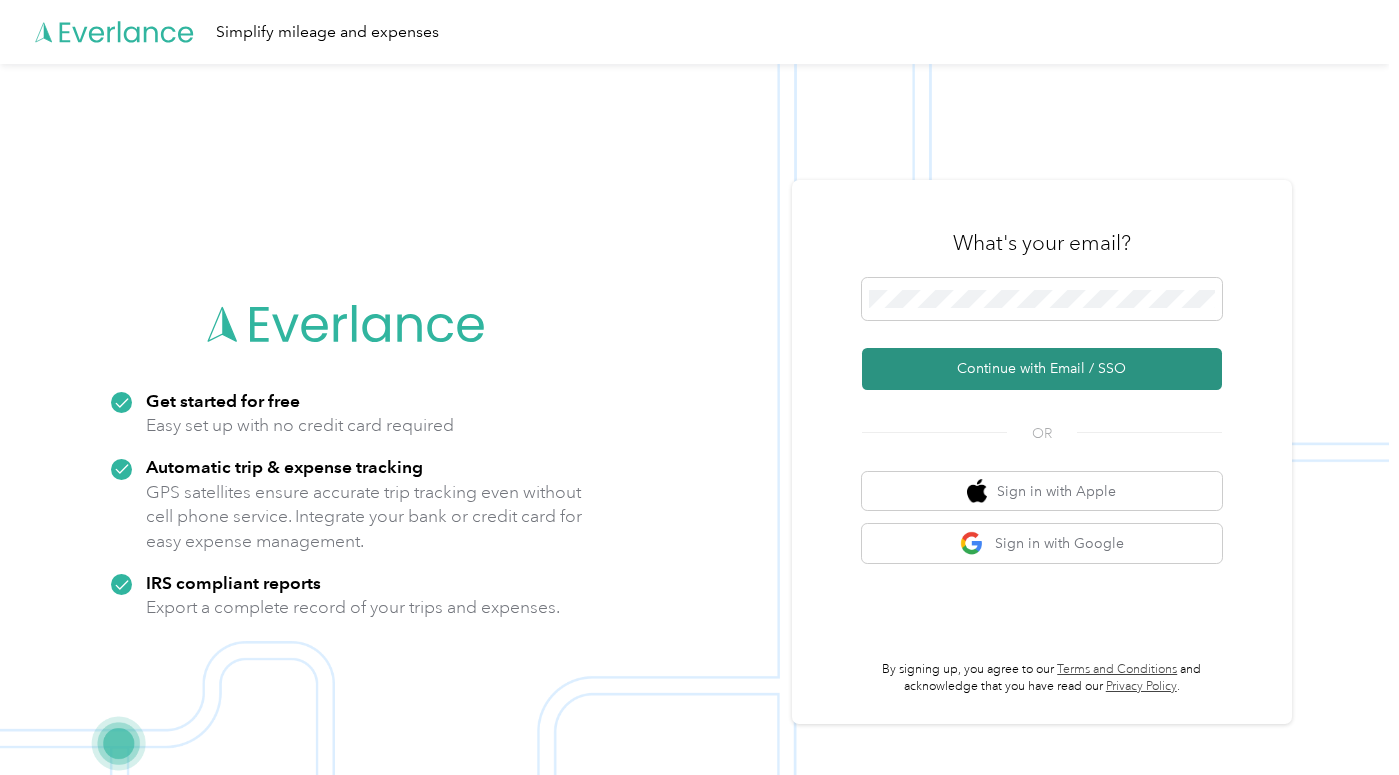 click on "Continue with Email / SSO" at bounding box center (1042, 369) 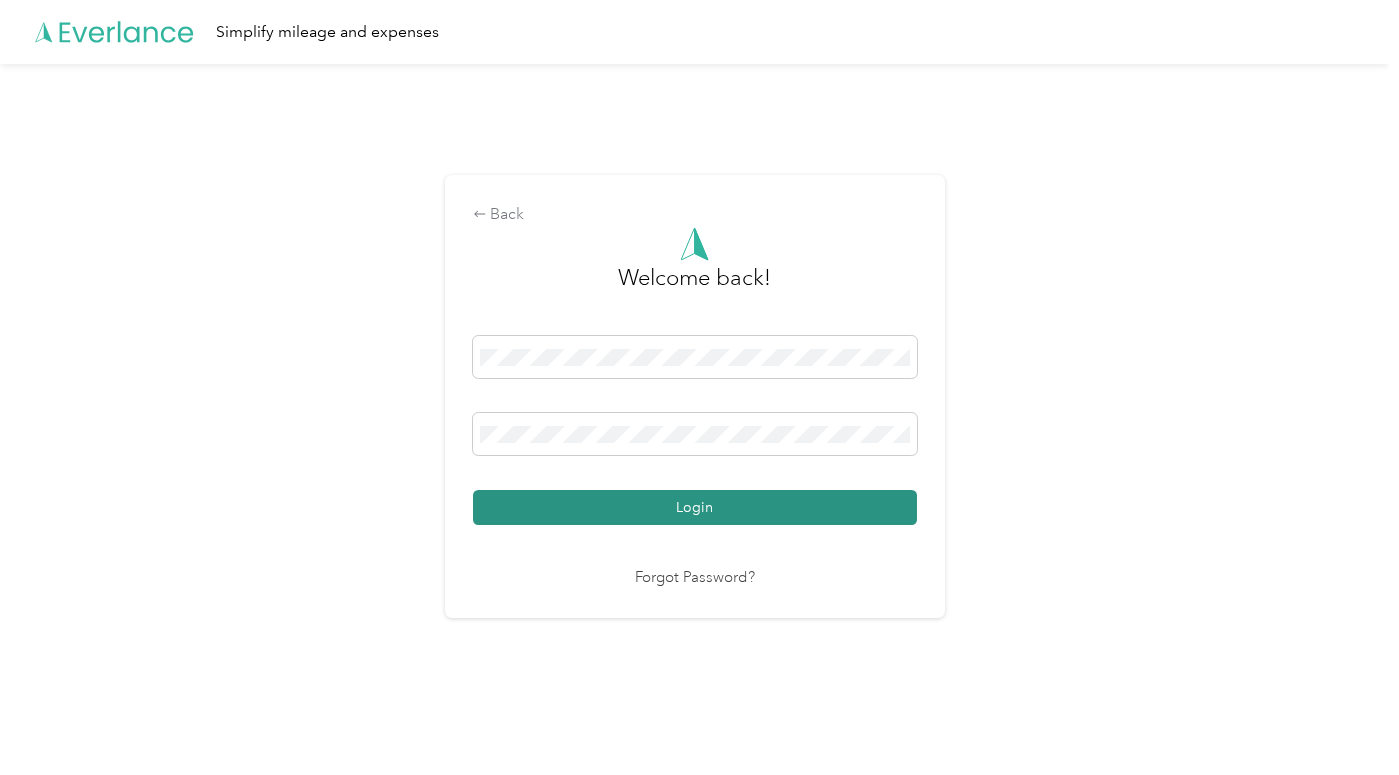 click on "Login" at bounding box center [695, 507] 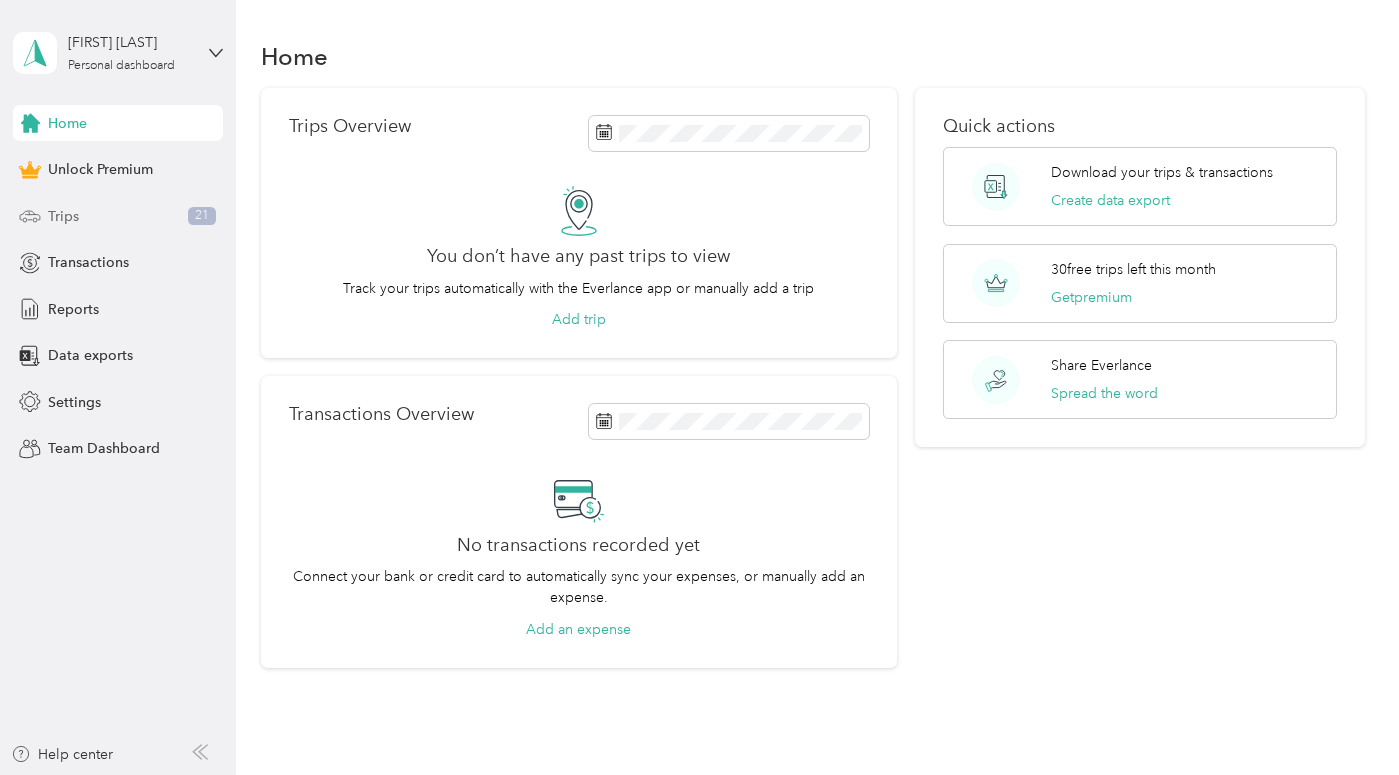 click on "Trips 21" at bounding box center (118, 216) 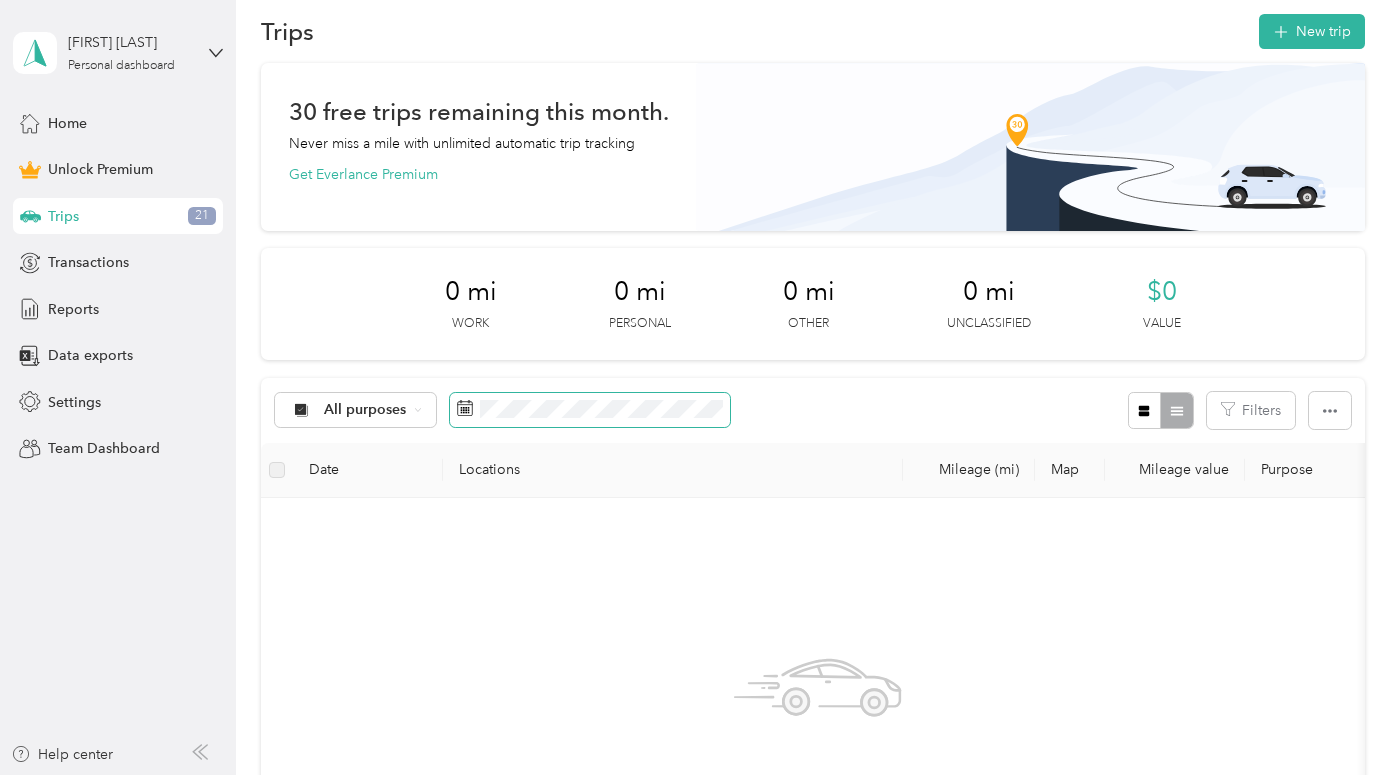 scroll, scrollTop: 0, scrollLeft: 0, axis: both 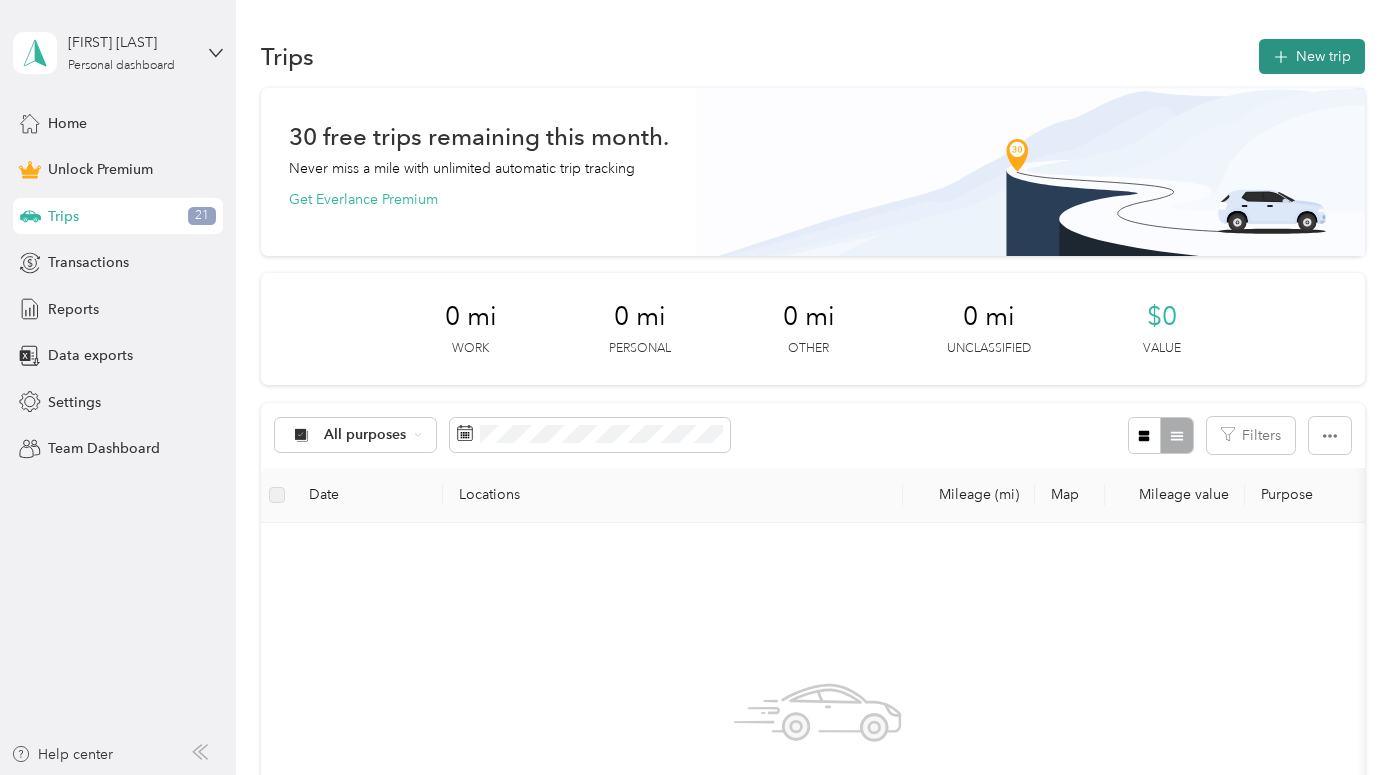 click on "New trip" at bounding box center [1312, 56] 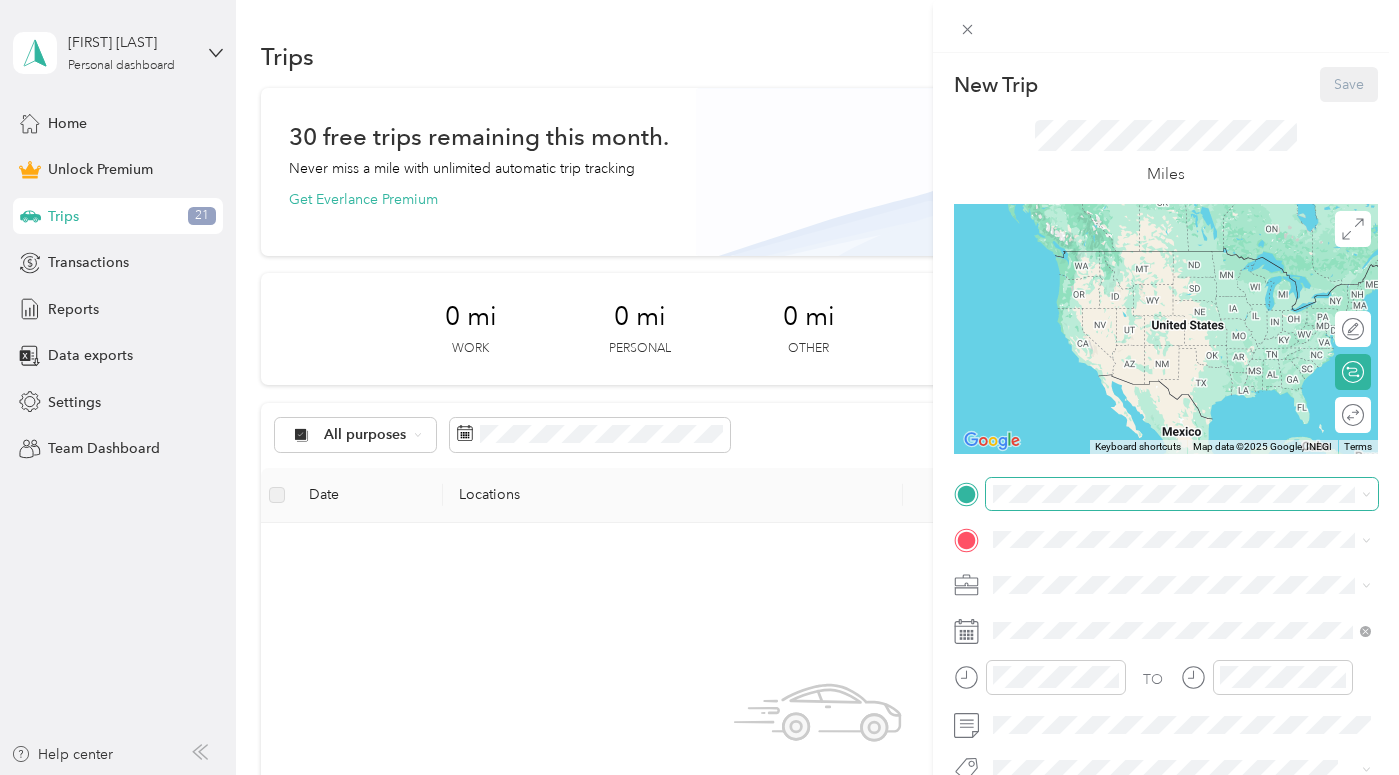 click at bounding box center [1182, 494] 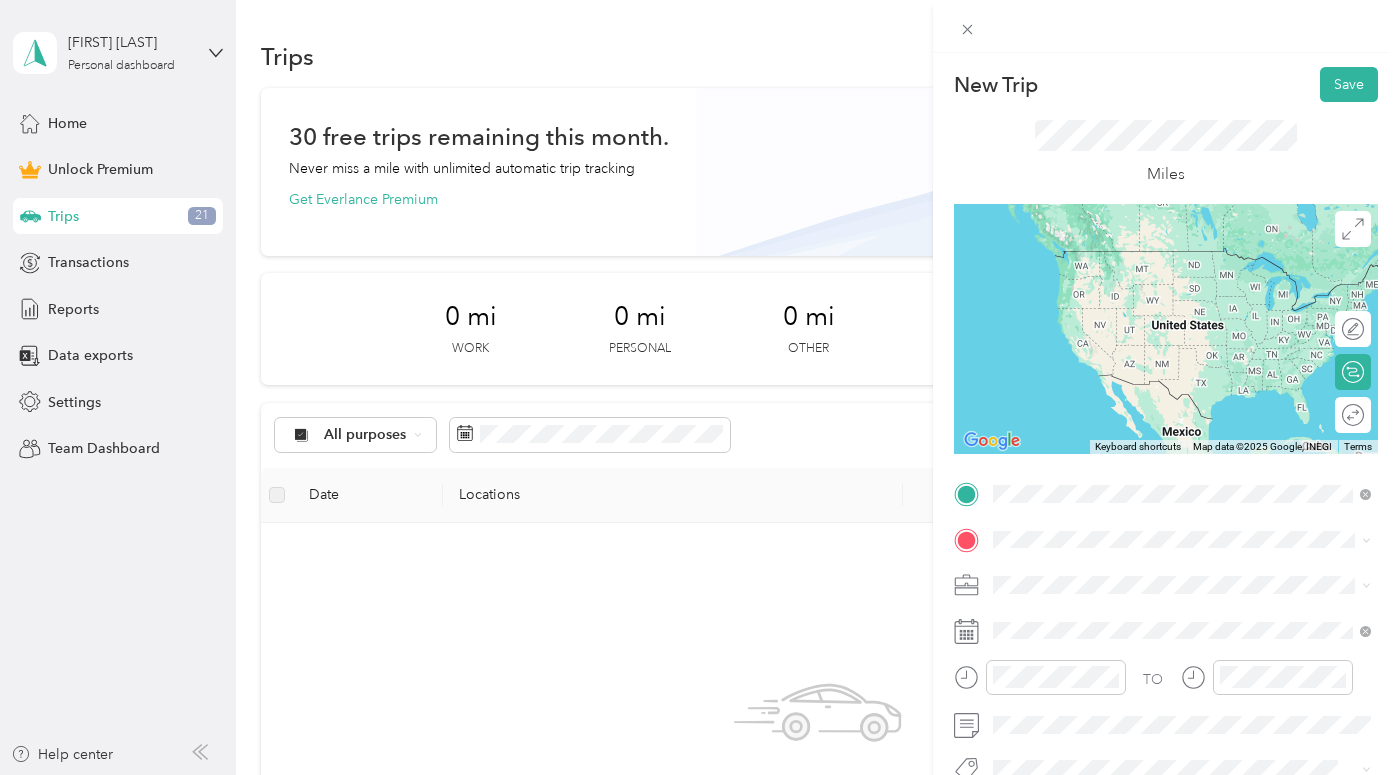 click on "[NUMBER] [STREET], [CITY], [STATE], [COUNTRY]" at bounding box center [1185, 280] 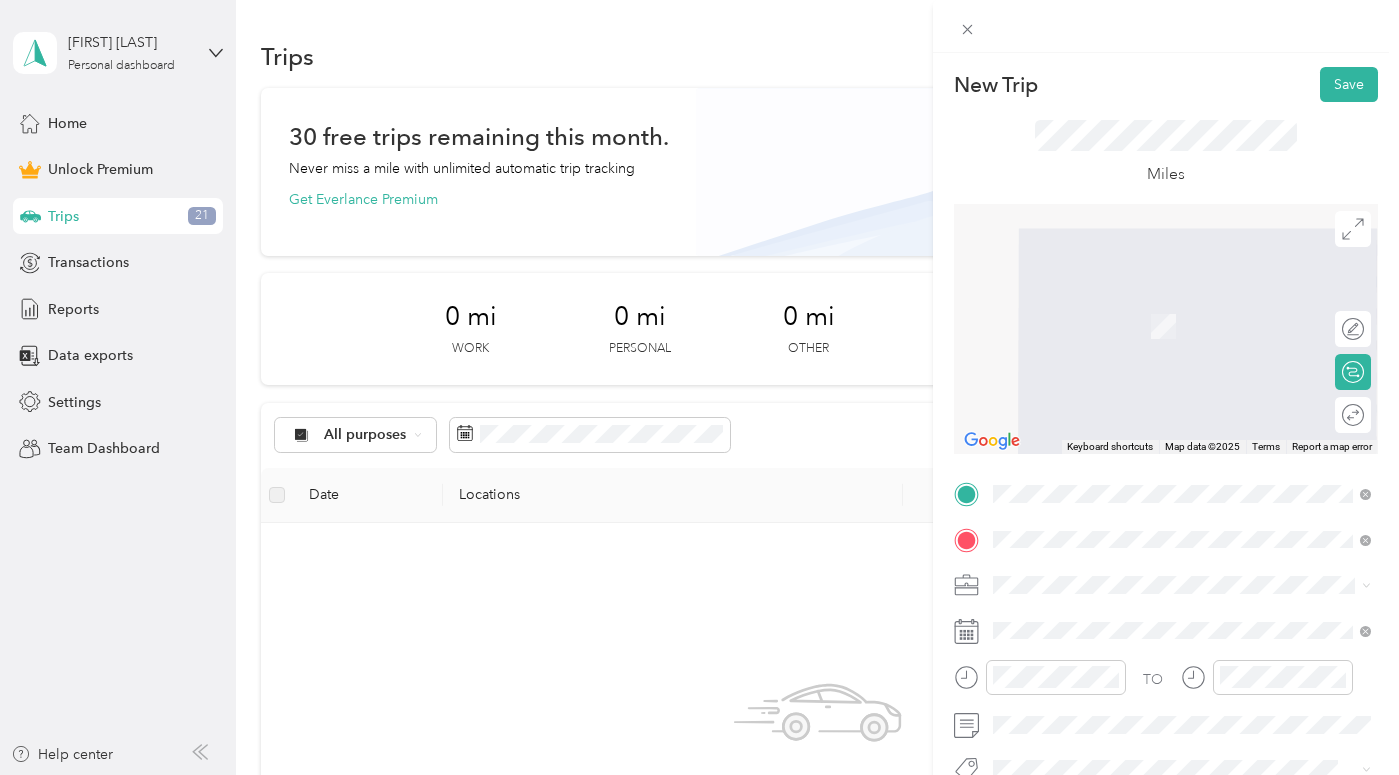 click on "[PLACE] [CITY] [STREET], [CITY], [STATE], [COUNTRY]" at bounding box center [1150, 343] 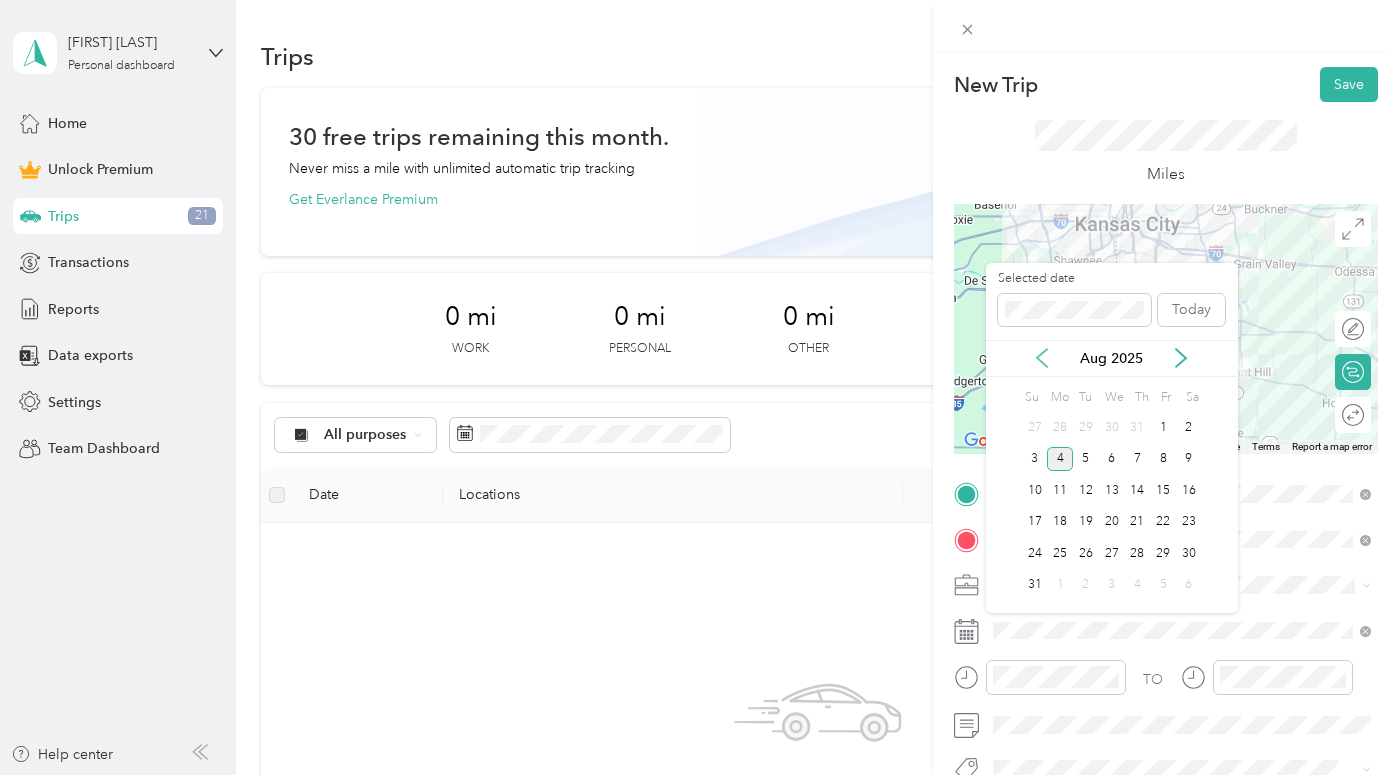 click 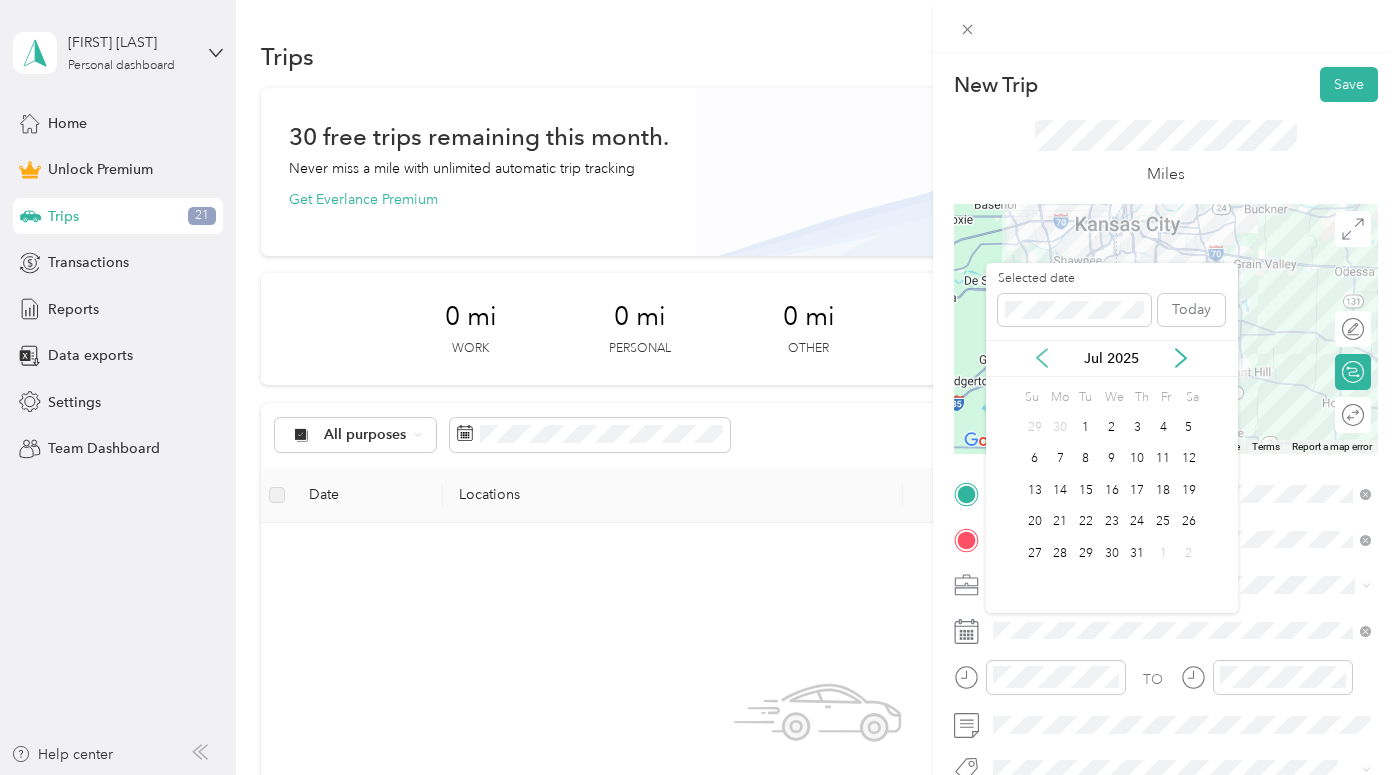 click 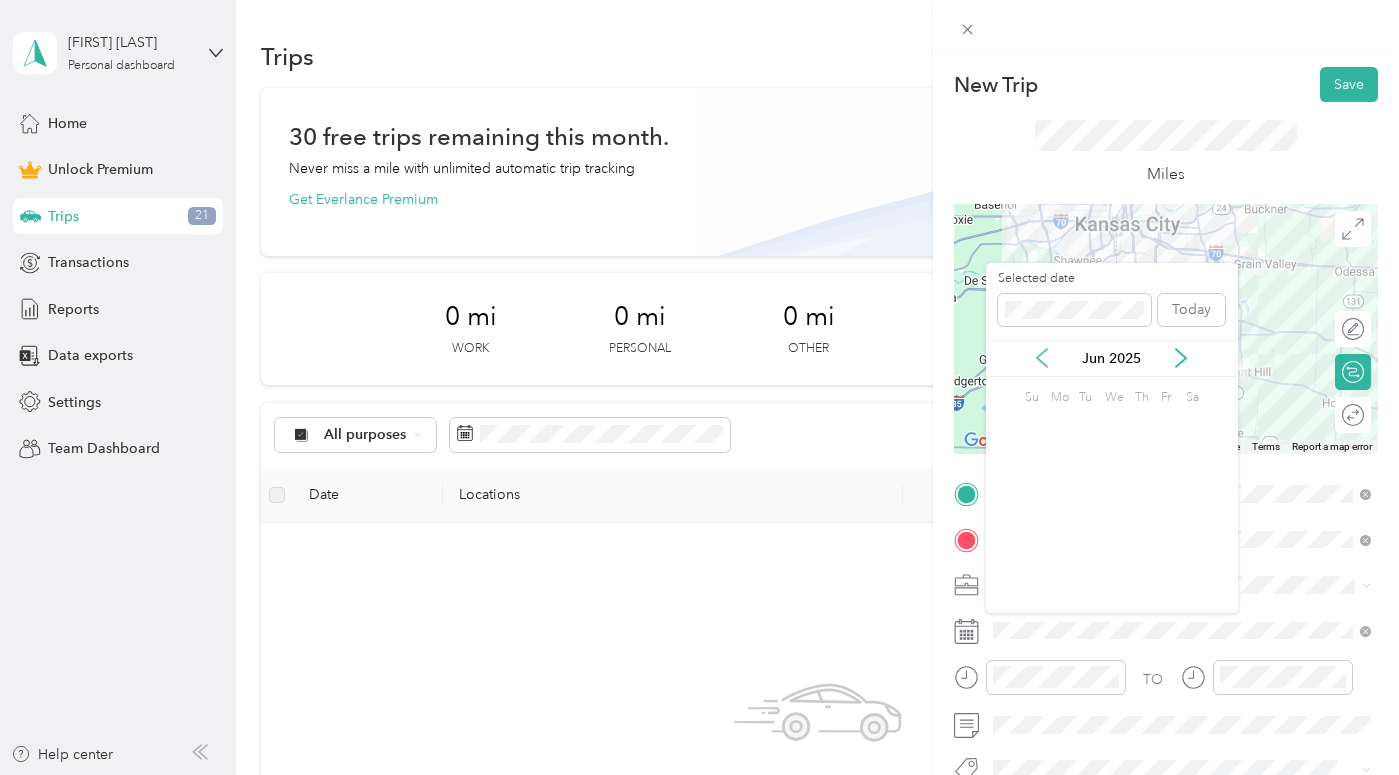 click 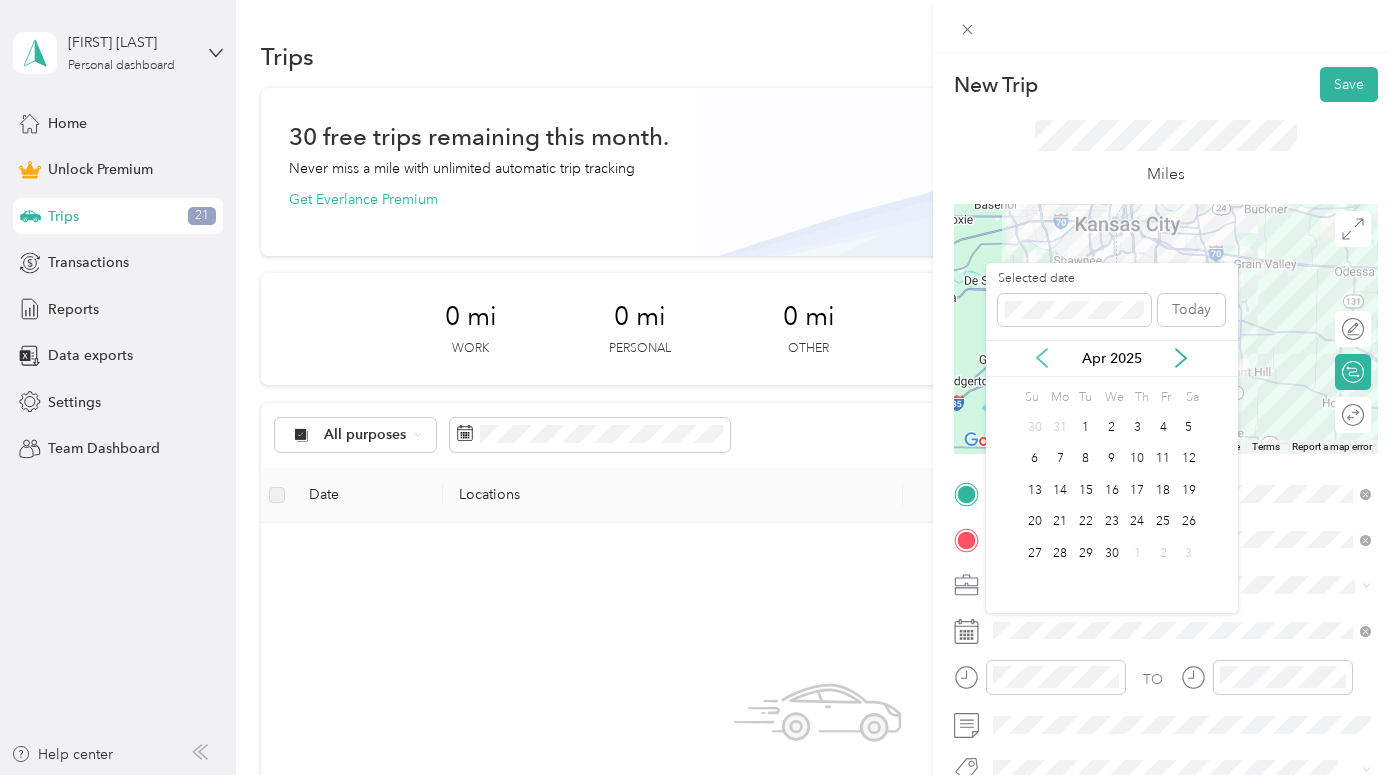 click 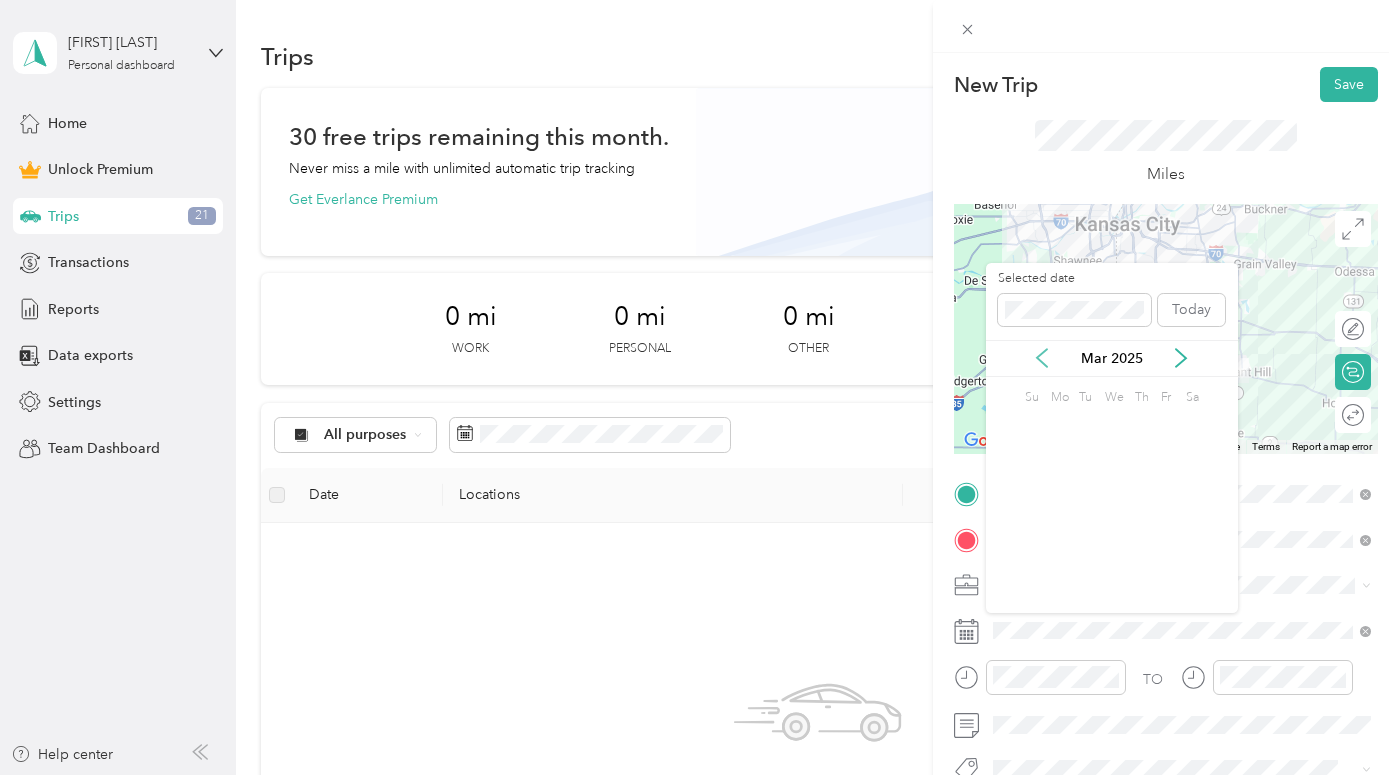 click 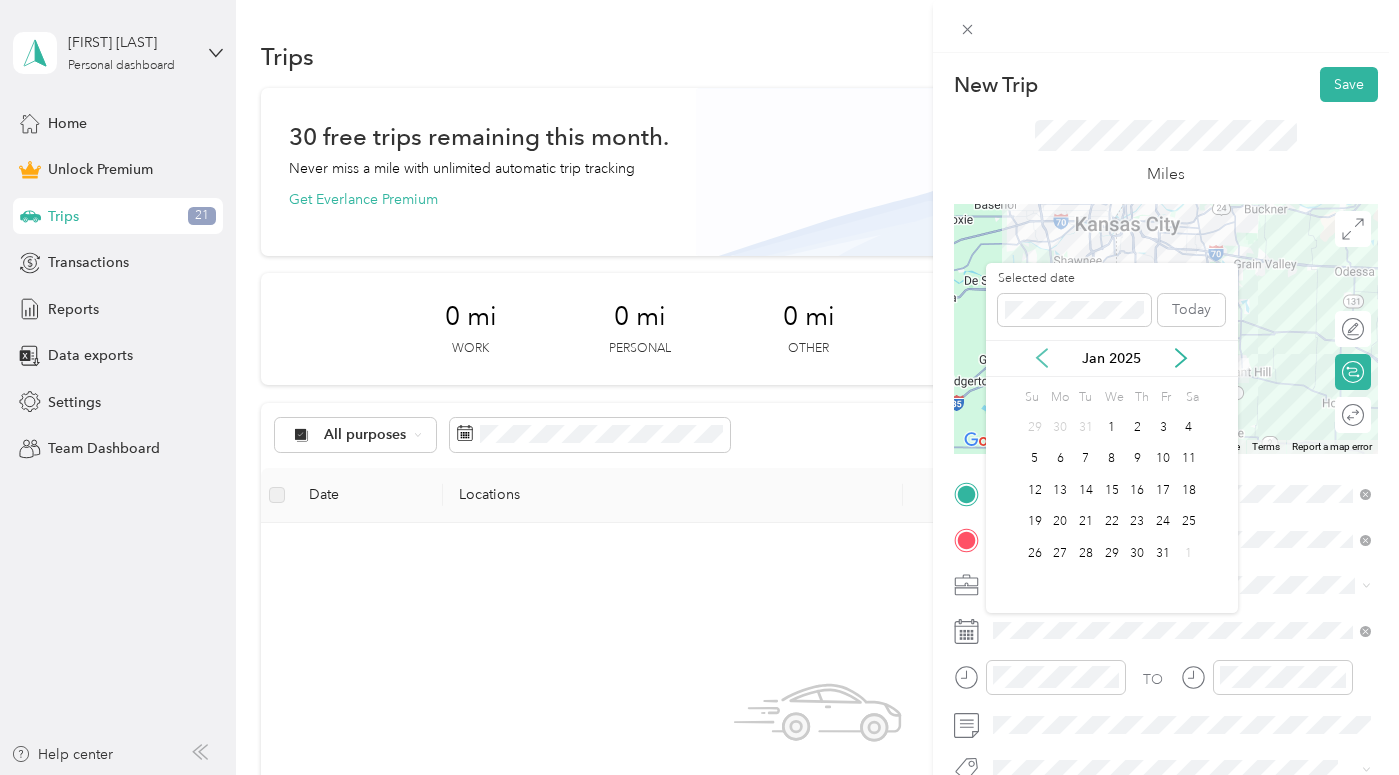 click 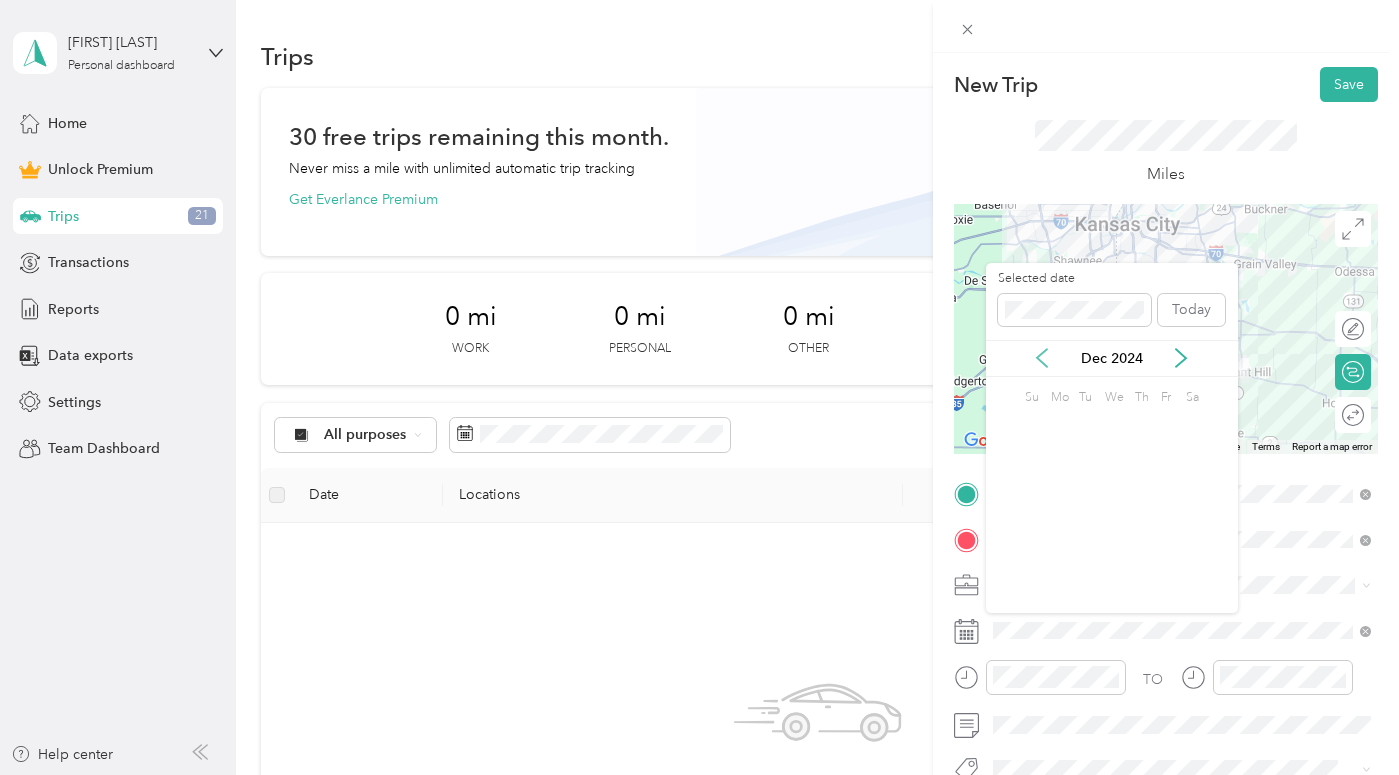 click 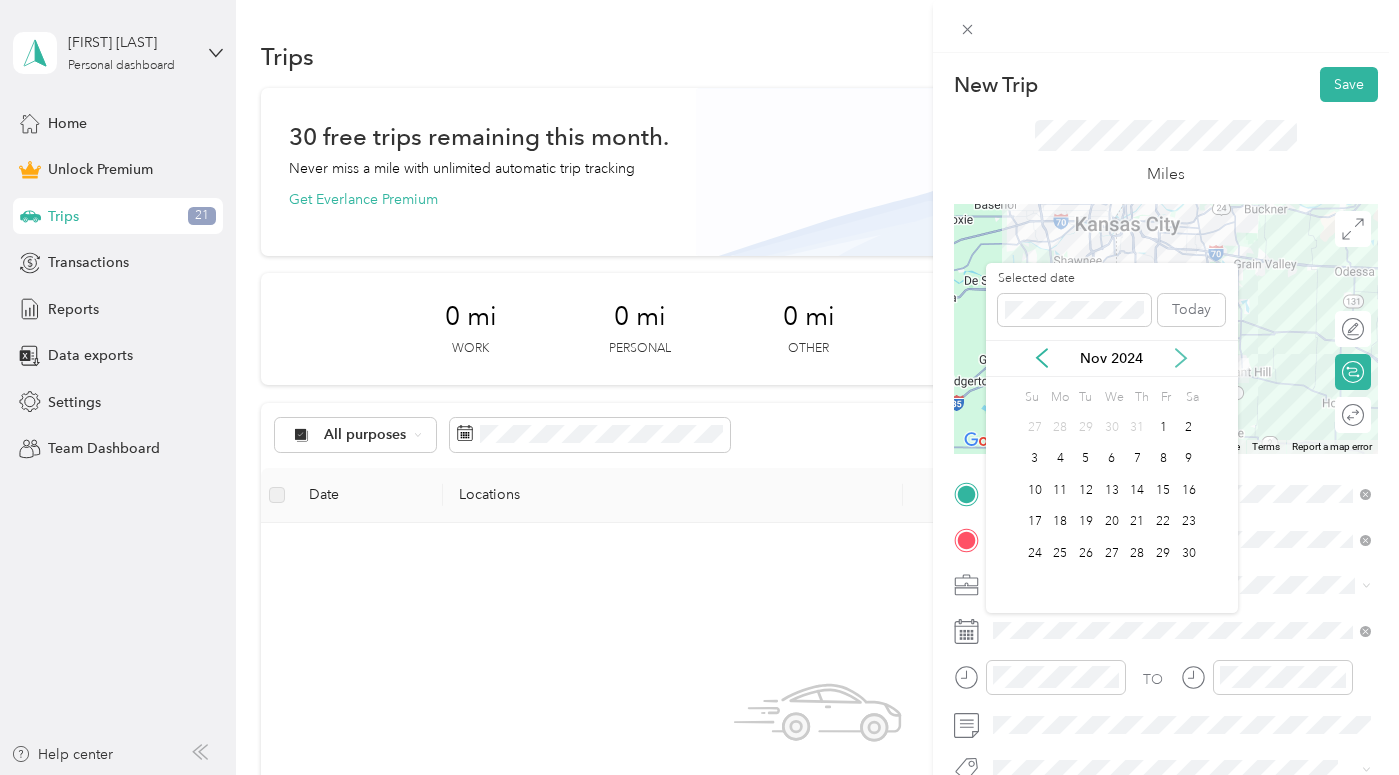 click 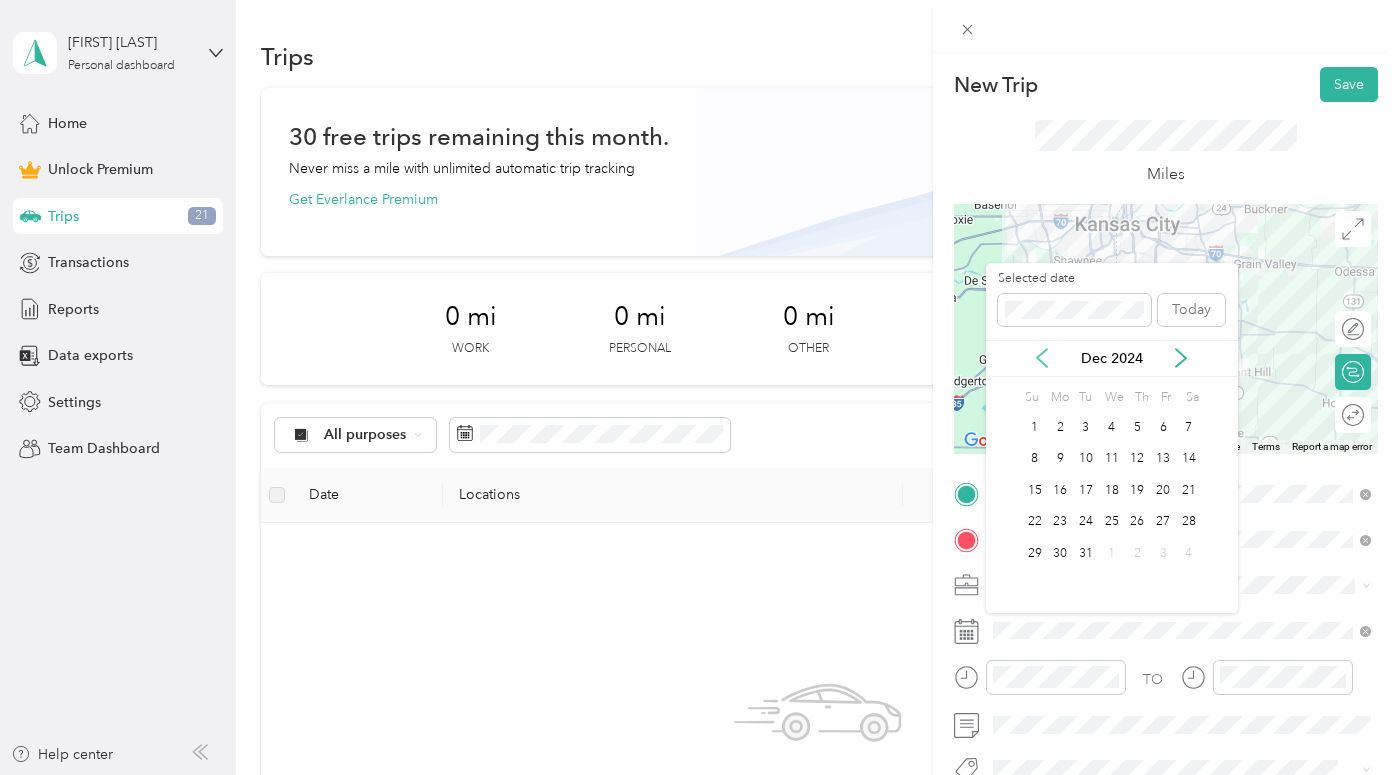 click 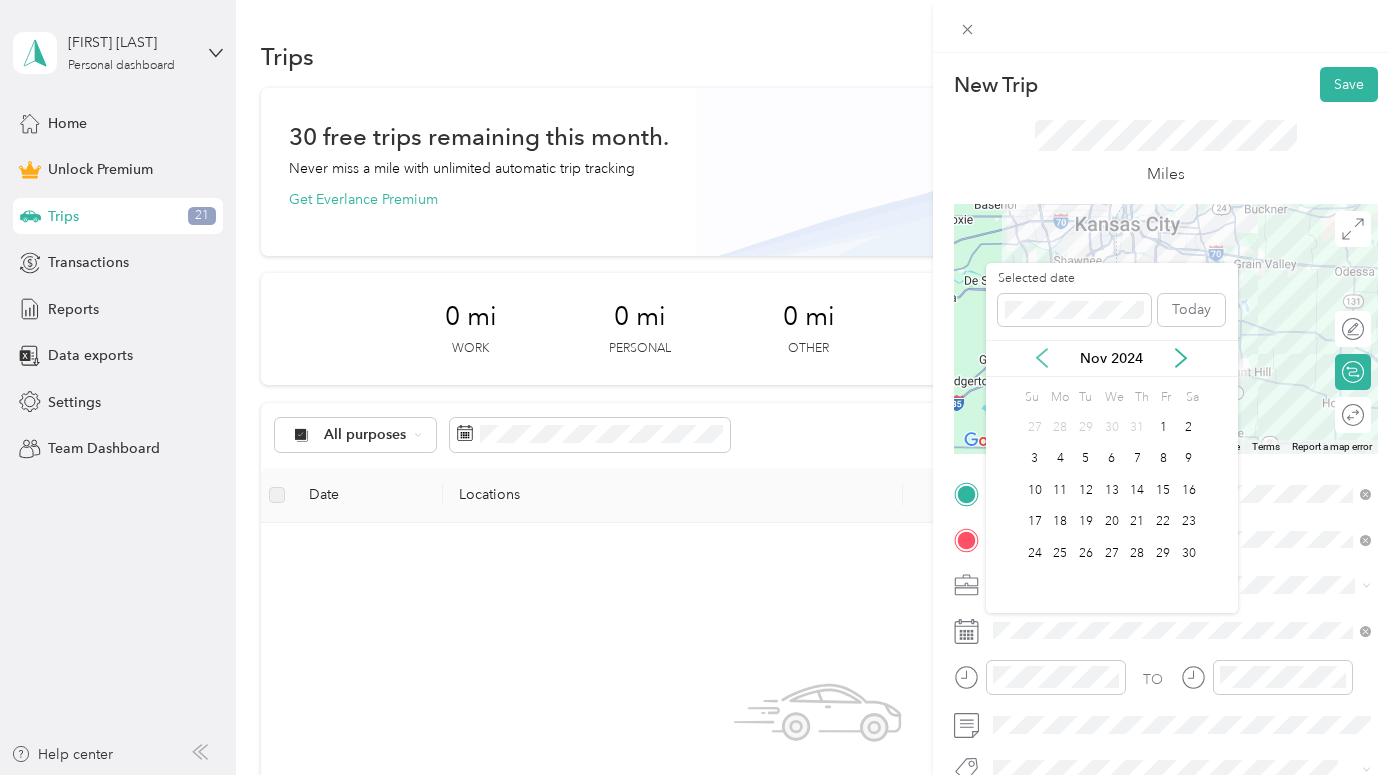 click 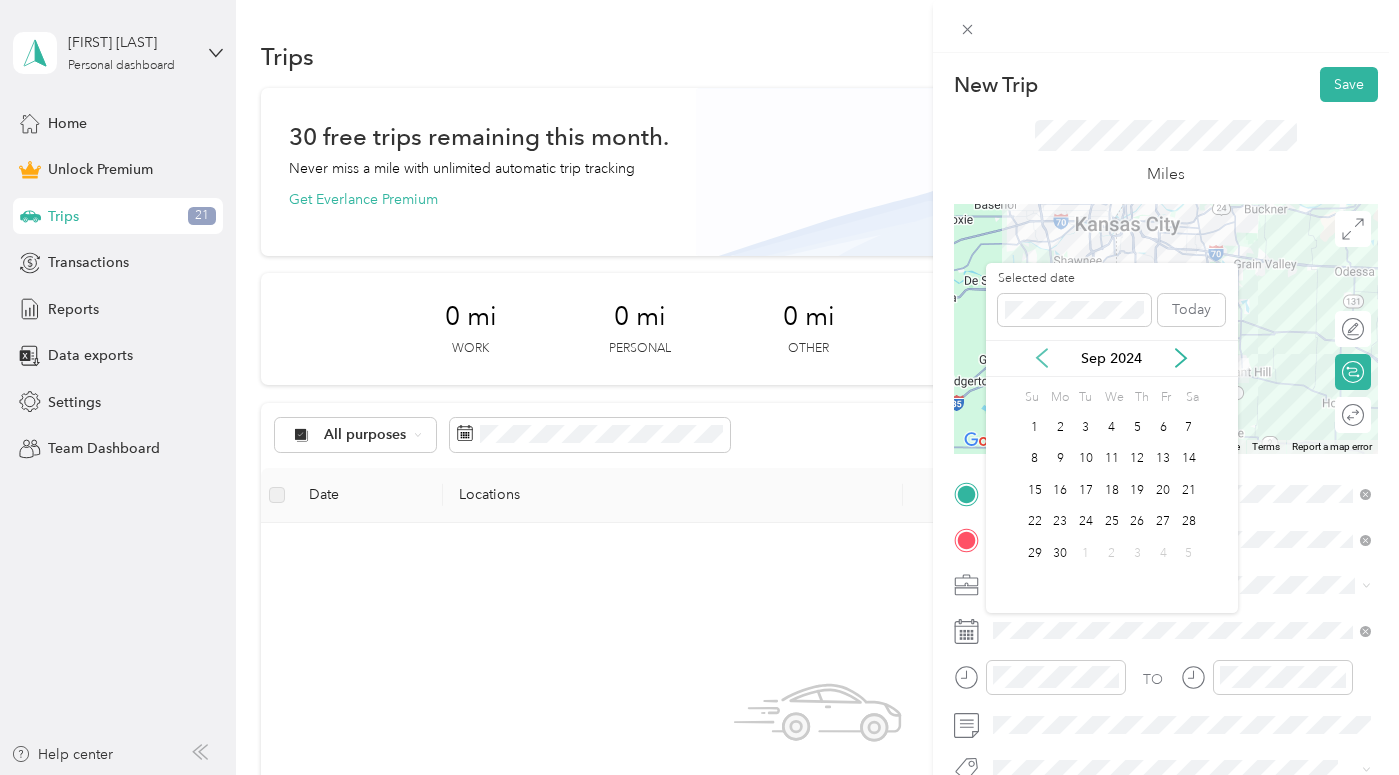 click 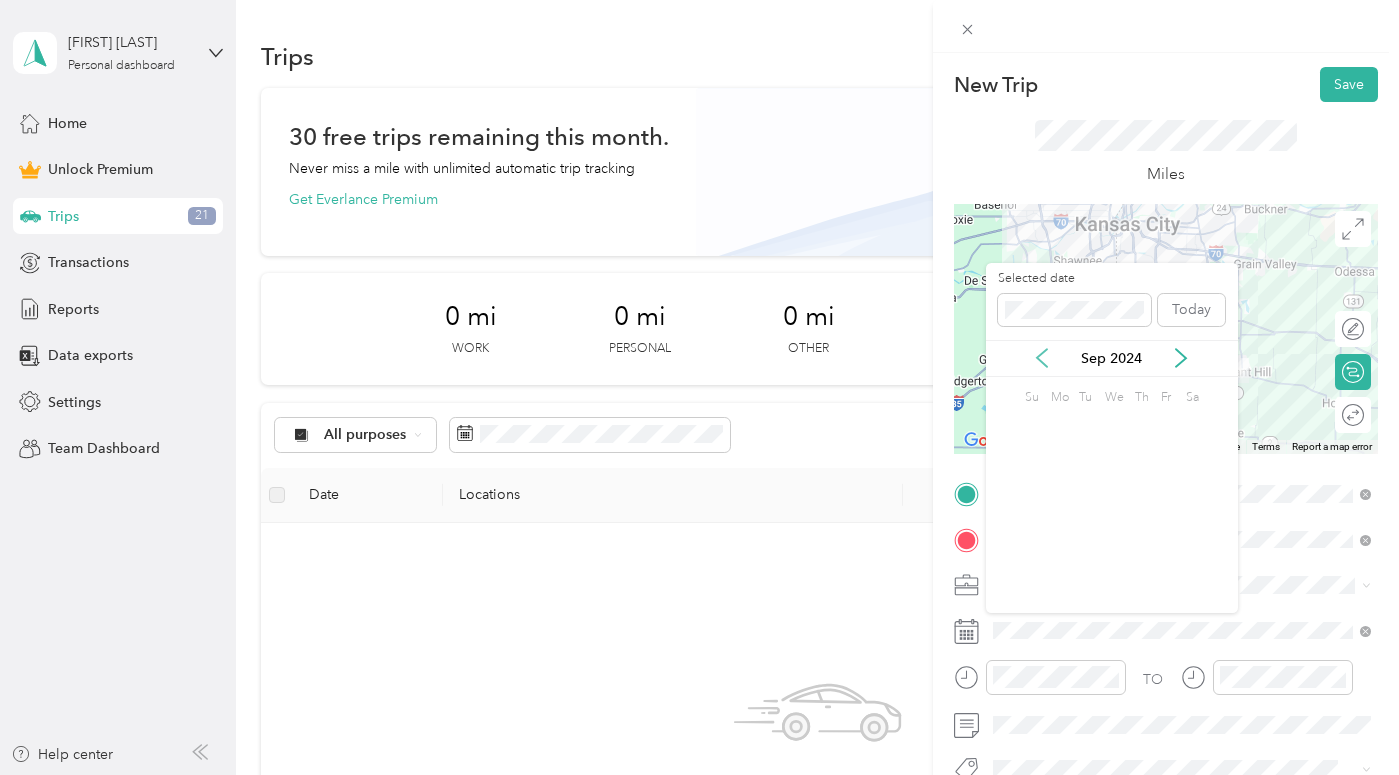 click 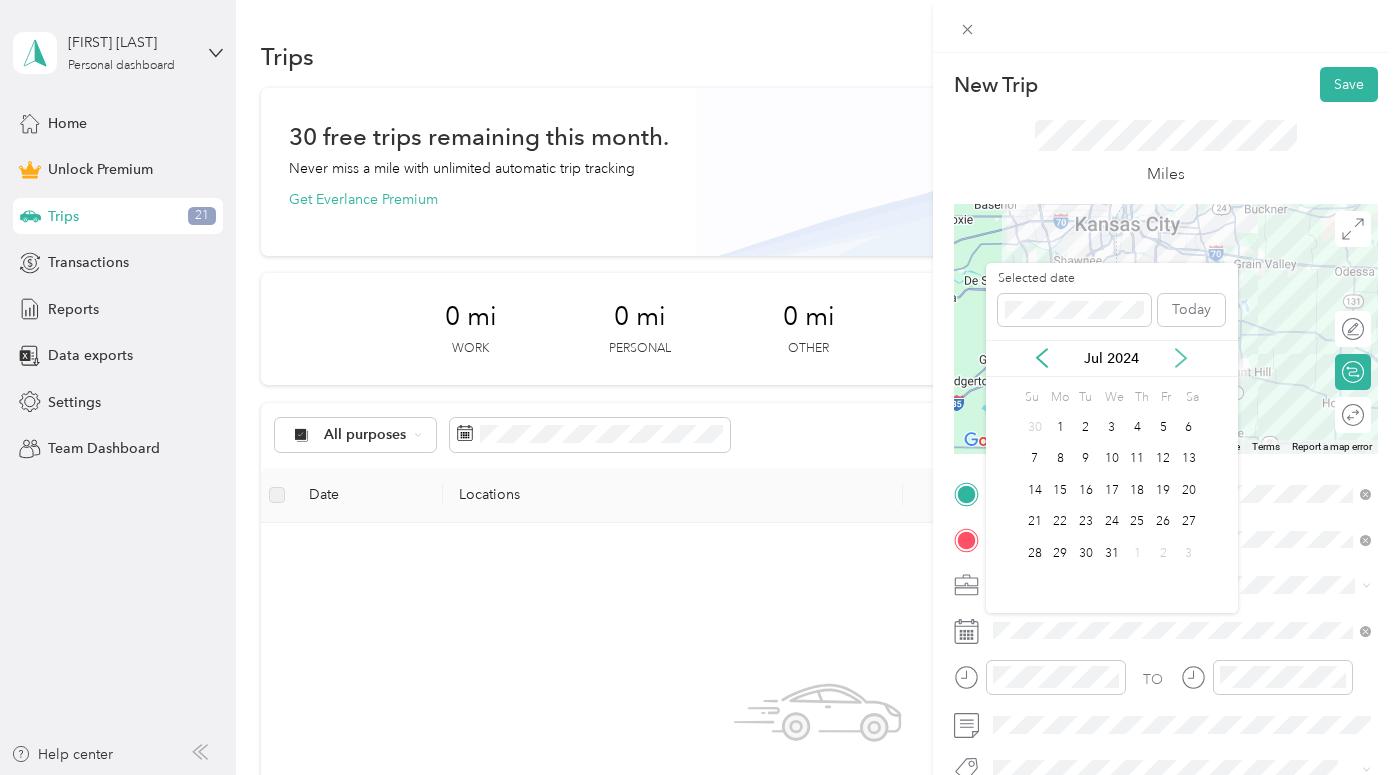click 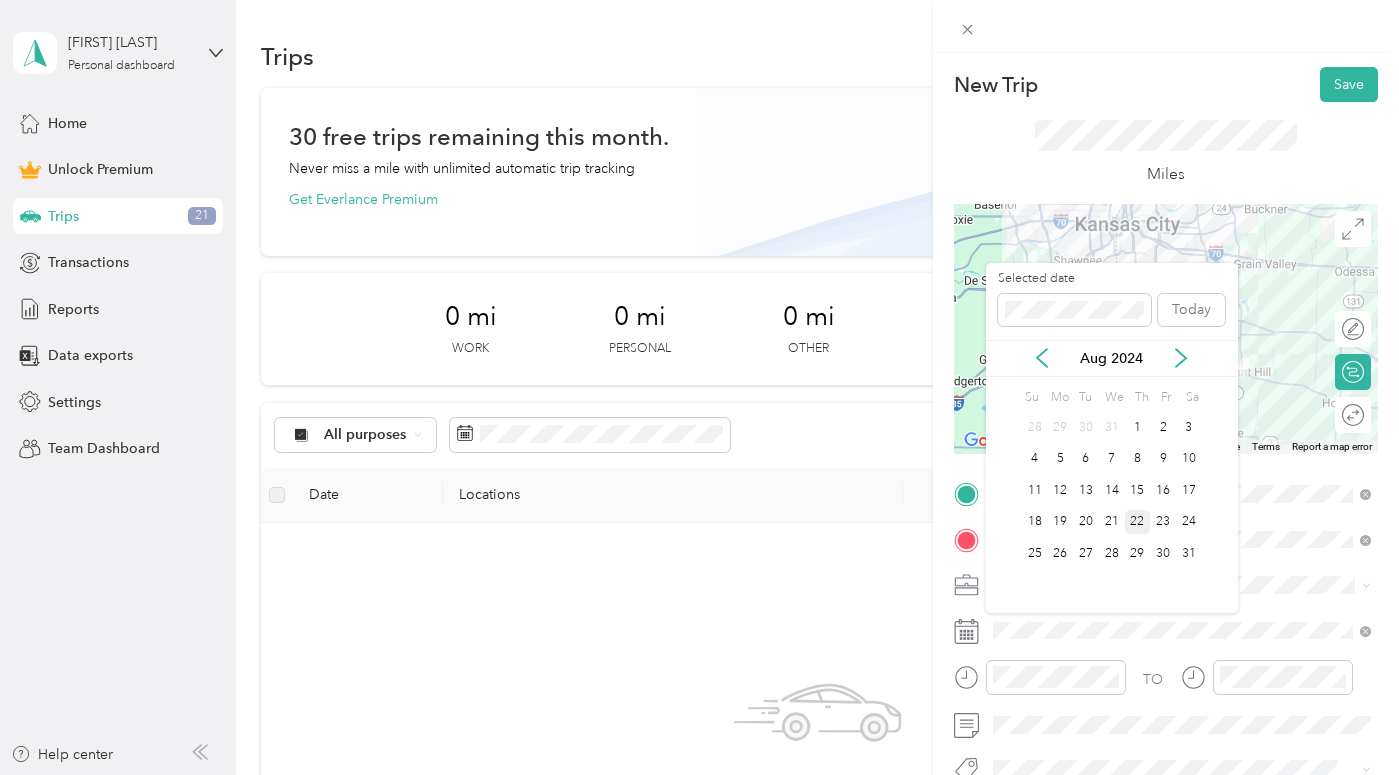 click on "22" at bounding box center [1138, 522] 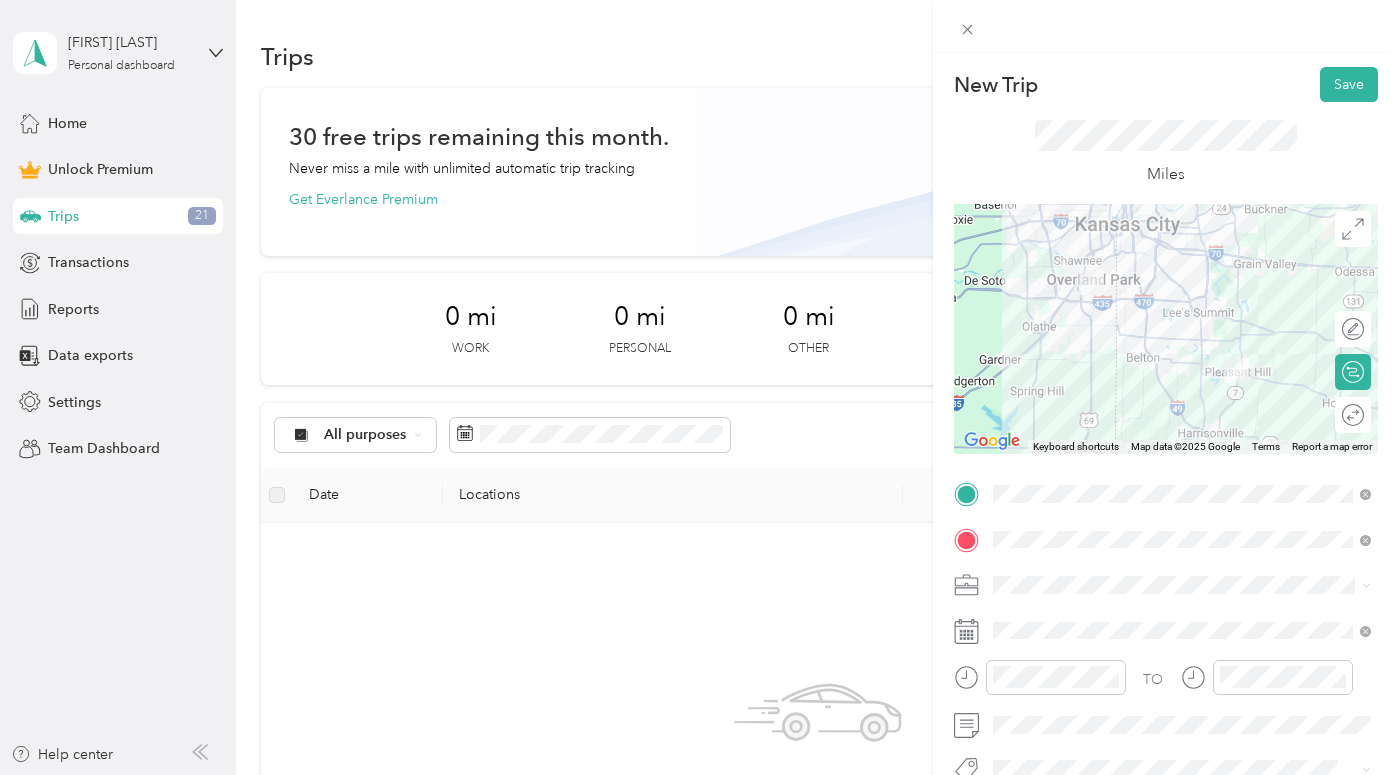scroll, scrollTop: 214, scrollLeft: 0, axis: vertical 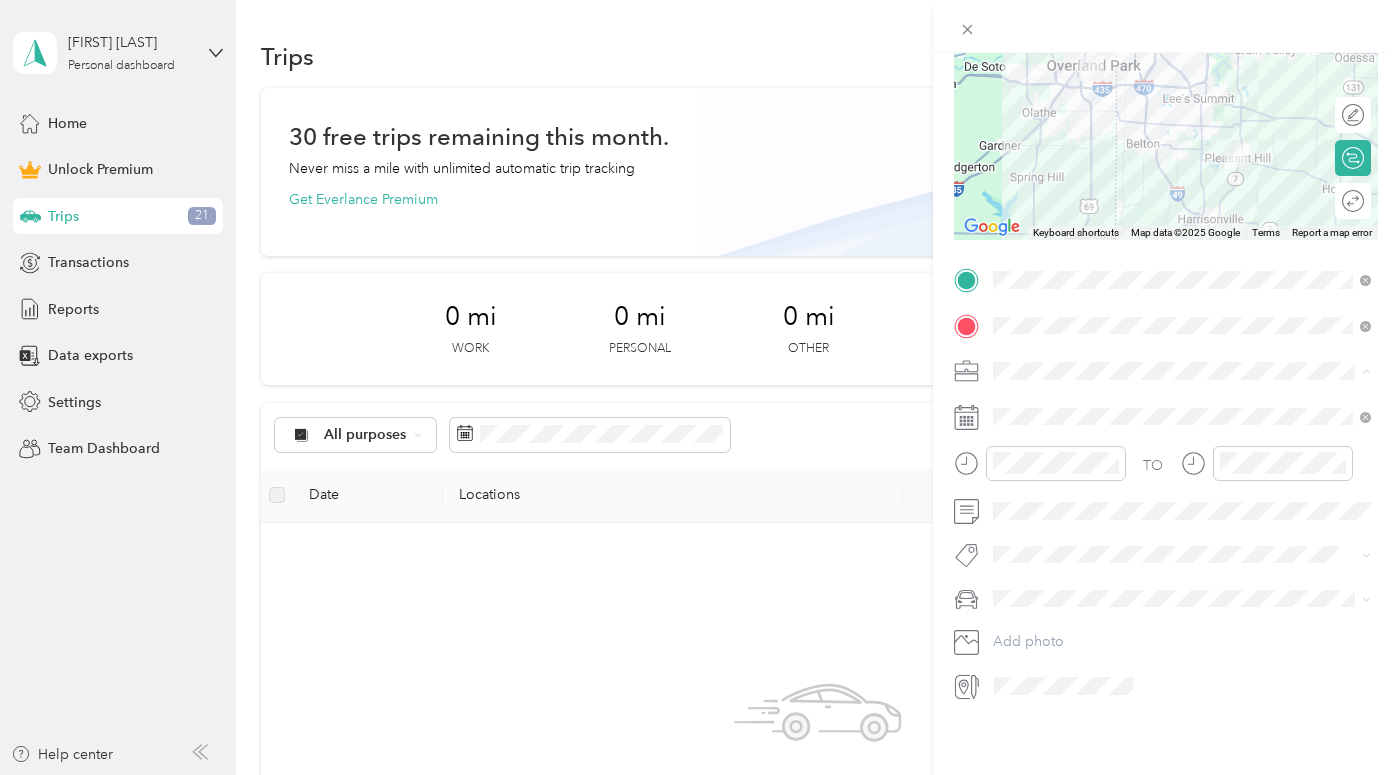 click on "Work" at bounding box center (1182, 406) 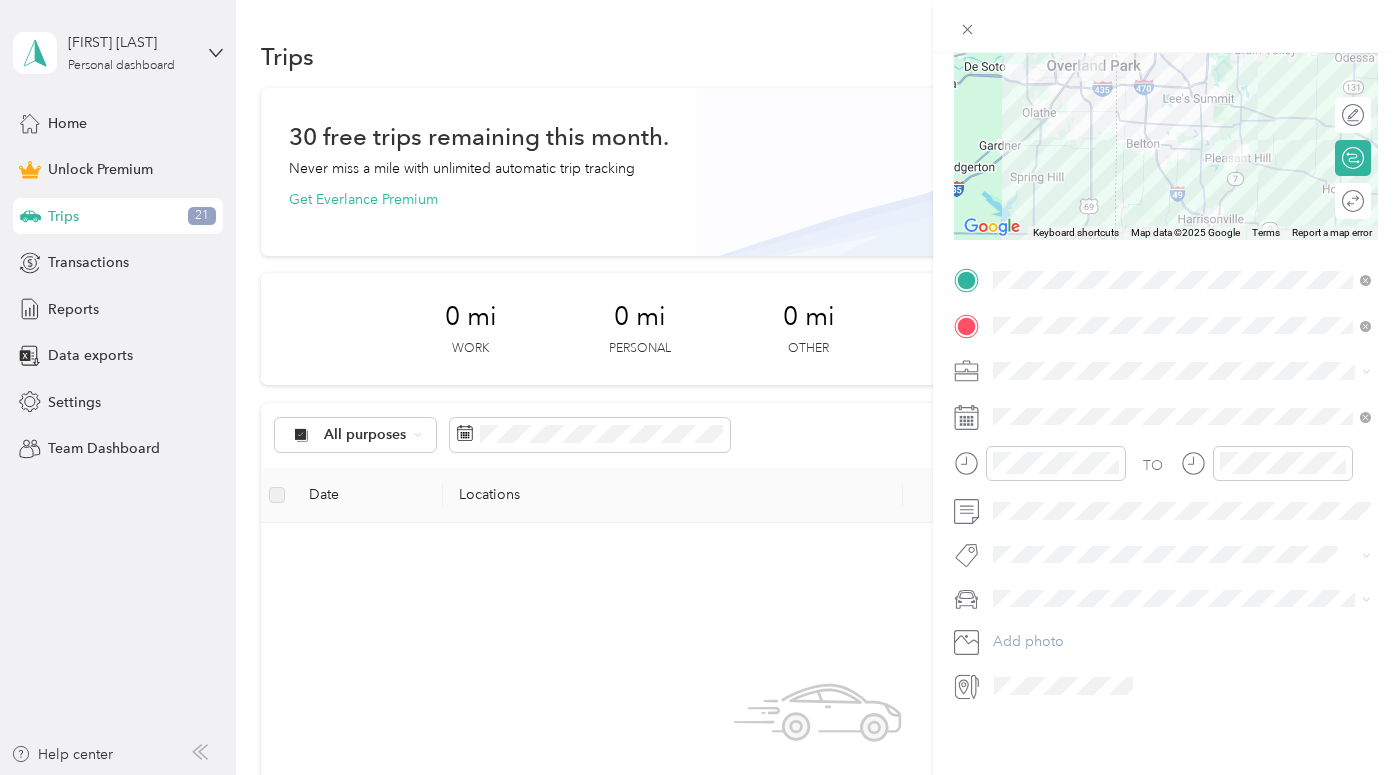 click 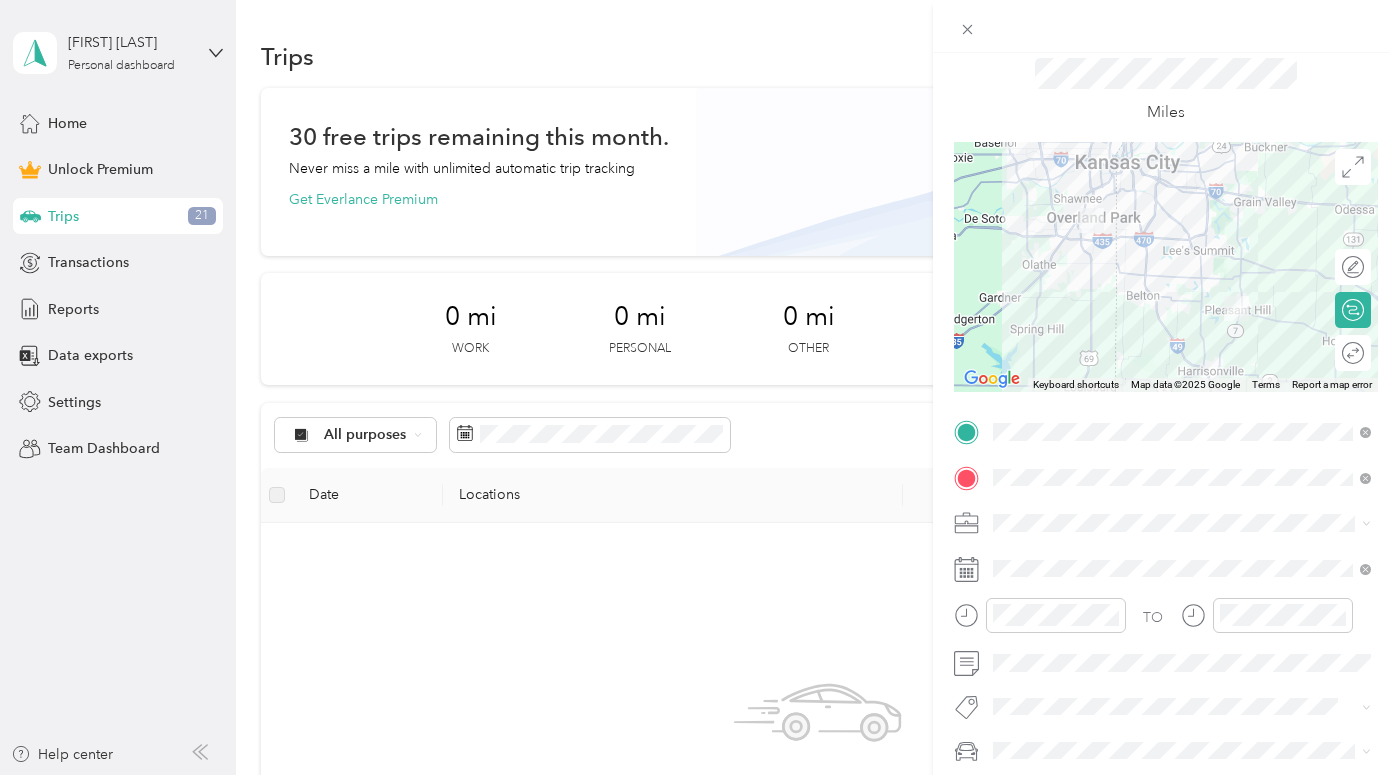 scroll, scrollTop: 22, scrollLeft: 0, axis: vertical 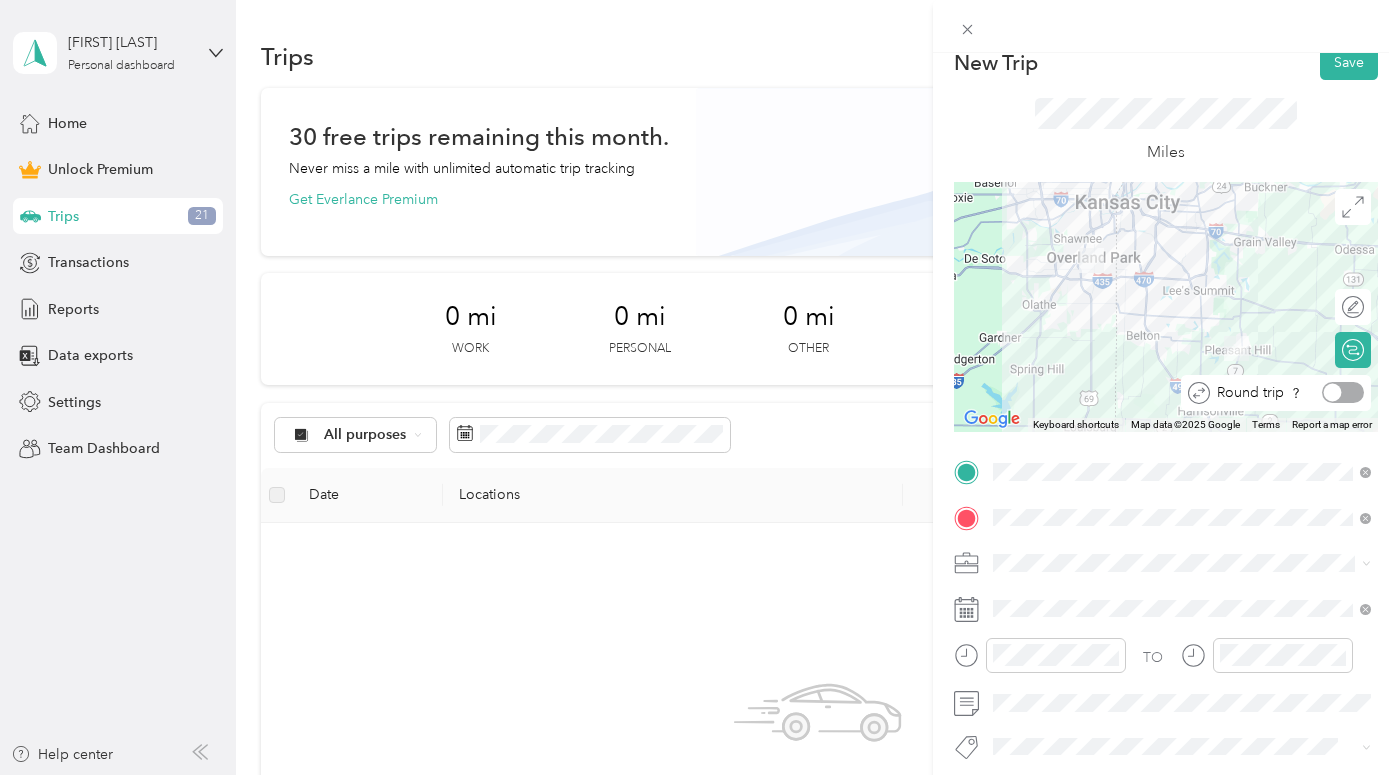 click at bounding box center (1343, 392) 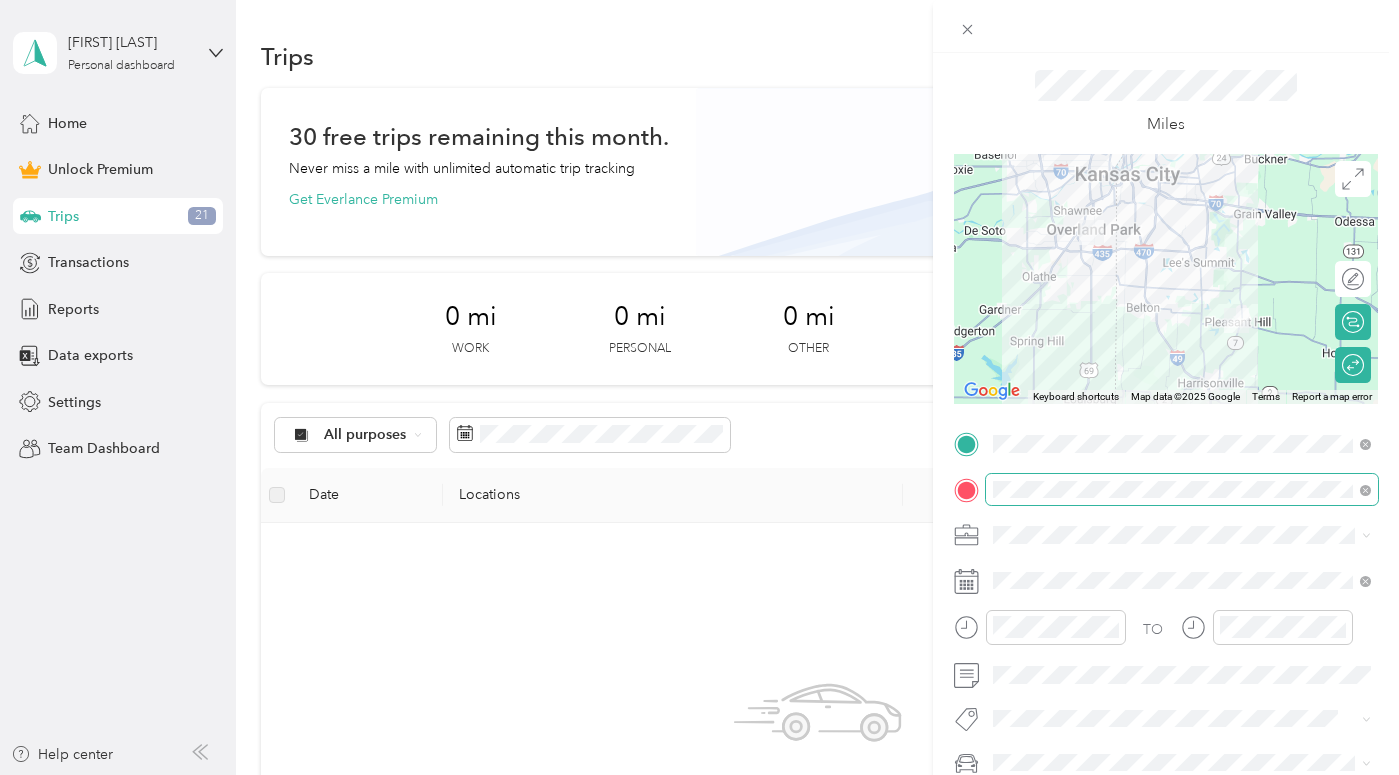 scroll, scrollTop: 0, scrollLeft: 0, axis: both 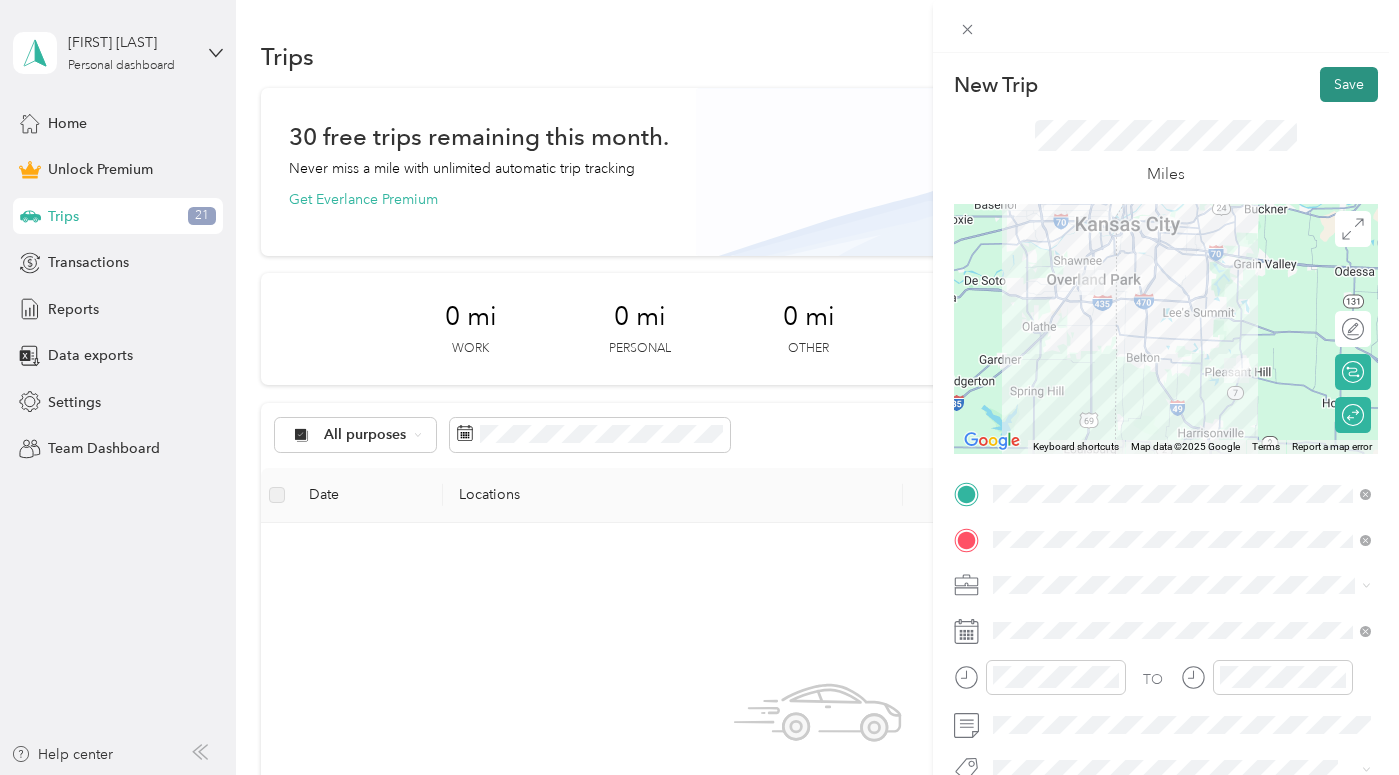 click on "Save" at bounding box center (1349, 84) 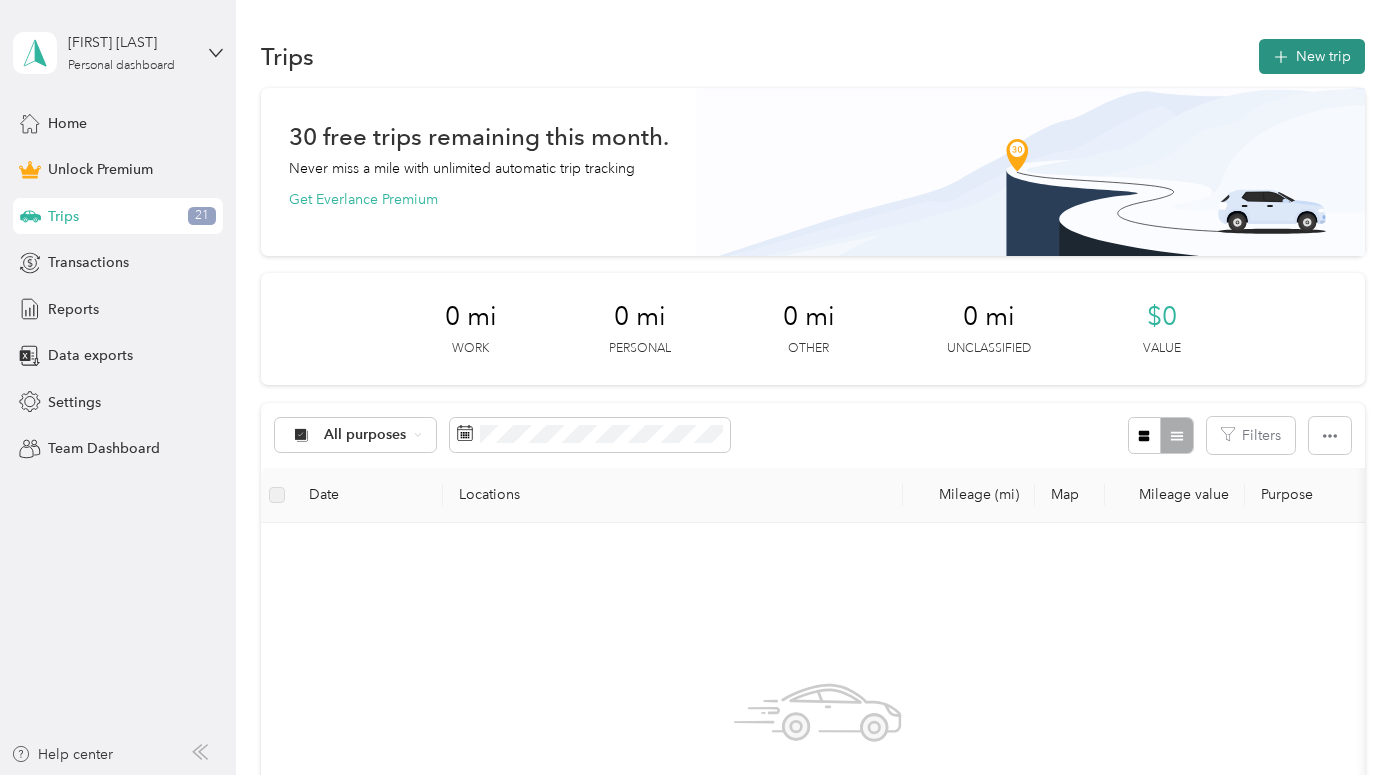 click on "New trip" at bounding box center [1312, 56] 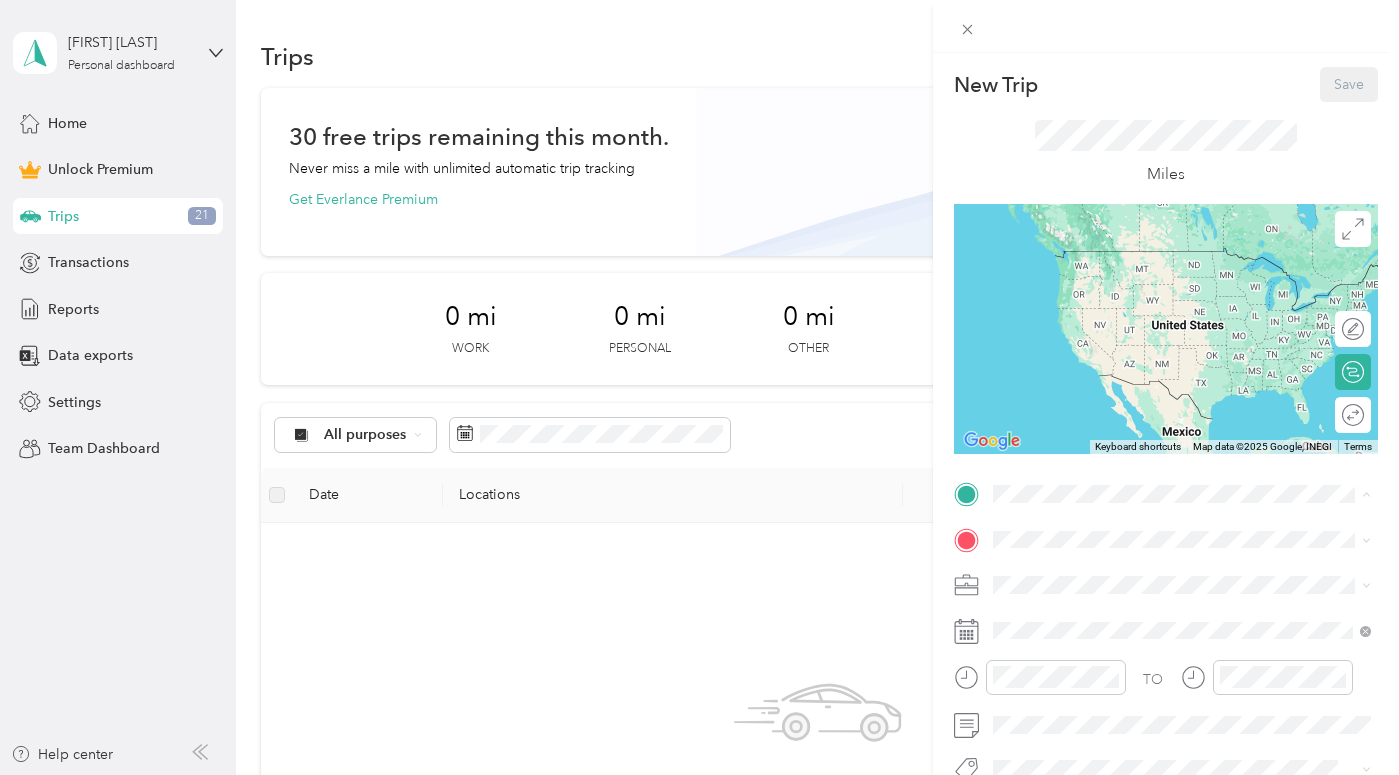 click on "Home [NUMBER] [STREET], [CITY], [STATE], [COUNTRY]" at bounding box center (1185, 270) 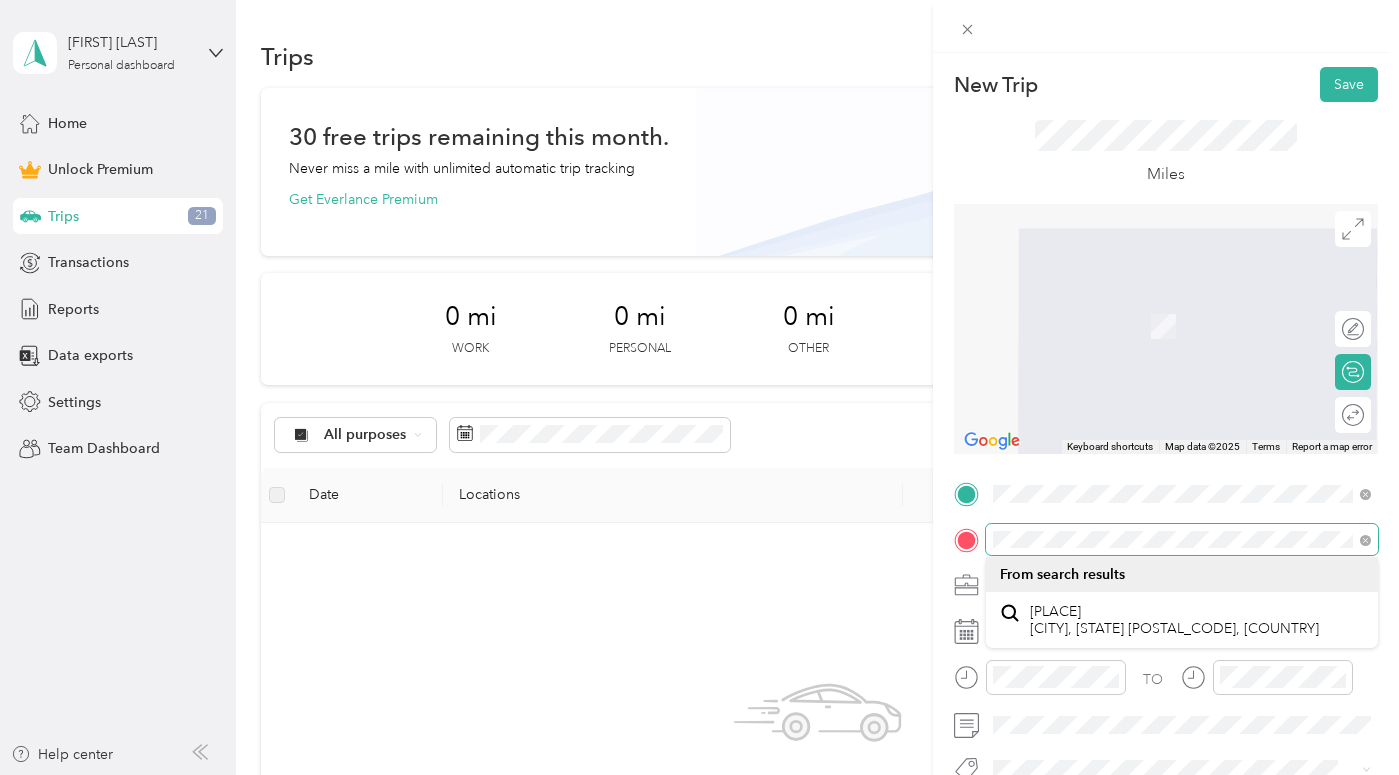 click at bounding box center [1166, 540] 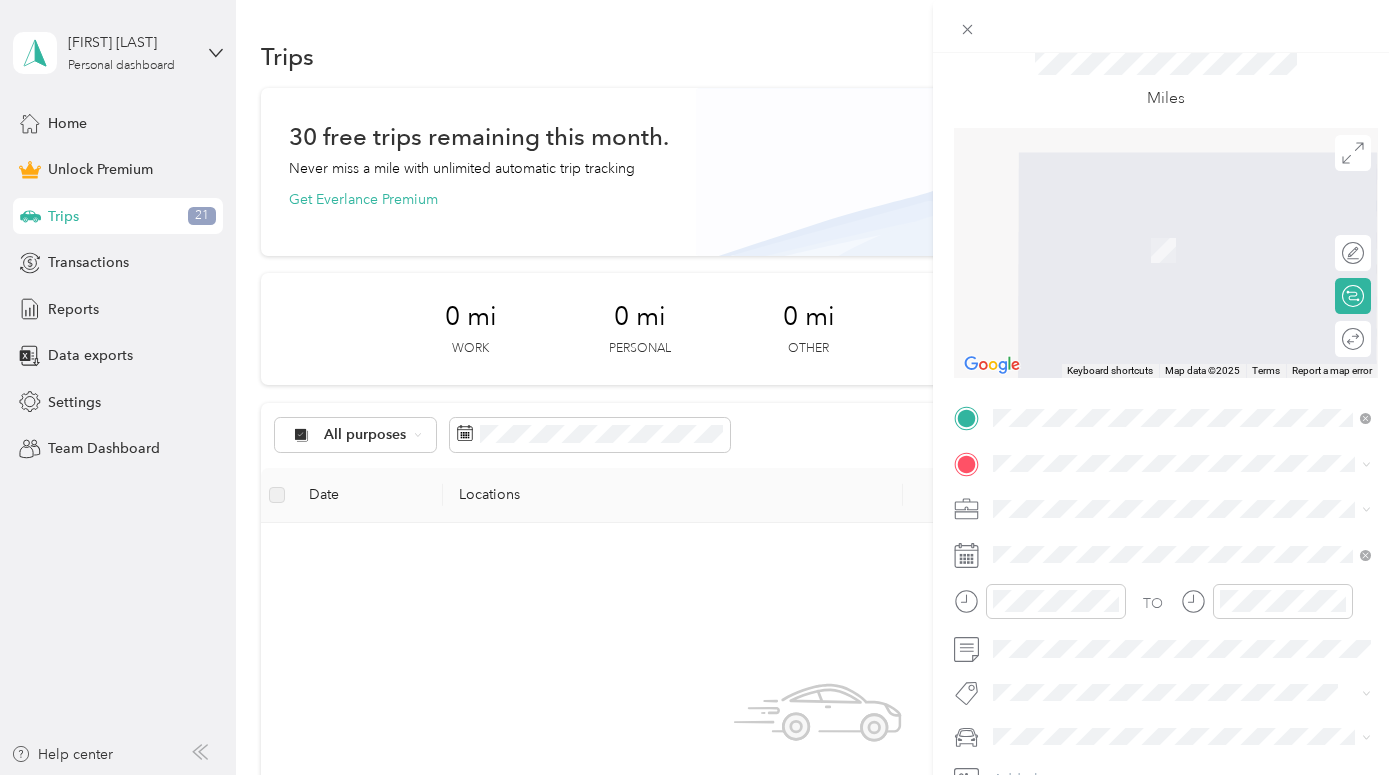 scroll, scrollTop: 78, scrollLeft: 0, axis: vertical 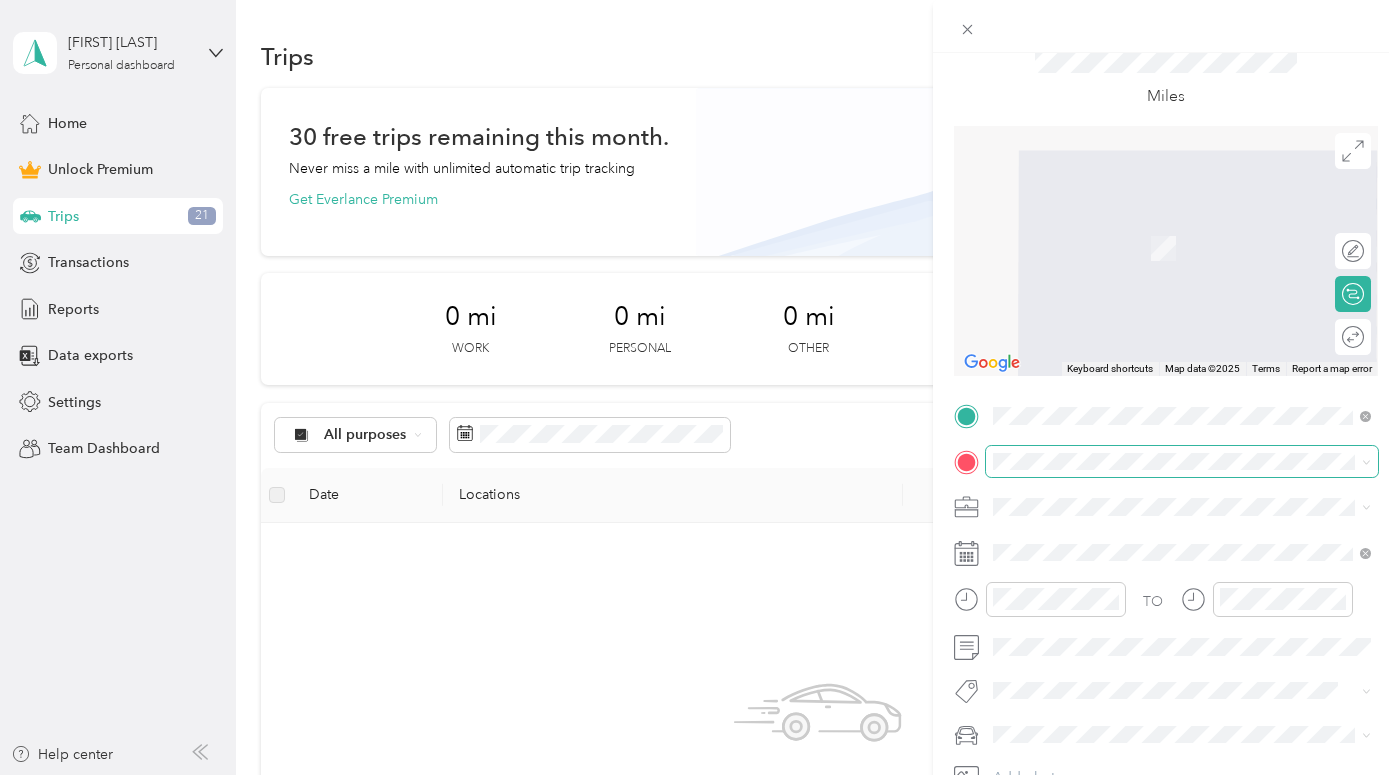 click at bounding box center (1182, 462) 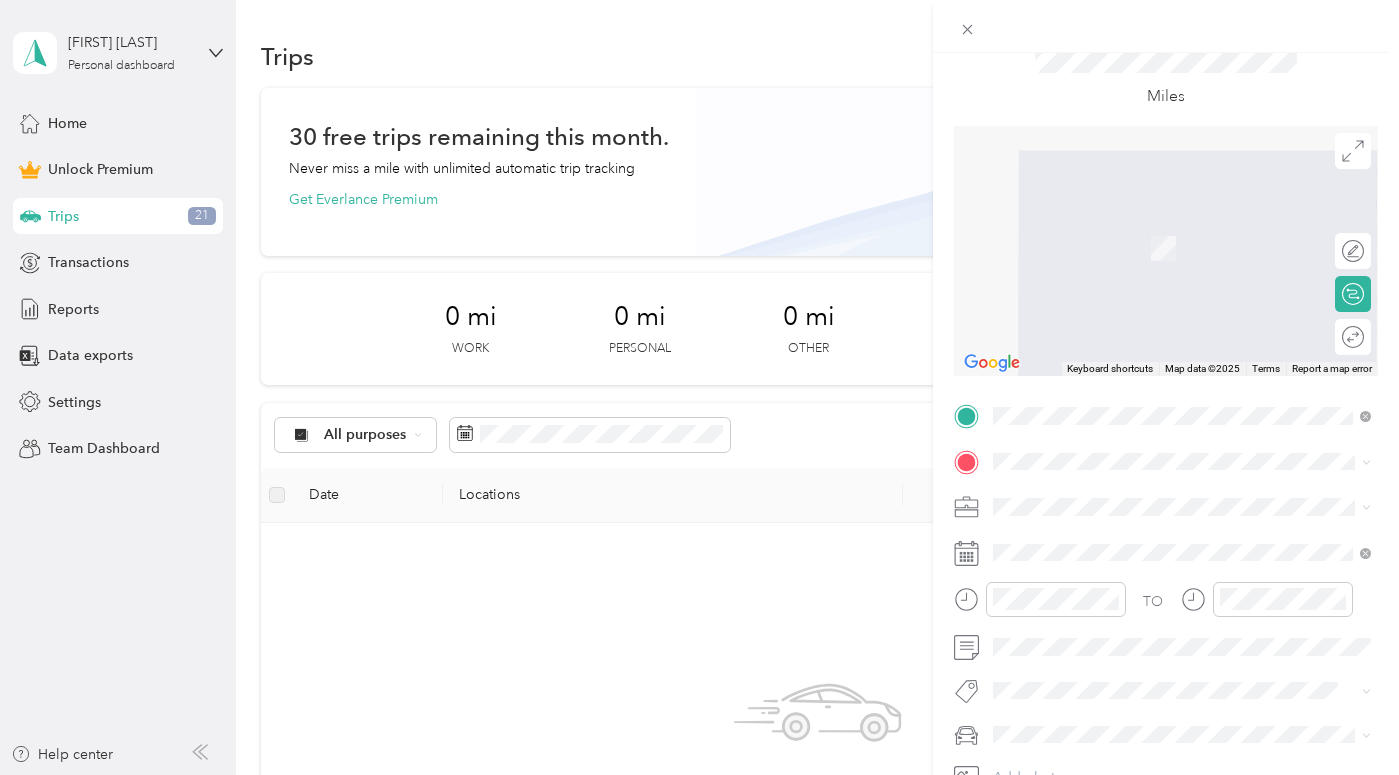 click on "Home [NUMBER] [STREET], [CITY], [STATE], [COUNTRY]" at bounding box center (1185, 517) 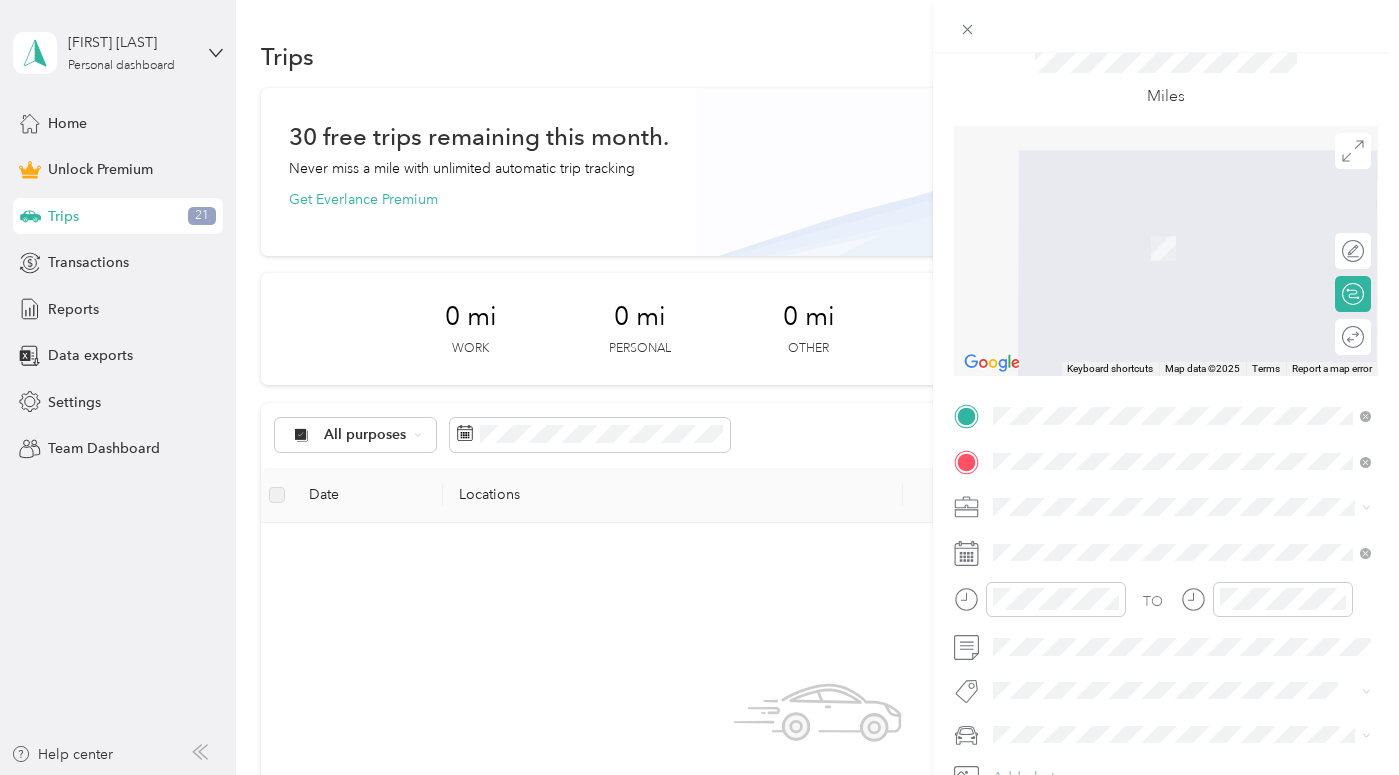 click on "[NUMBER] [STREET]
[CITY], [STATE] [POSTAL_CODE], [COUNTRY]" at bounding box center [1174, 542] 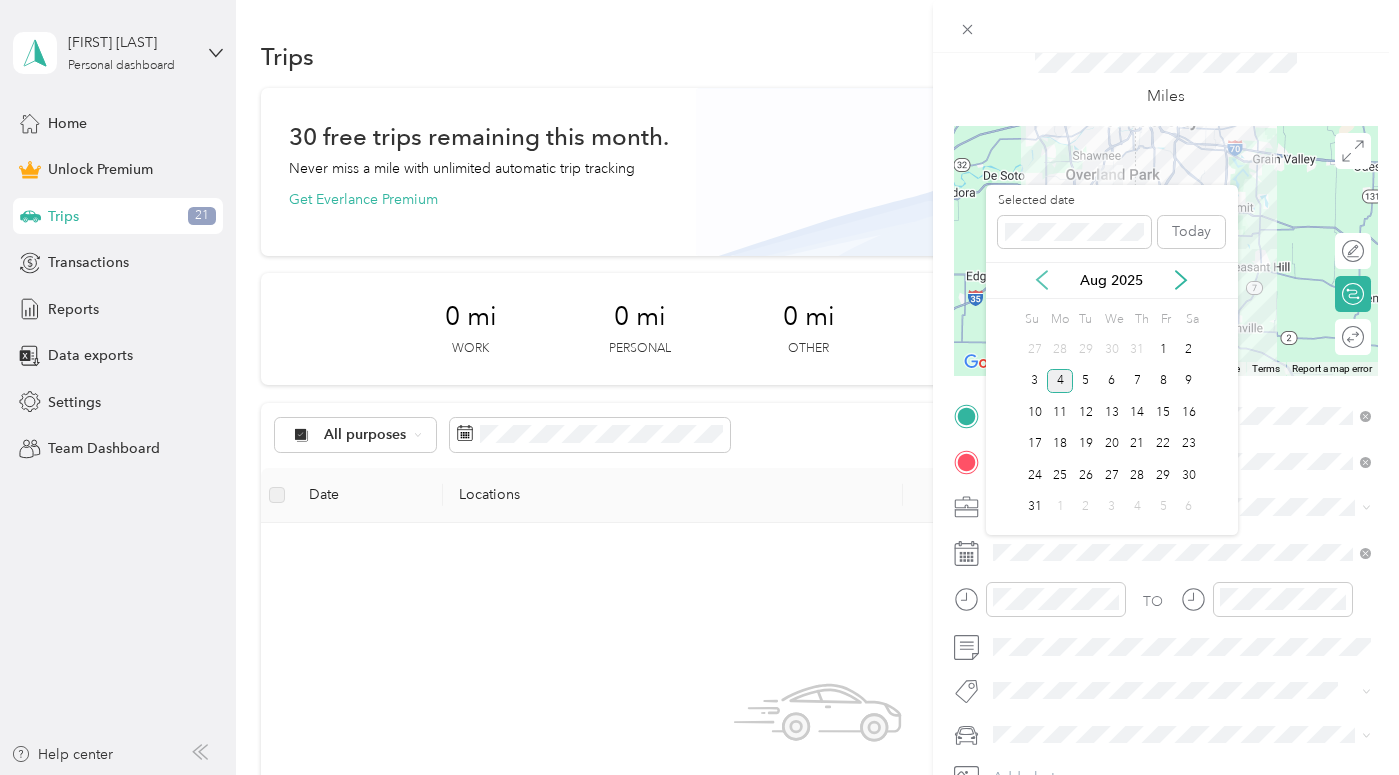 click 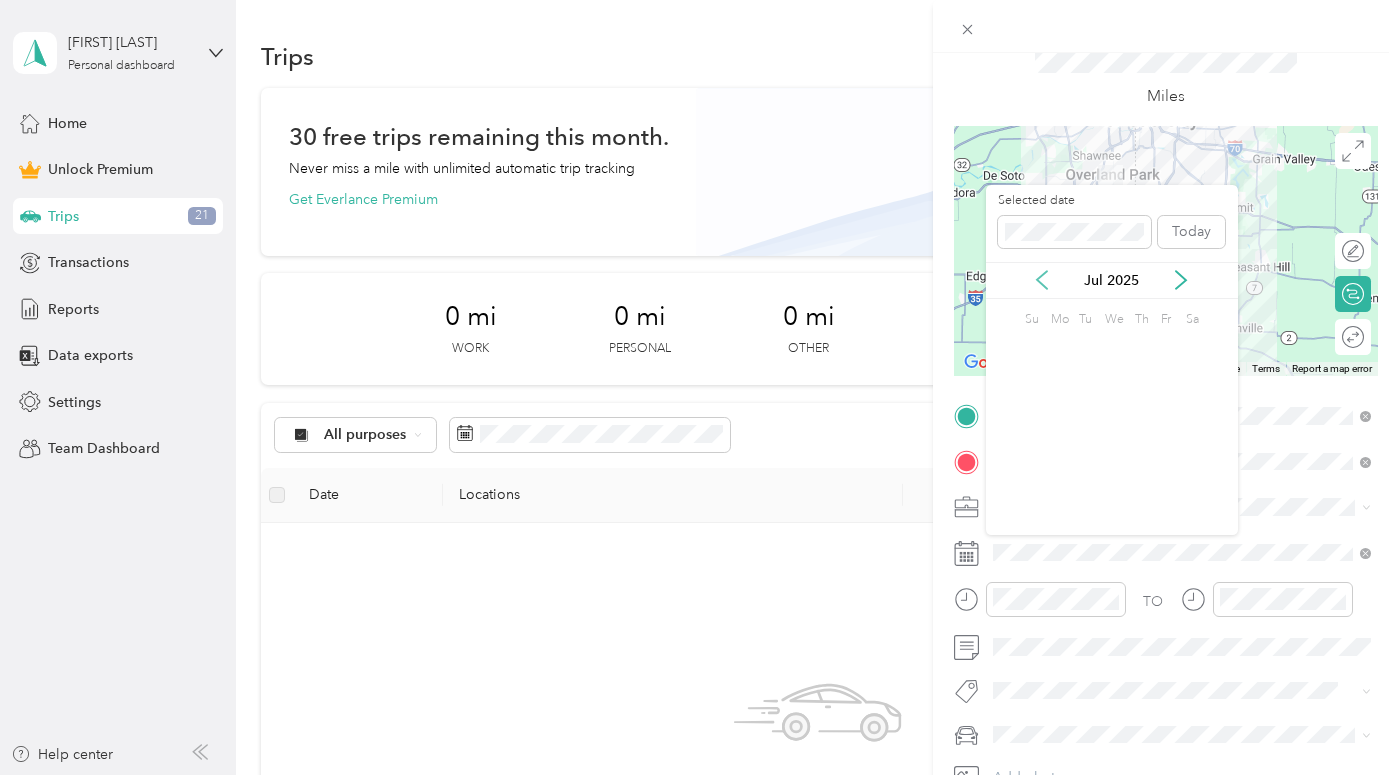 click 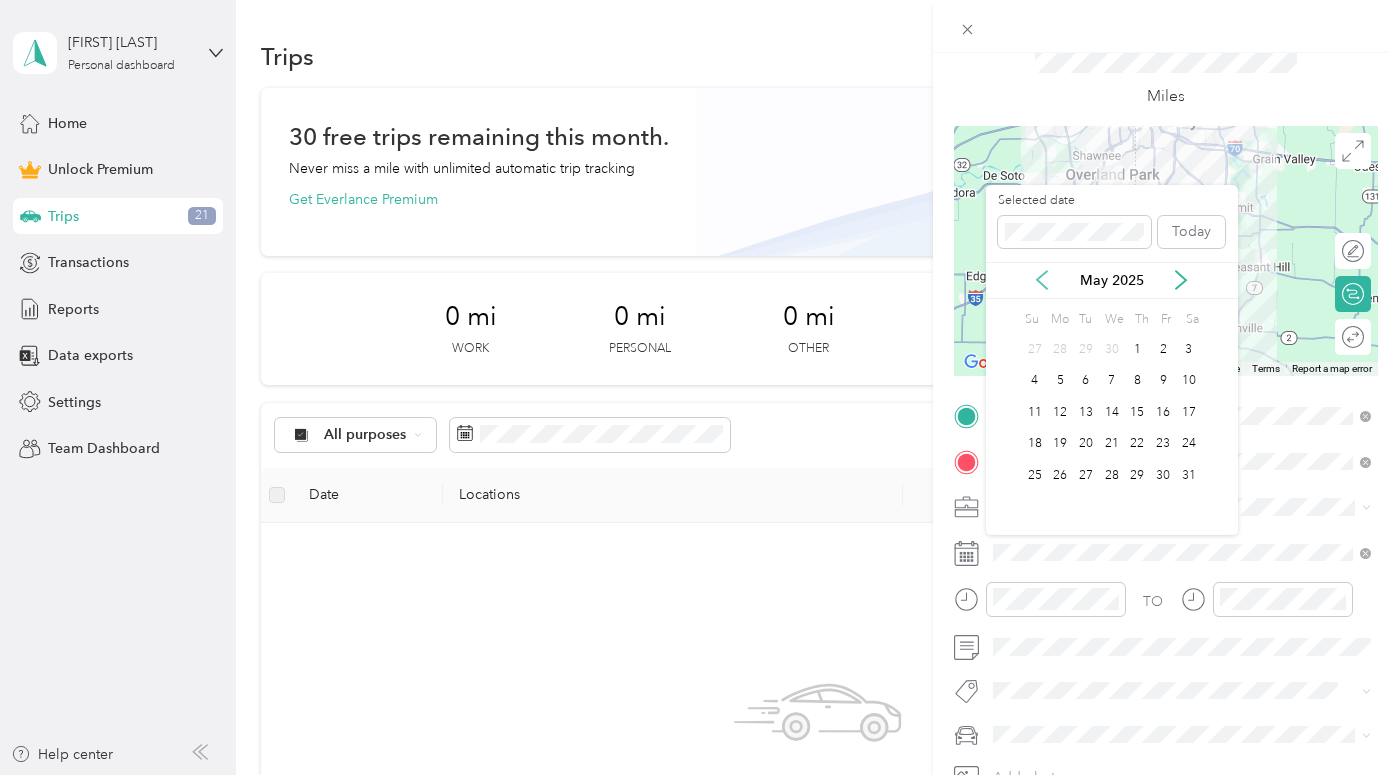 click 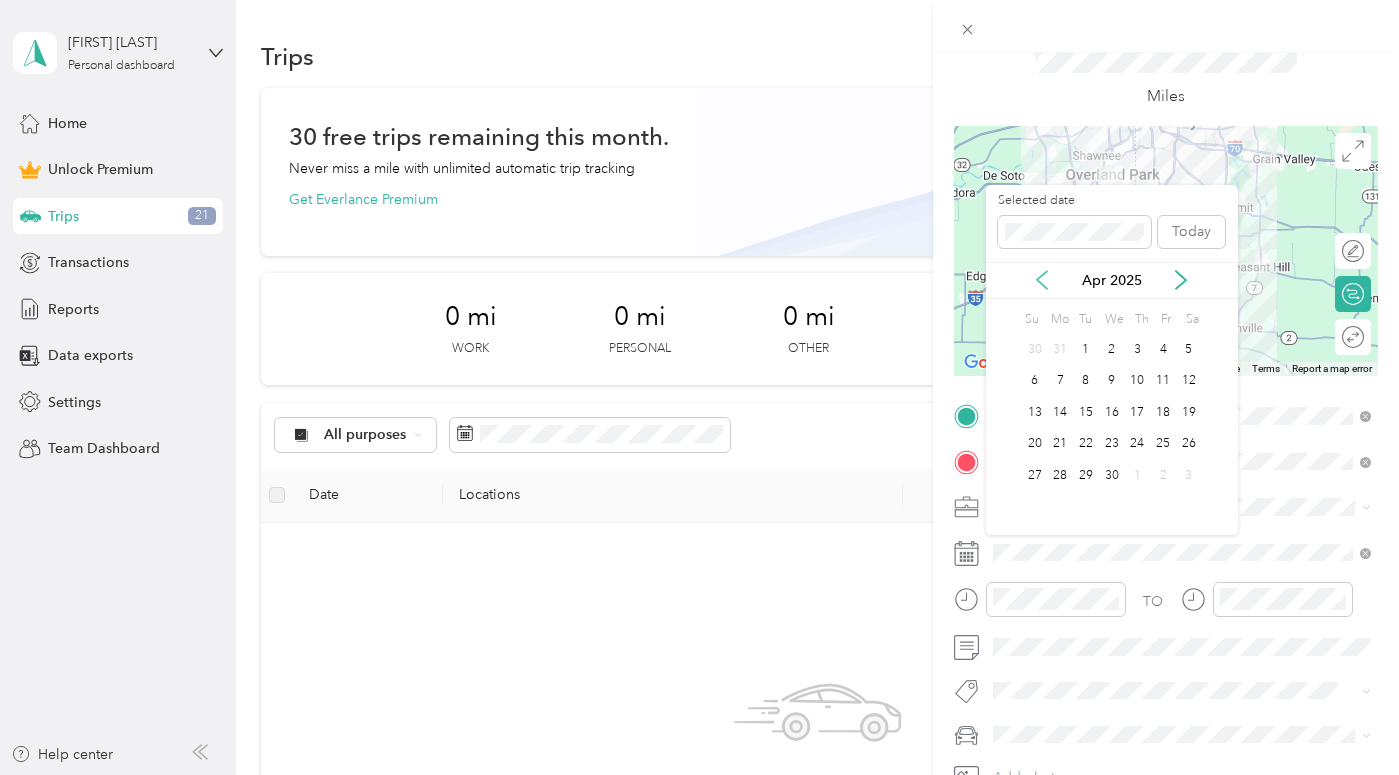 click 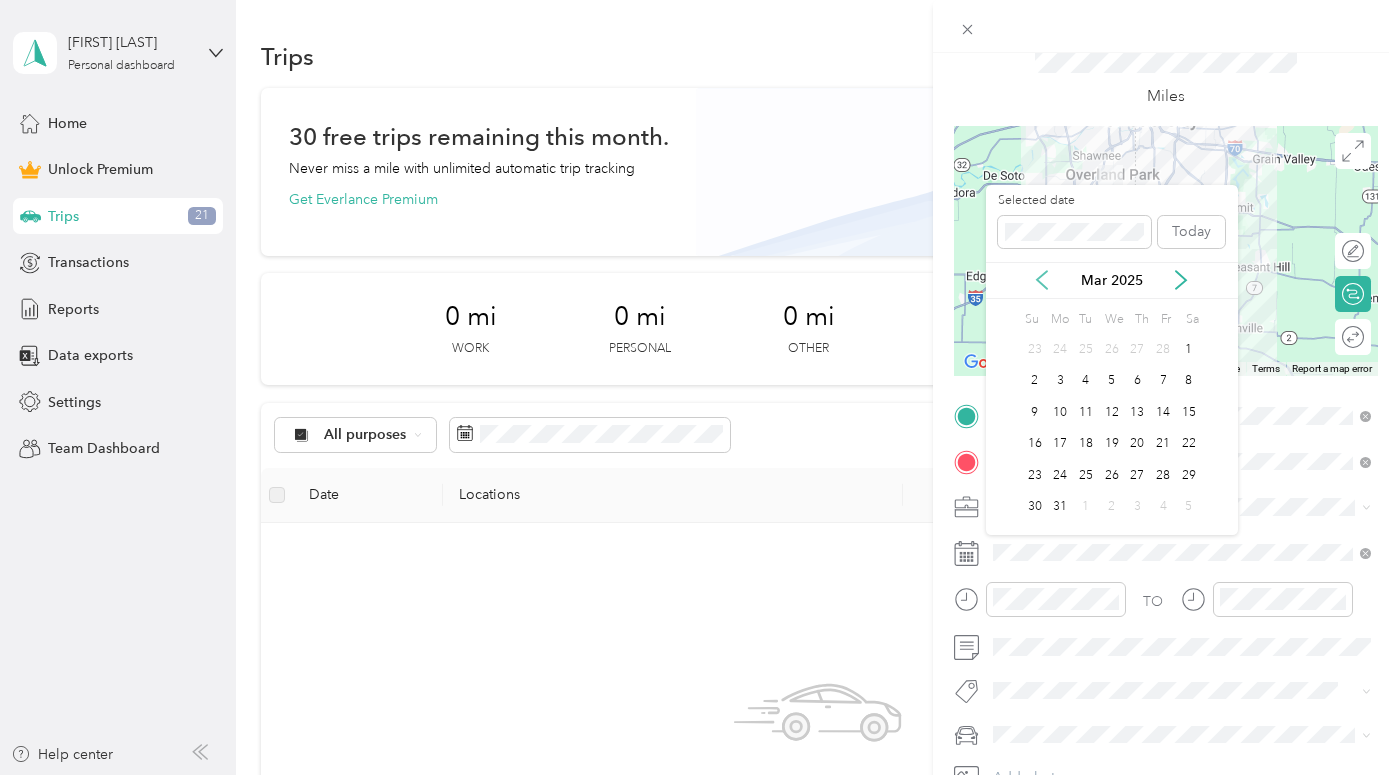 click 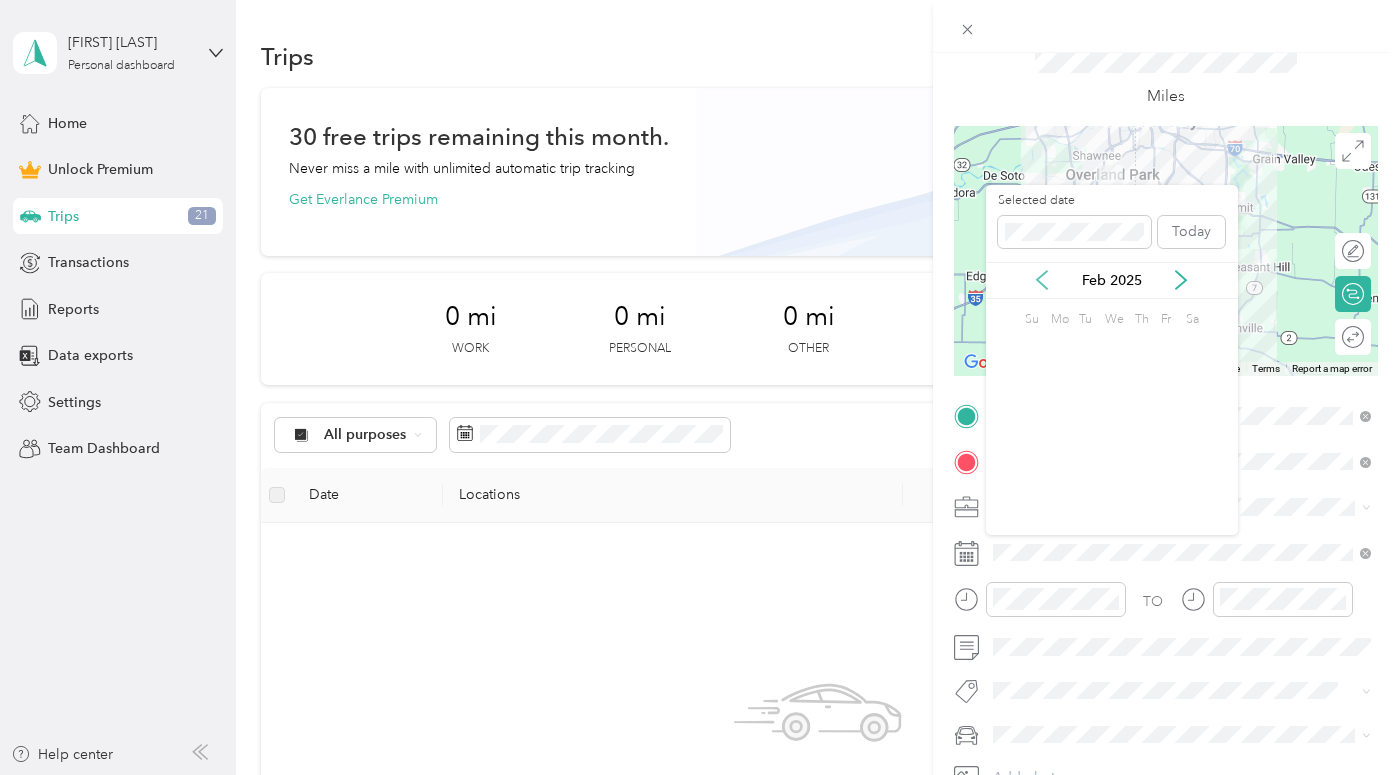 click 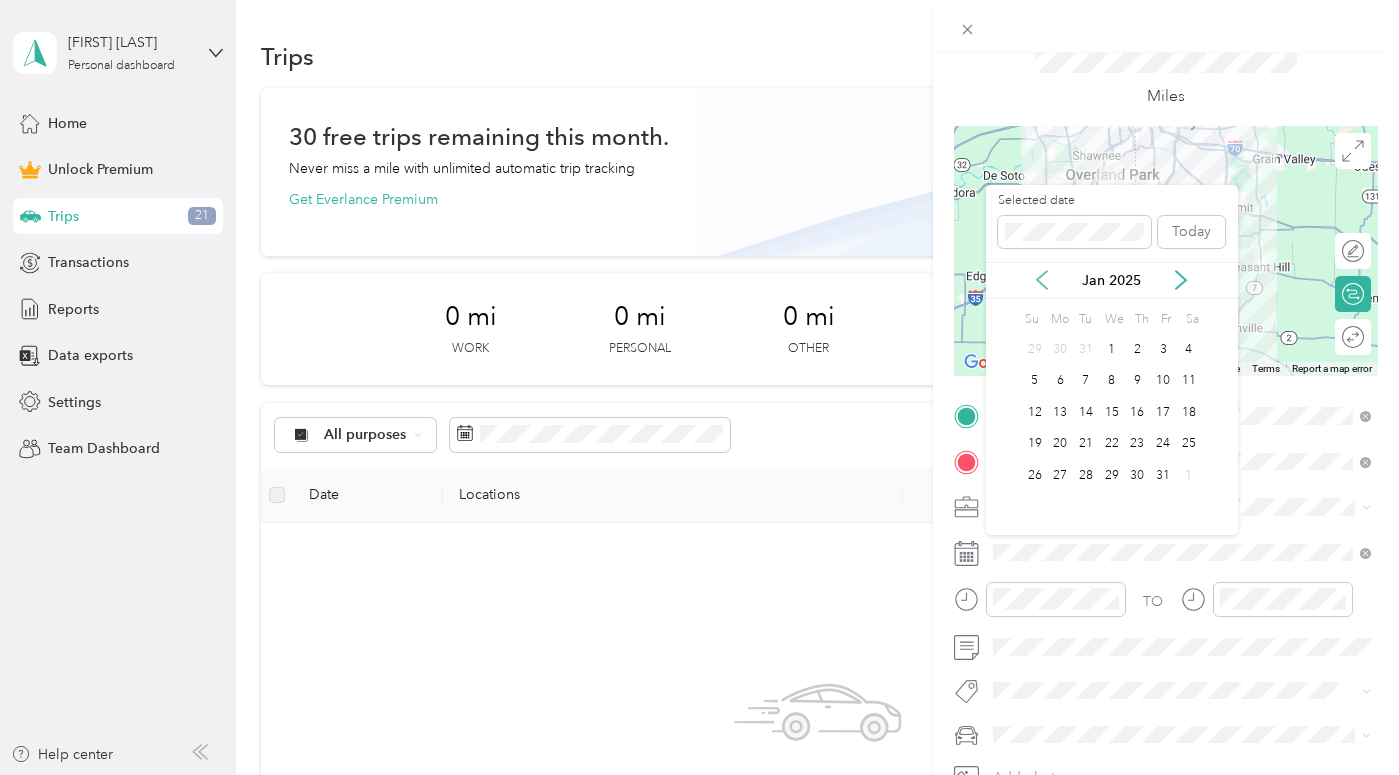 click 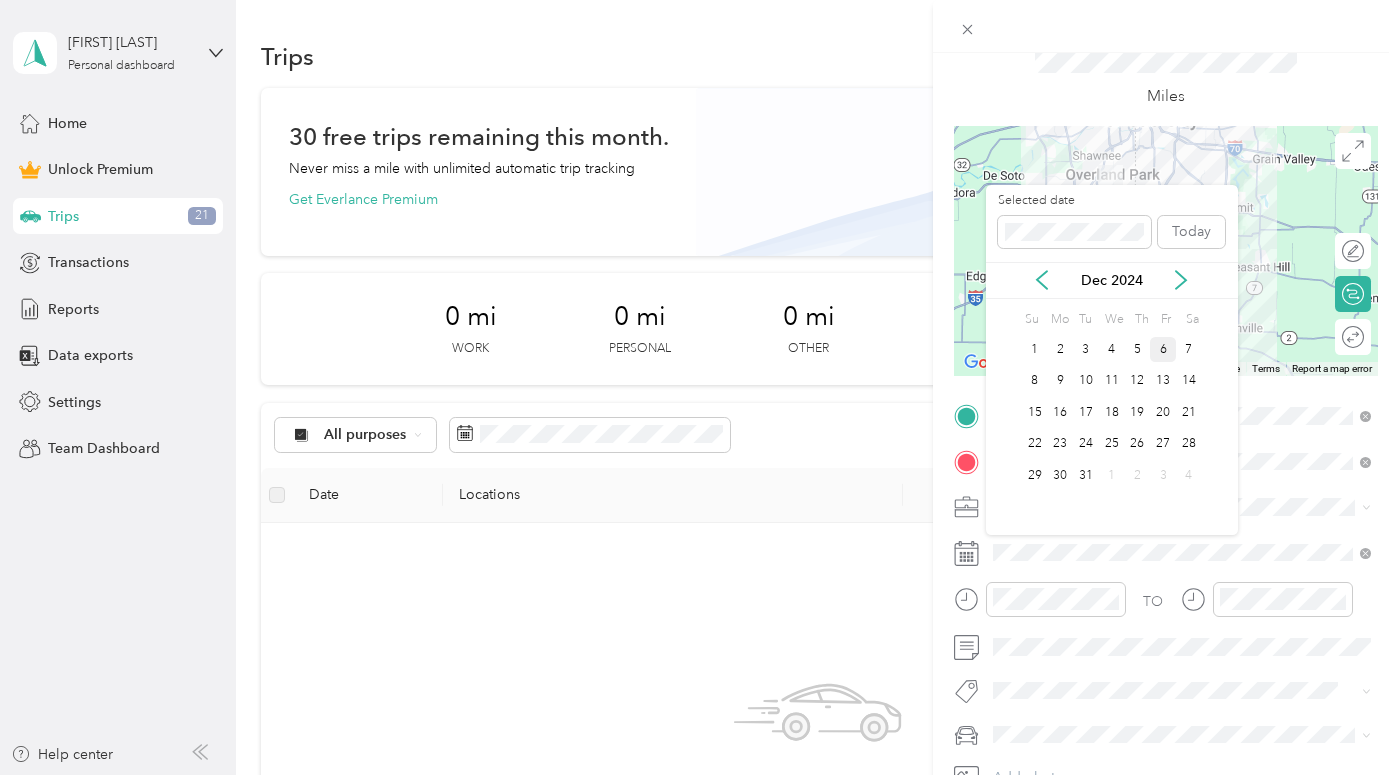 click on "6" at bounding box center [1163, 349] 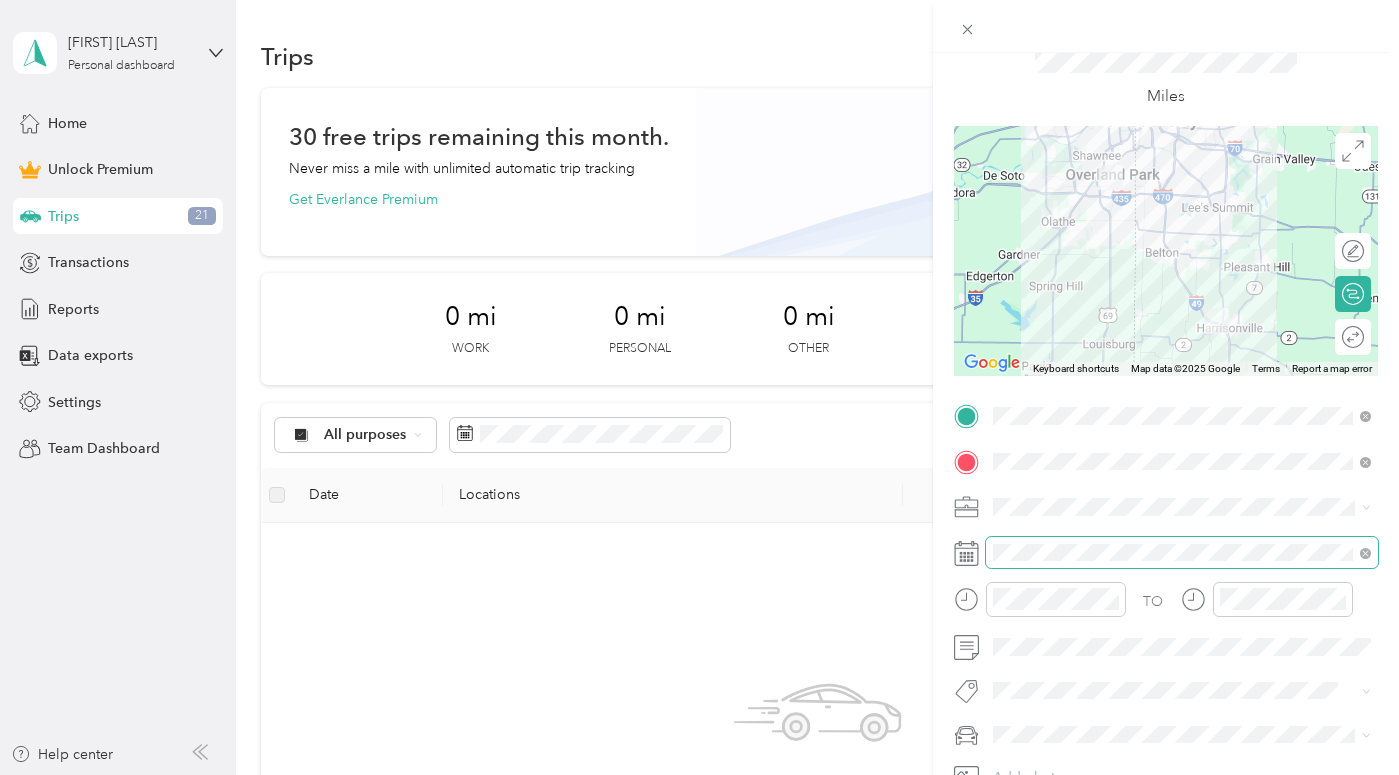 scroll, scrollTop: 92, scrollLeft: 0, axis: vertical 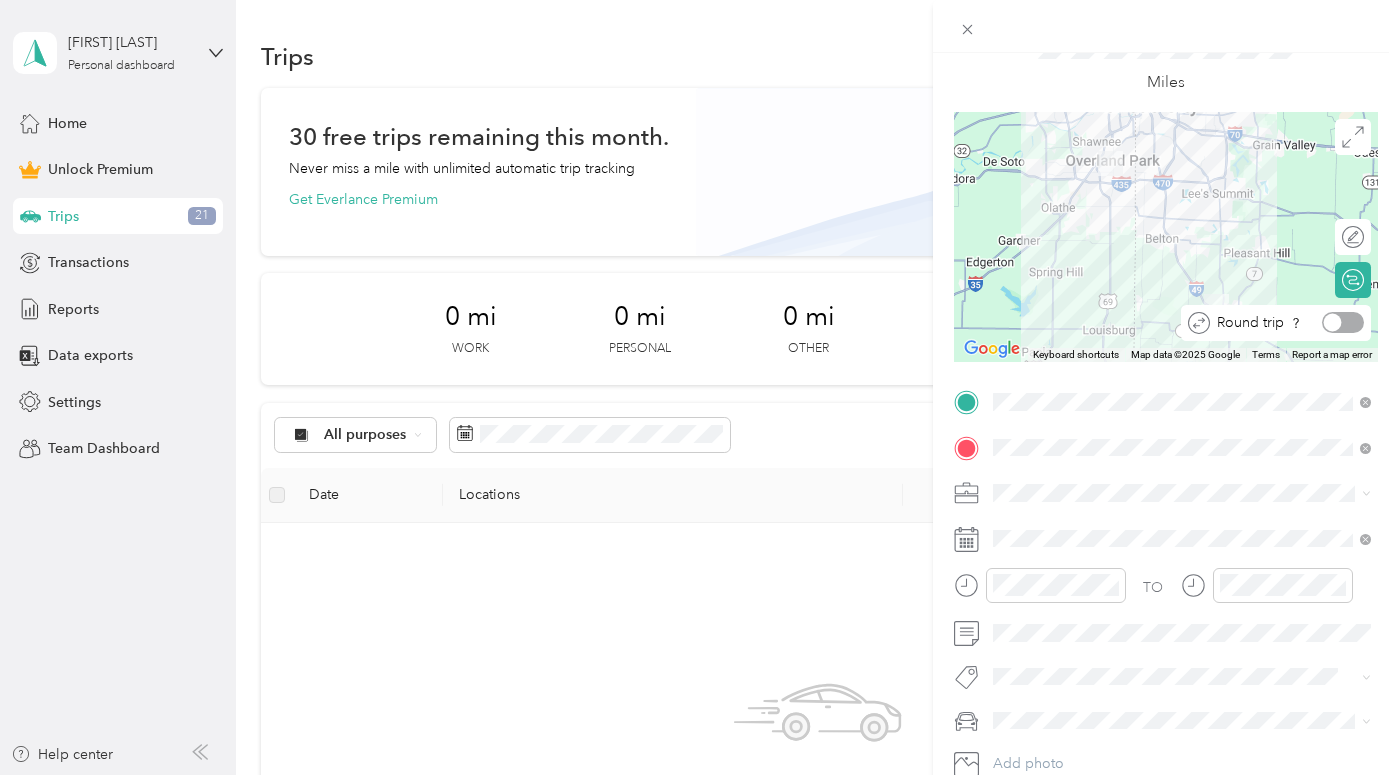 click at bounding box center (1343, 322) 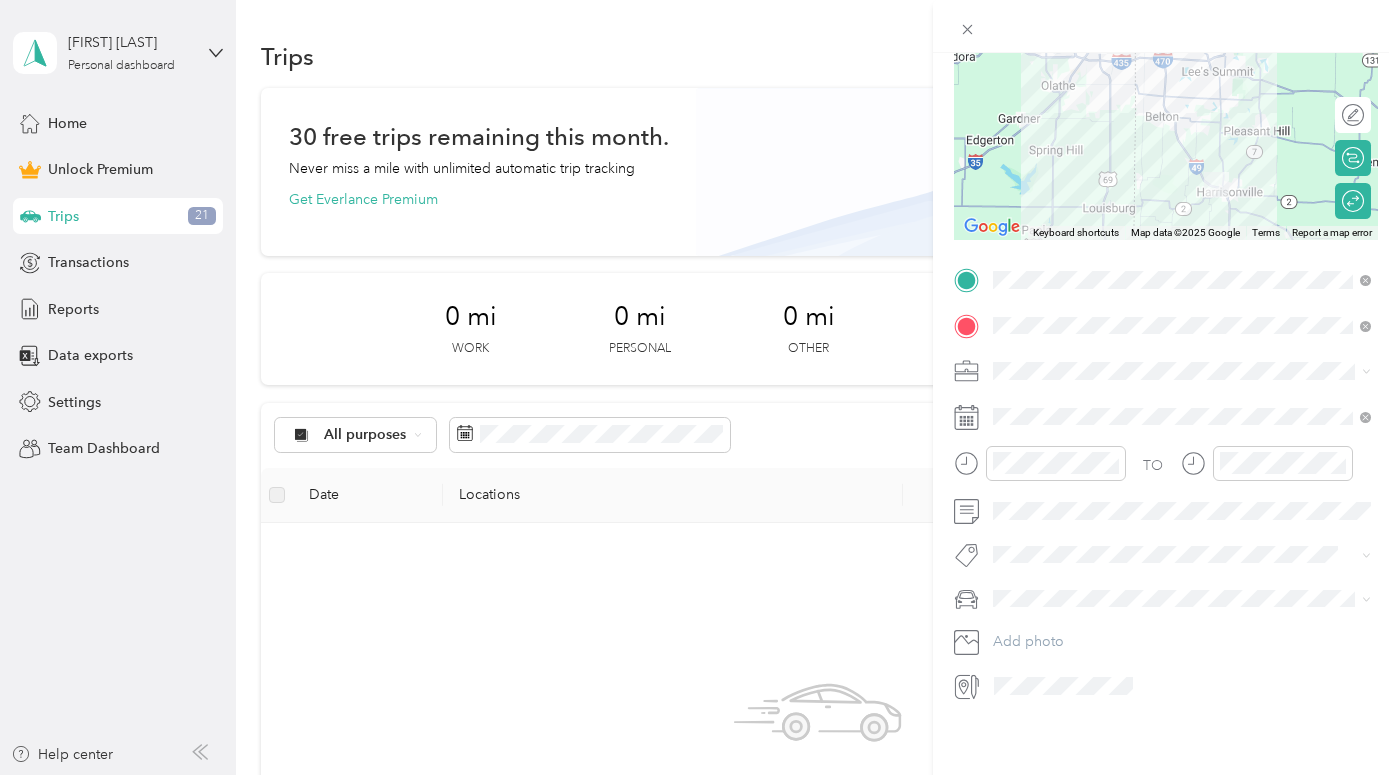 scroll, scrollTop: 0, scrollLeft: 0, axis: both 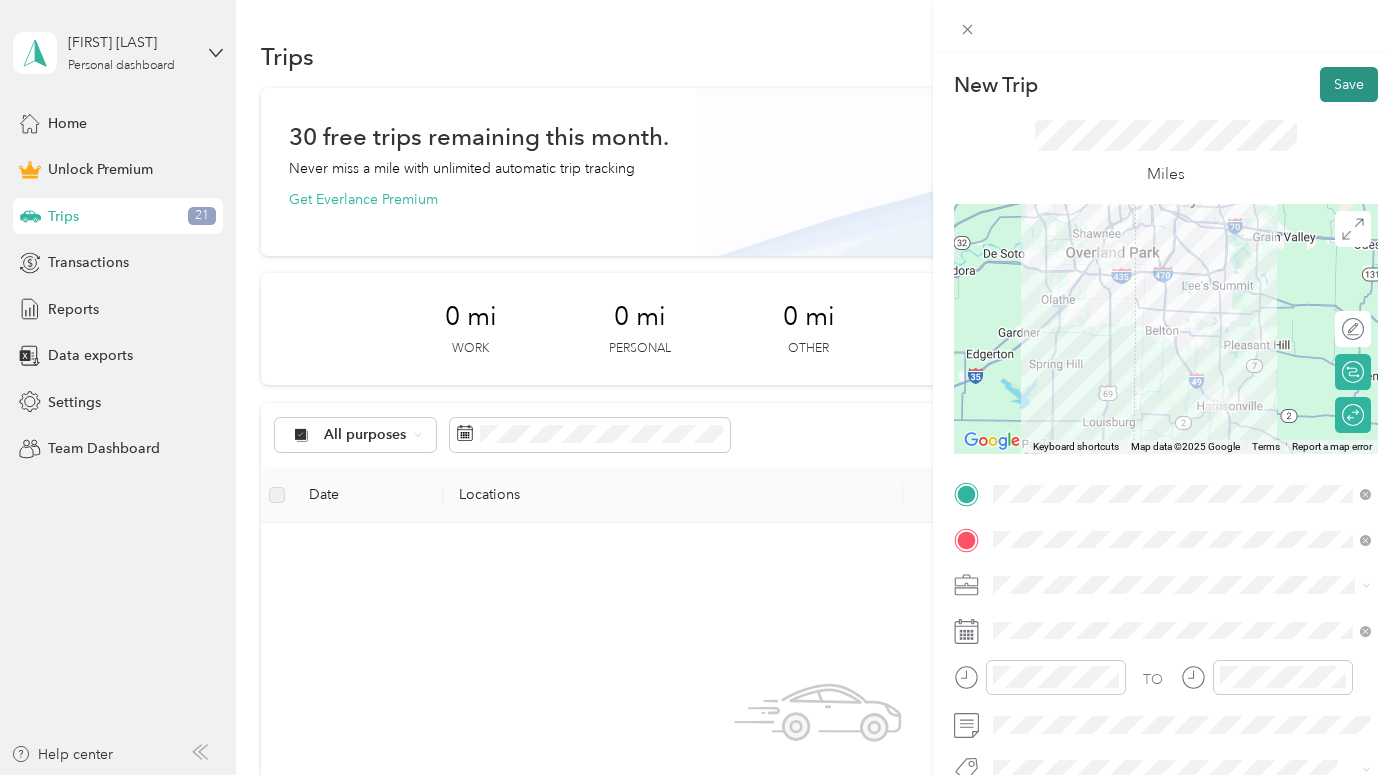 click on "Save" at bounding box center [1349, 84] 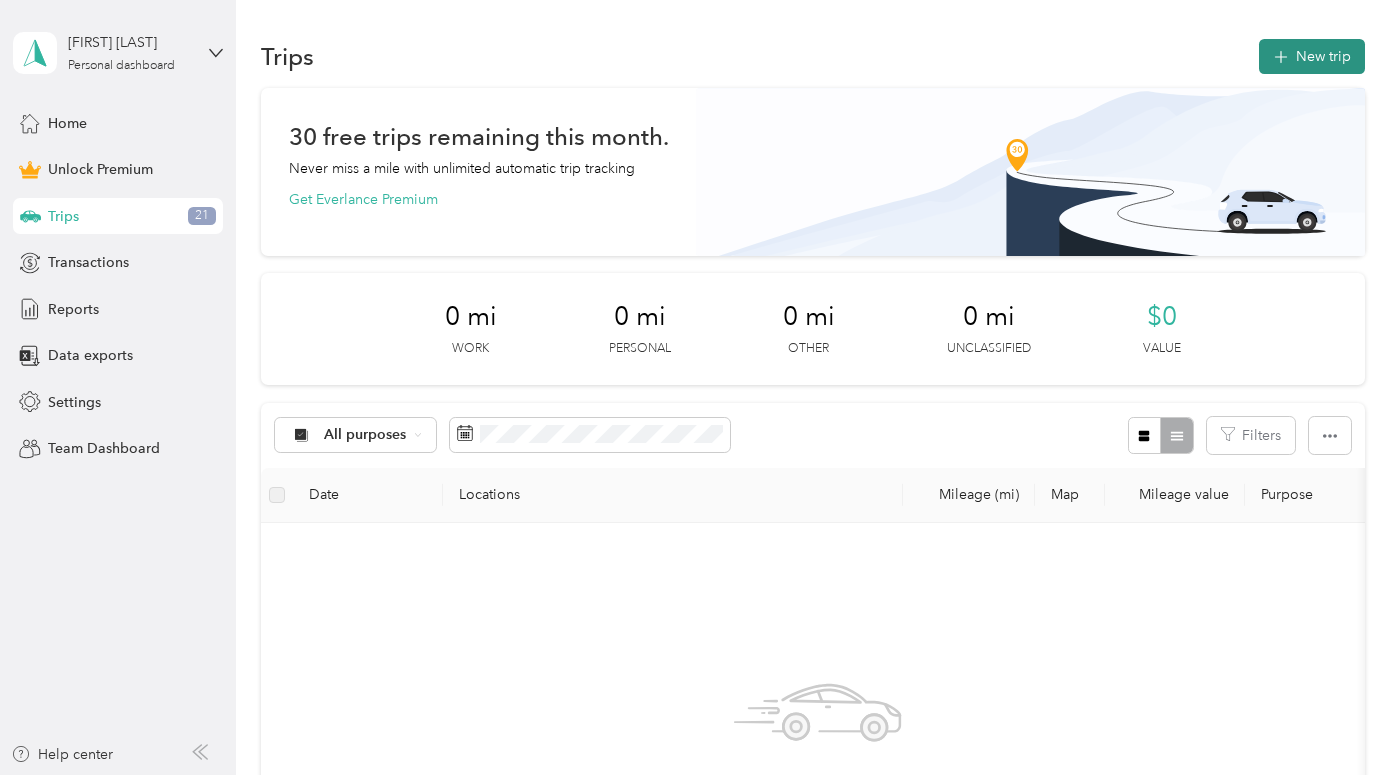 click on "New trip" at bounding box center (1312, 56) 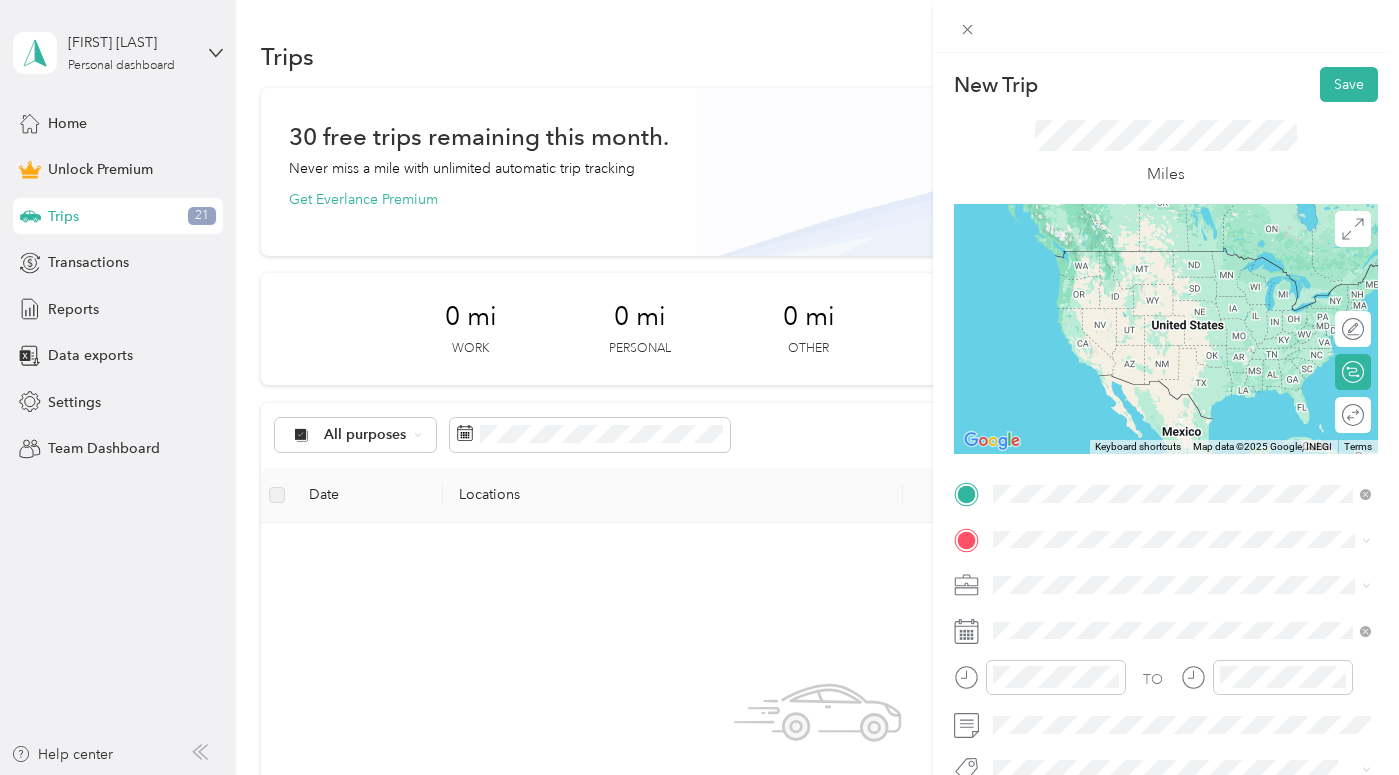 click on "Home [NUMBER] [STREET], [CITY], [STATE], [COUNTRY]" at bounding box center (1185, 270) 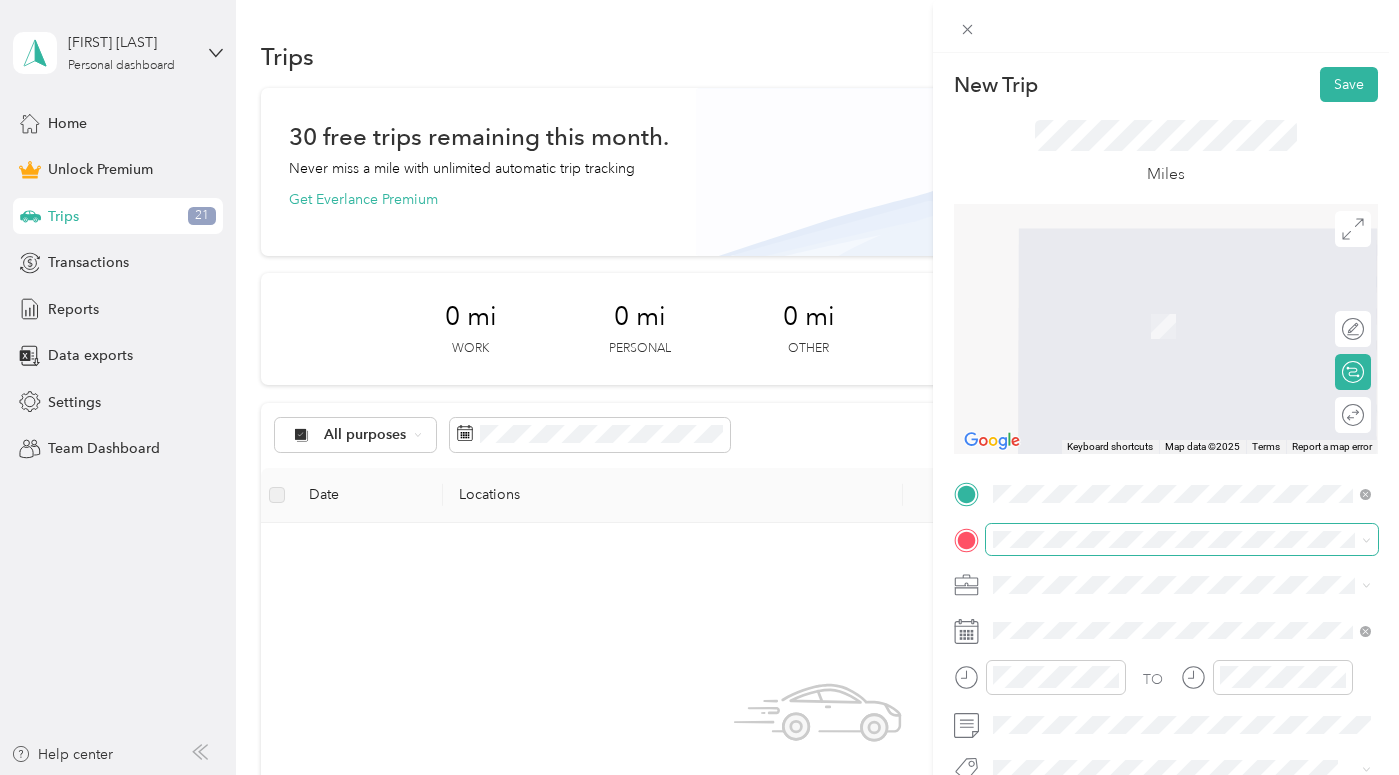 click at bounding box center (1182, 540) 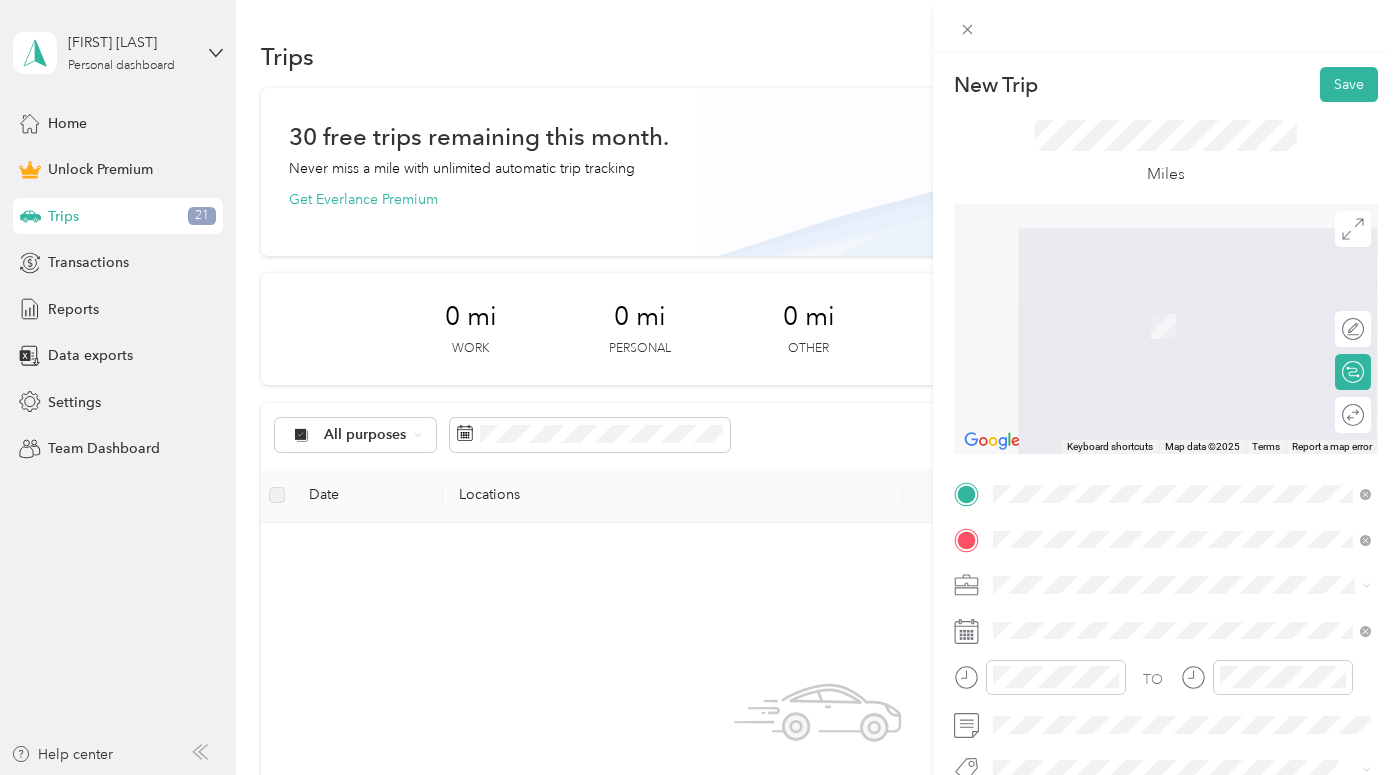 click on "[NUMBER] [ROAD] [NUMBER]
[CITY], [STATE] [POSTAL_CODE], [COUNTRY]" at bounding box center [1174, 620] 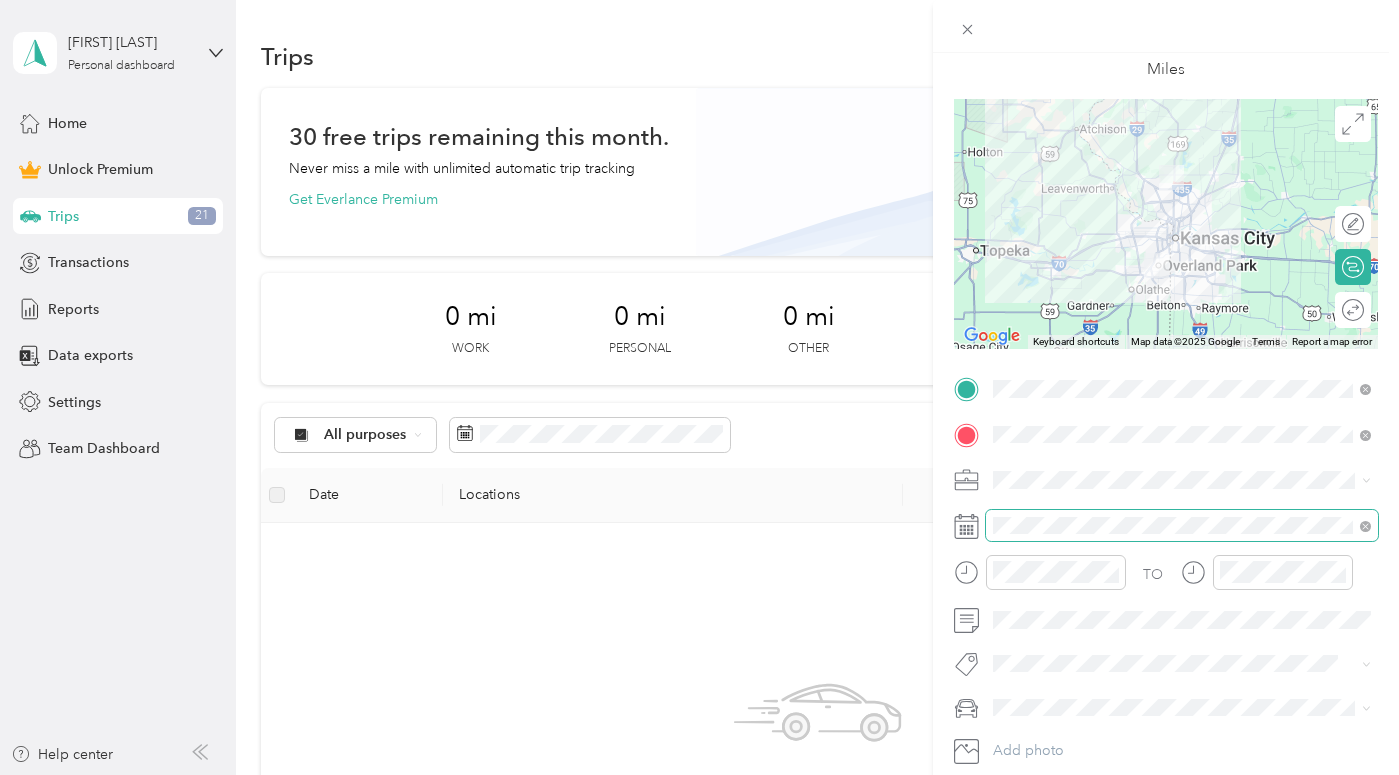 scroll, scrollTop: 107, scrollLeft: 0, axis: vertical 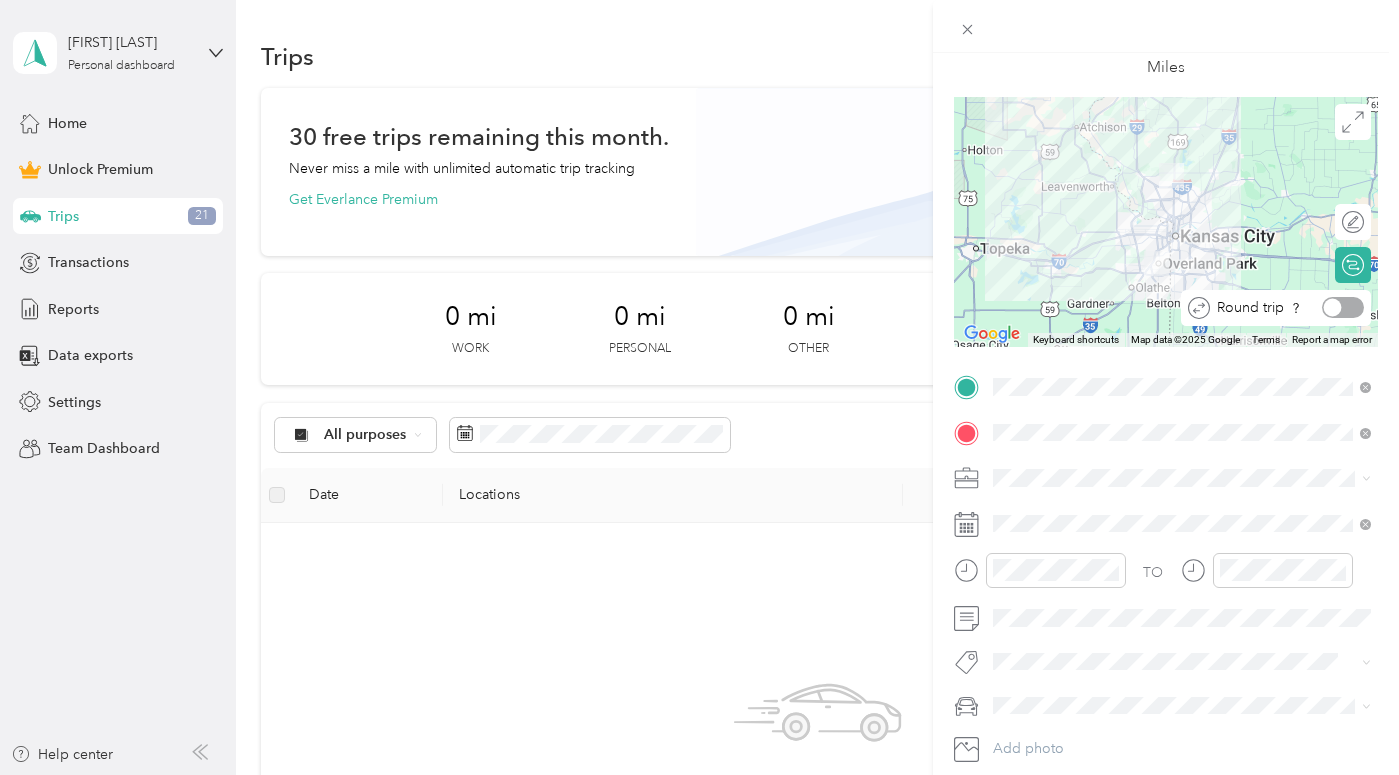 click at bounding box center [1343, 307] 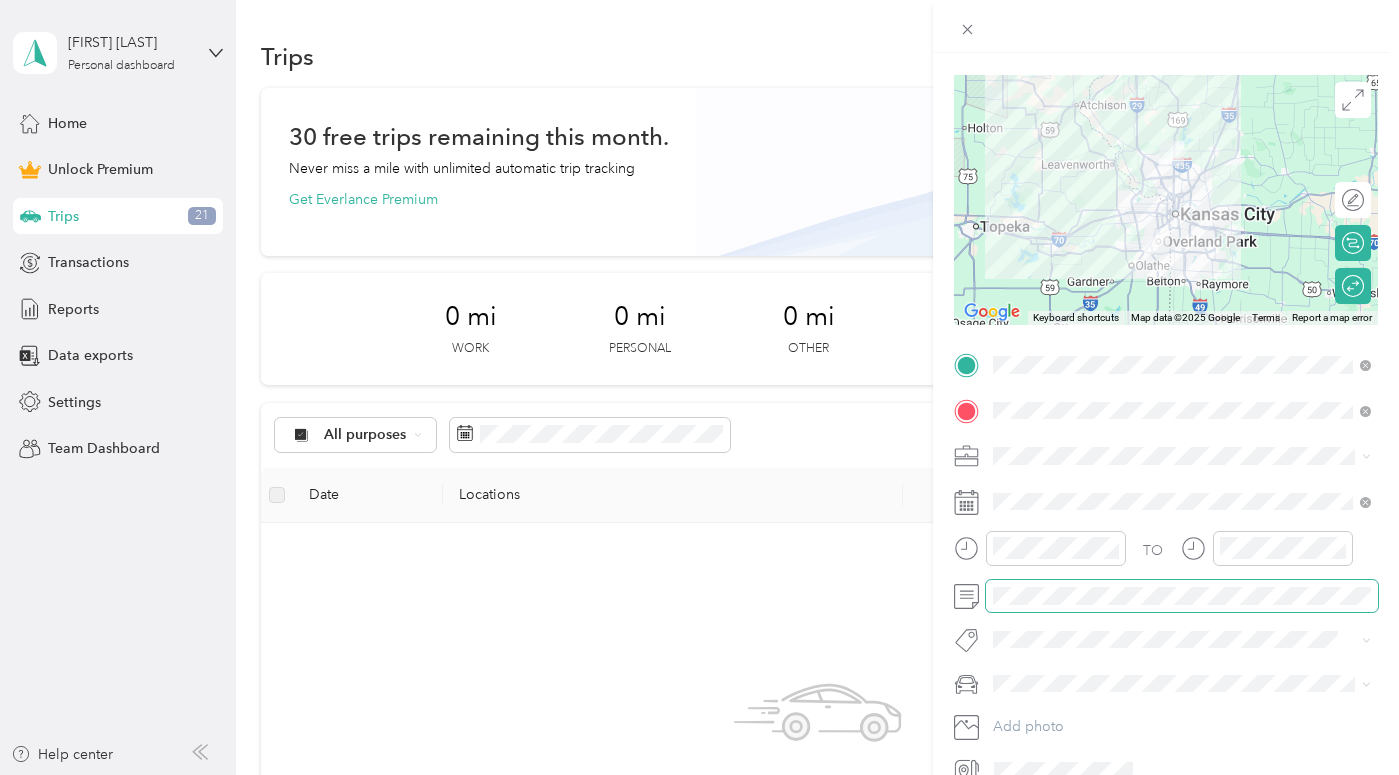 scroll, scrollTop: 132, scrollLeft: 0, axis: vertical 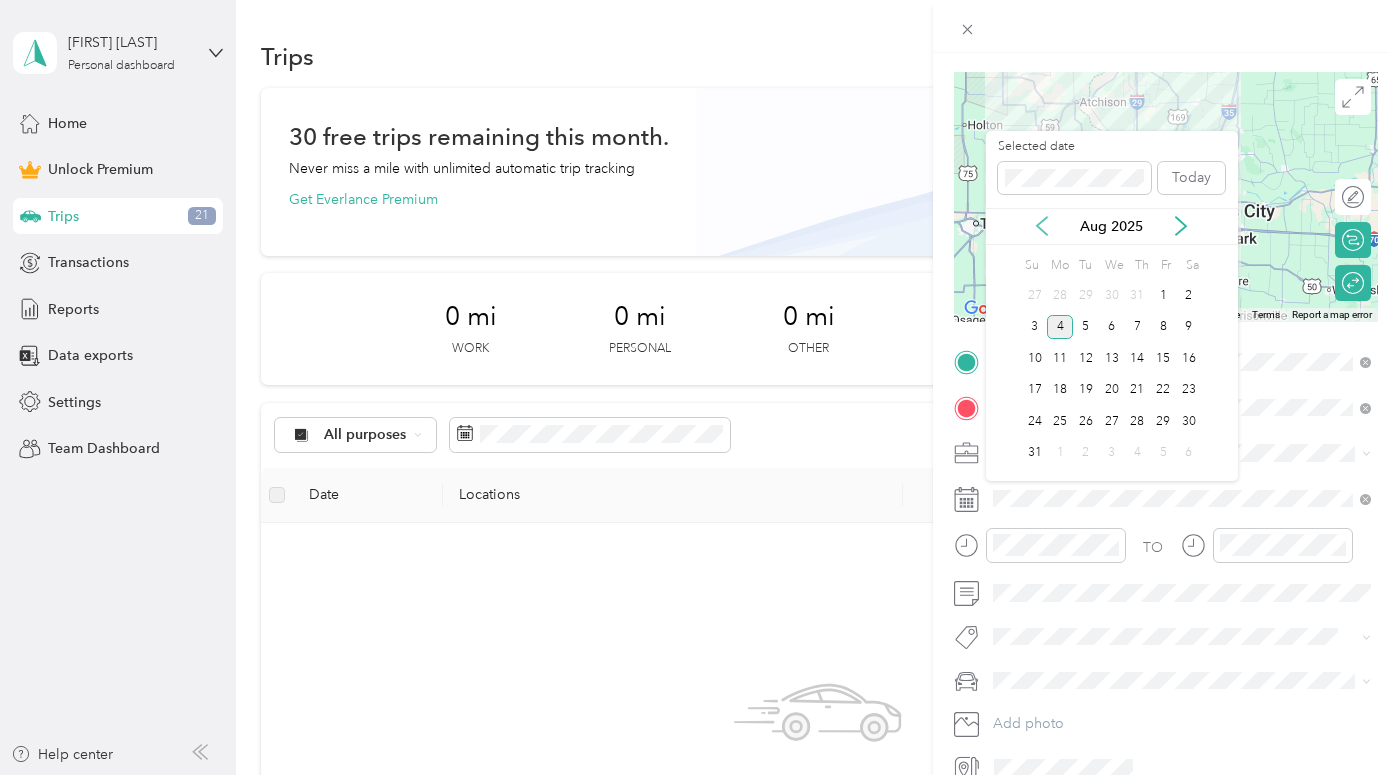 click 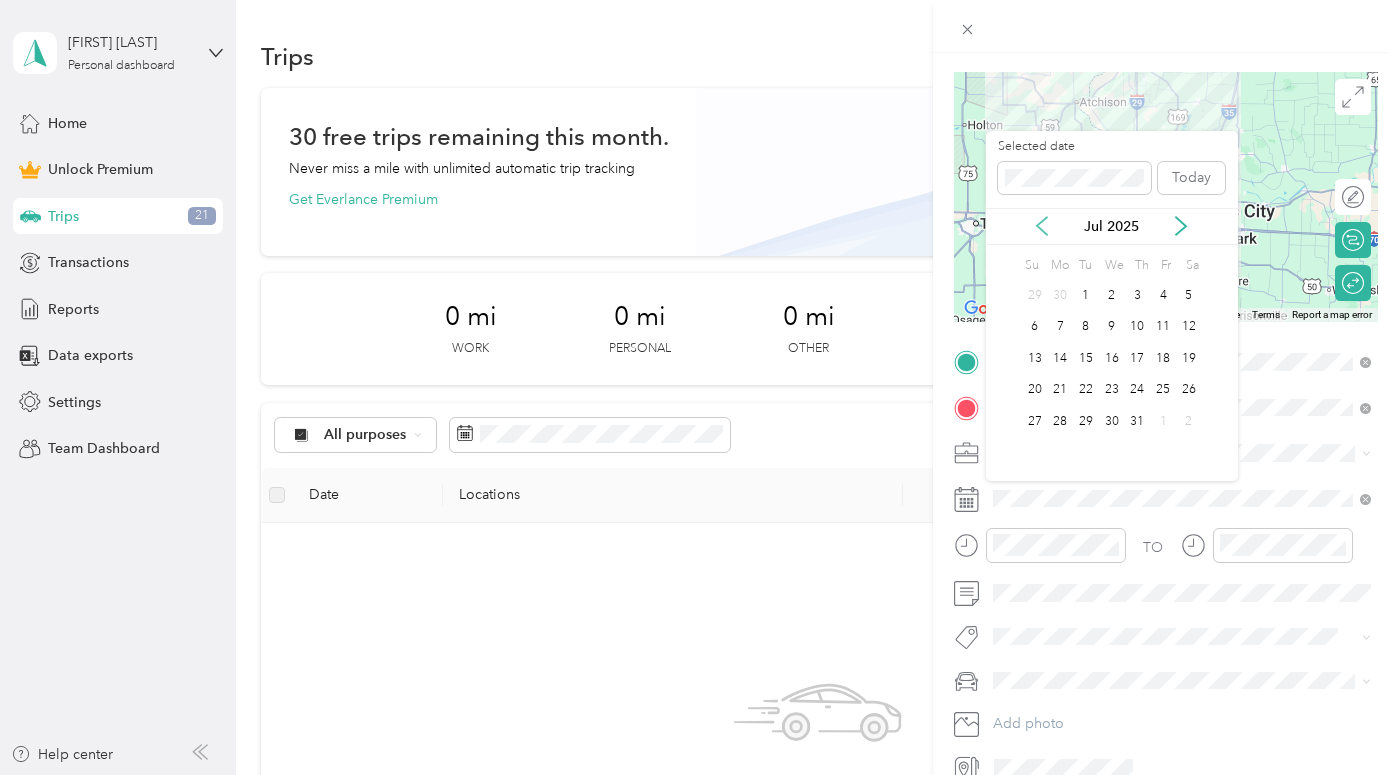 click 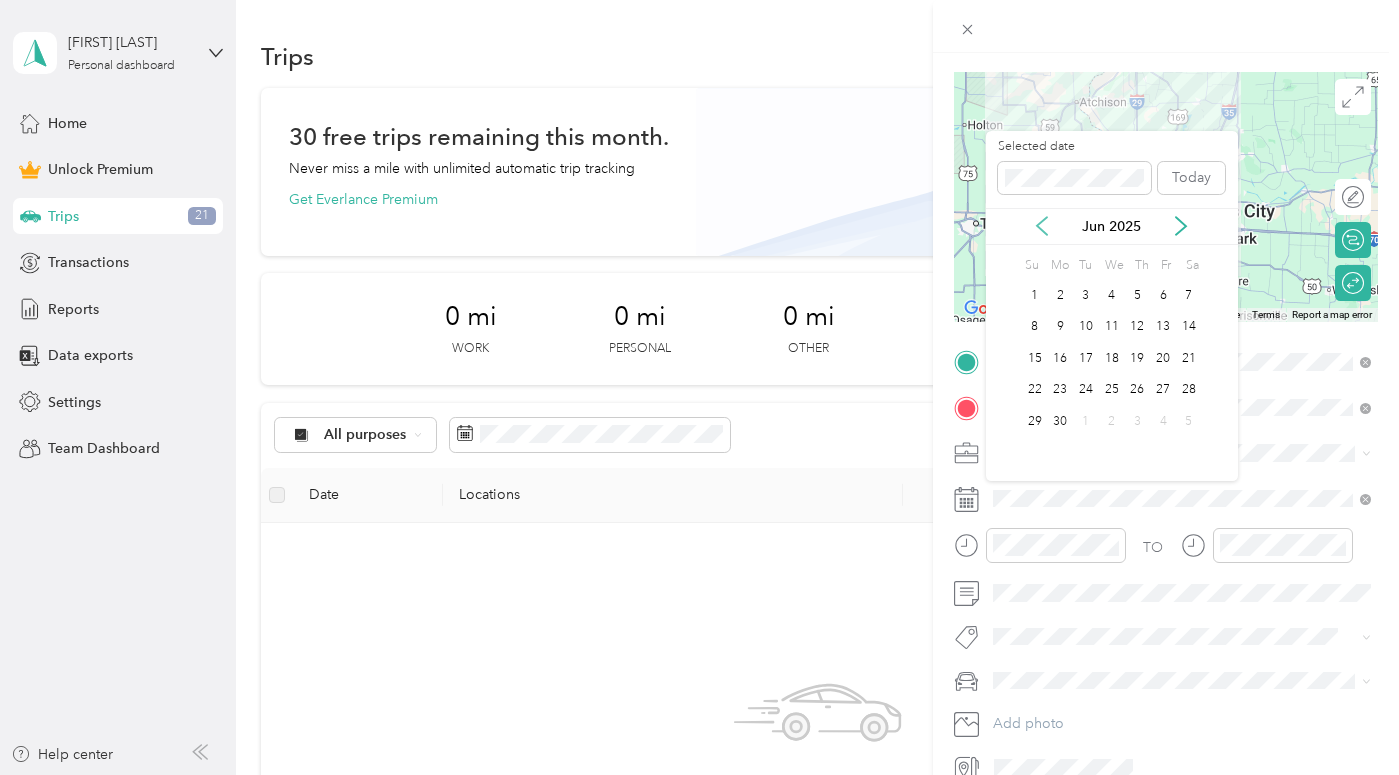 click 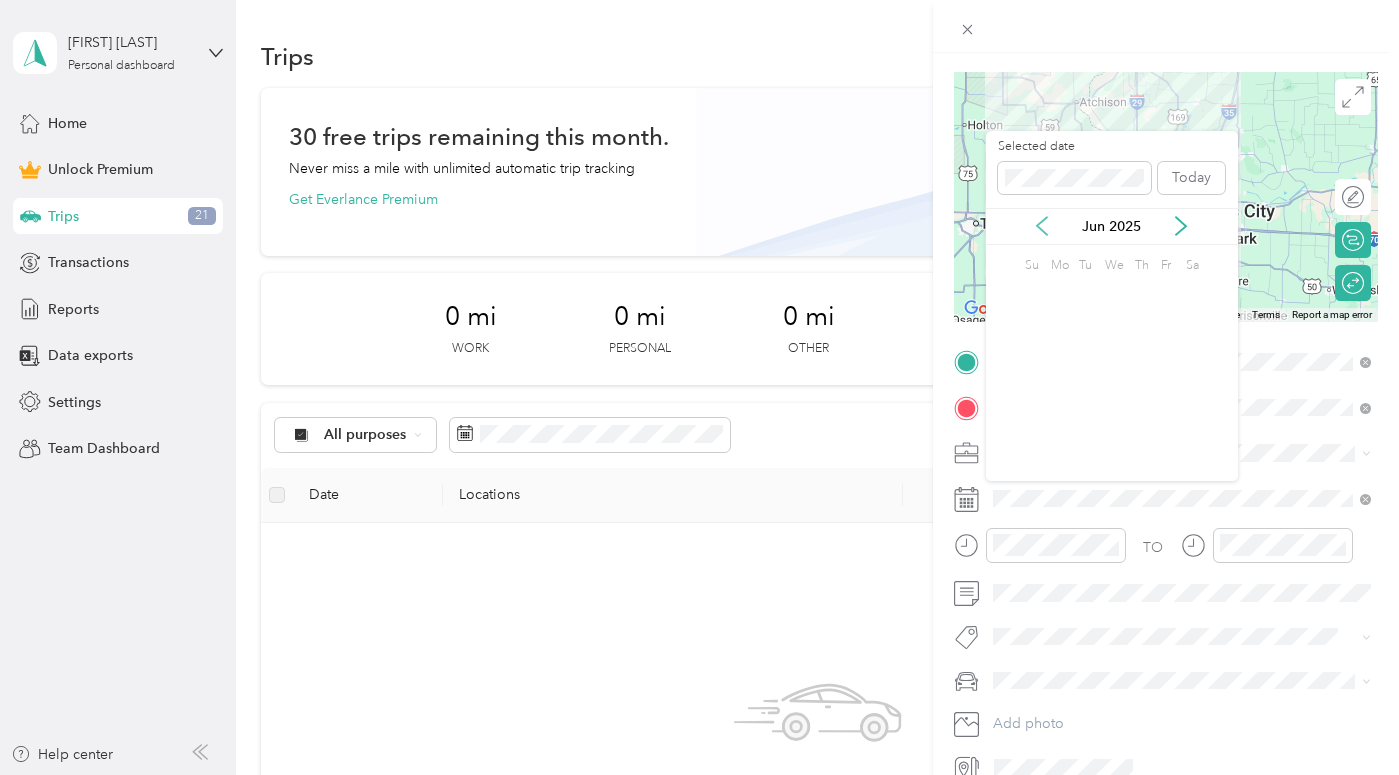 click 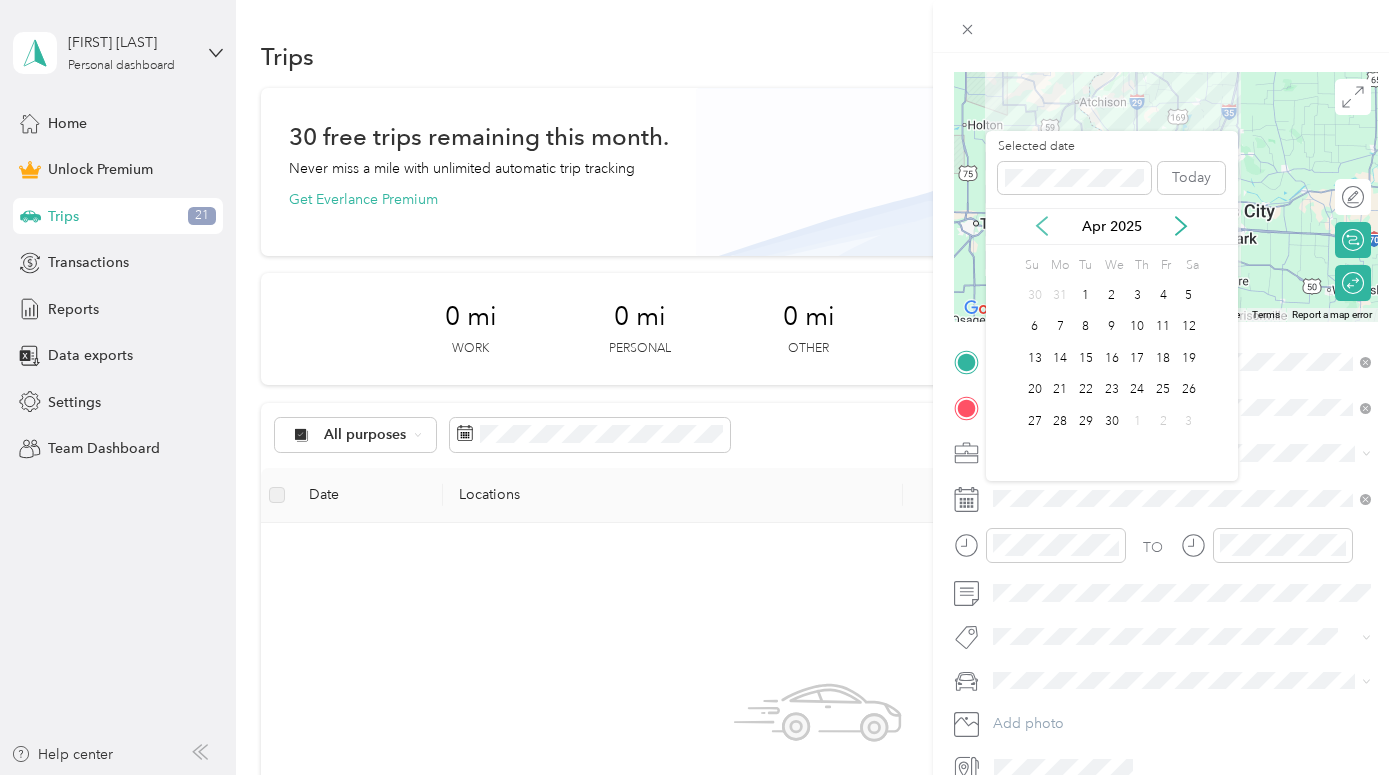 click 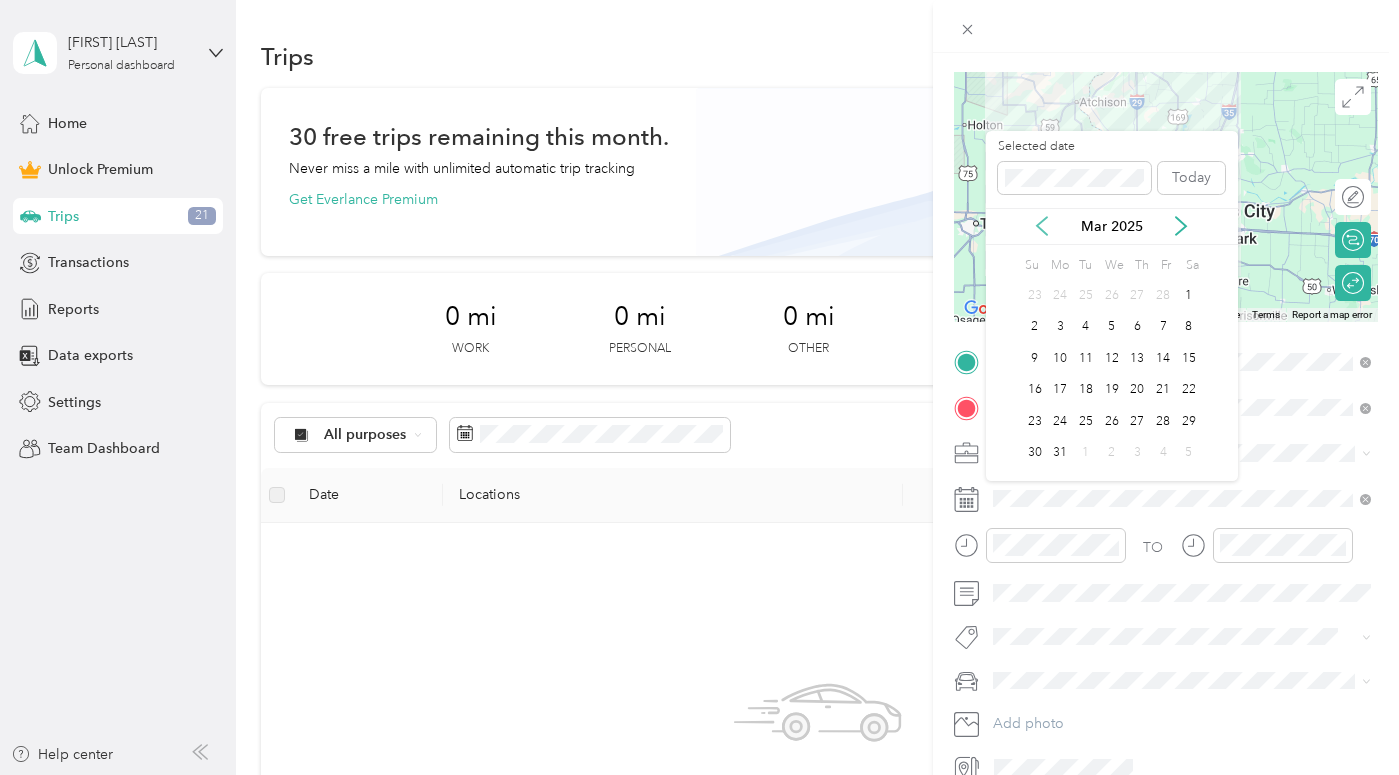 click 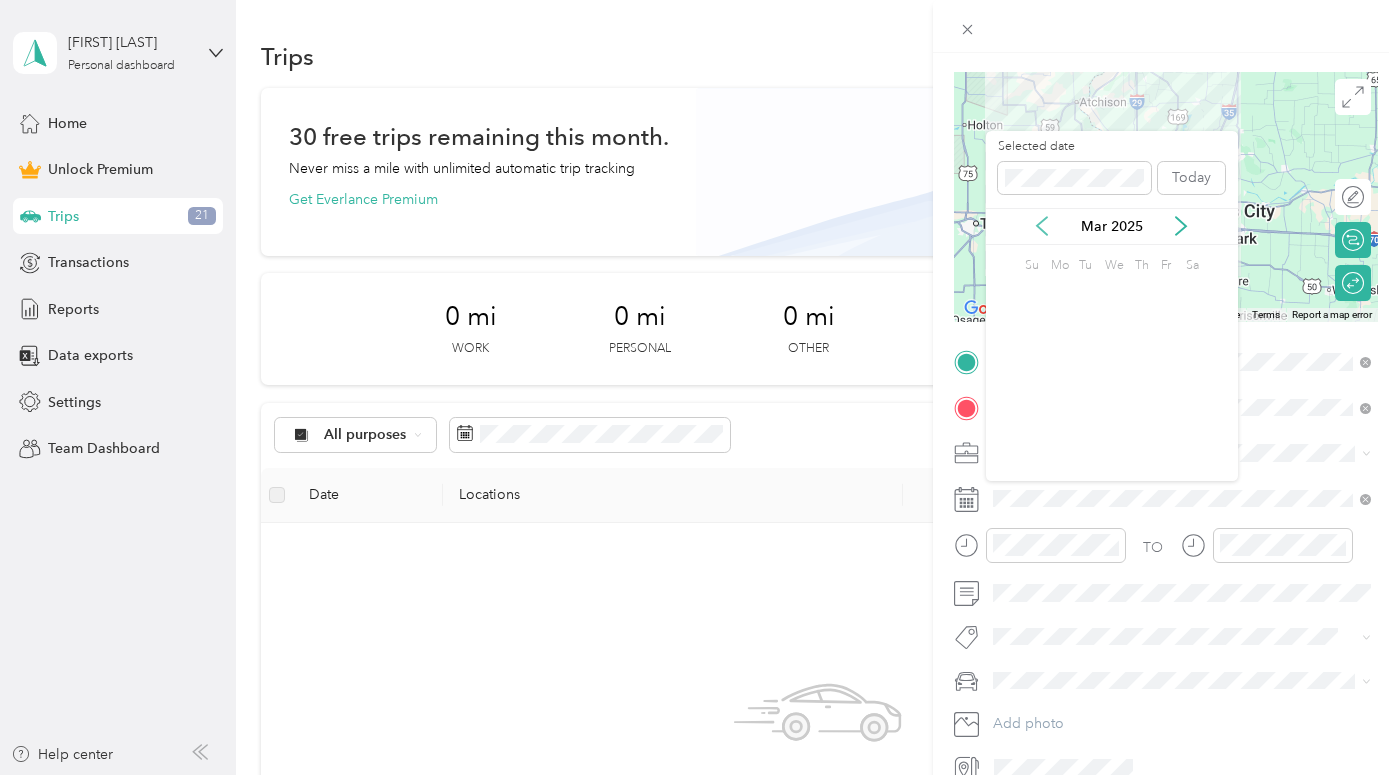 click 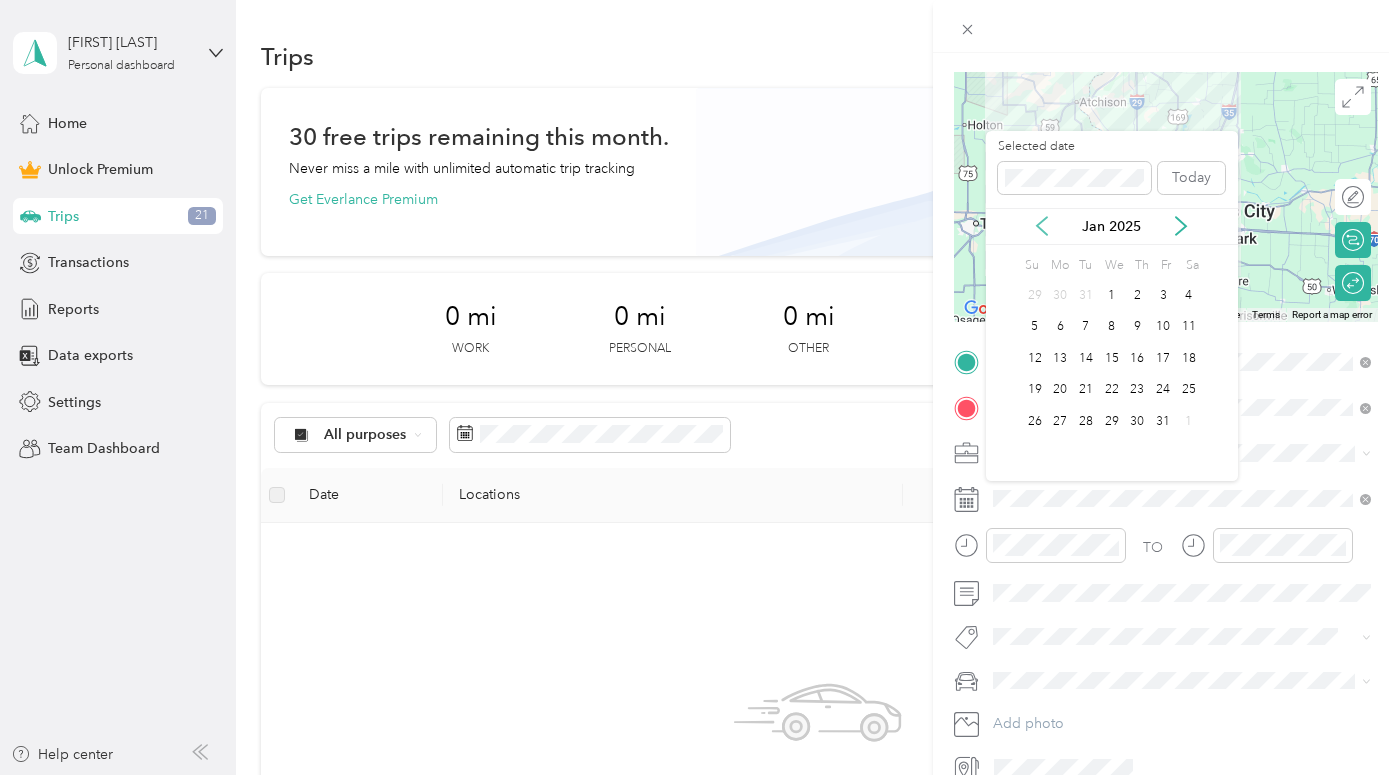 click 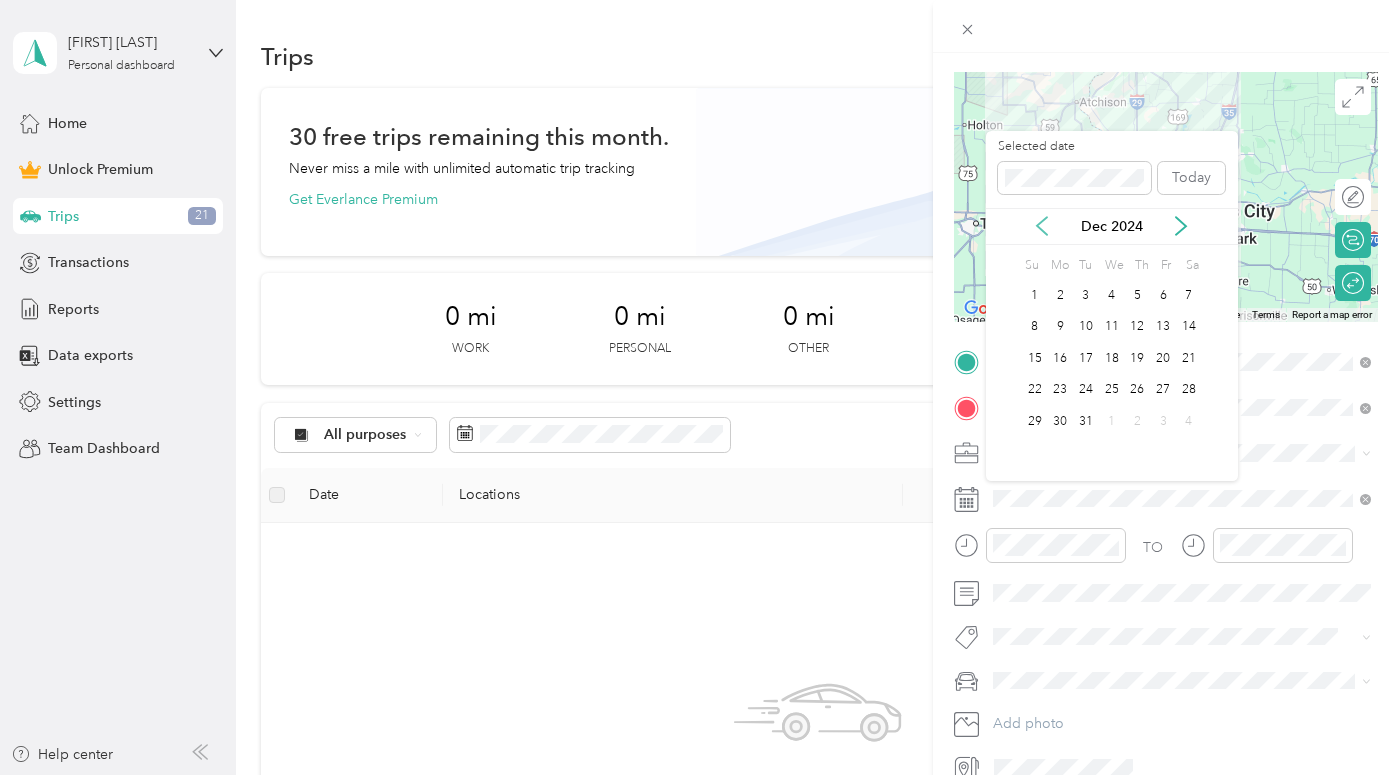 click 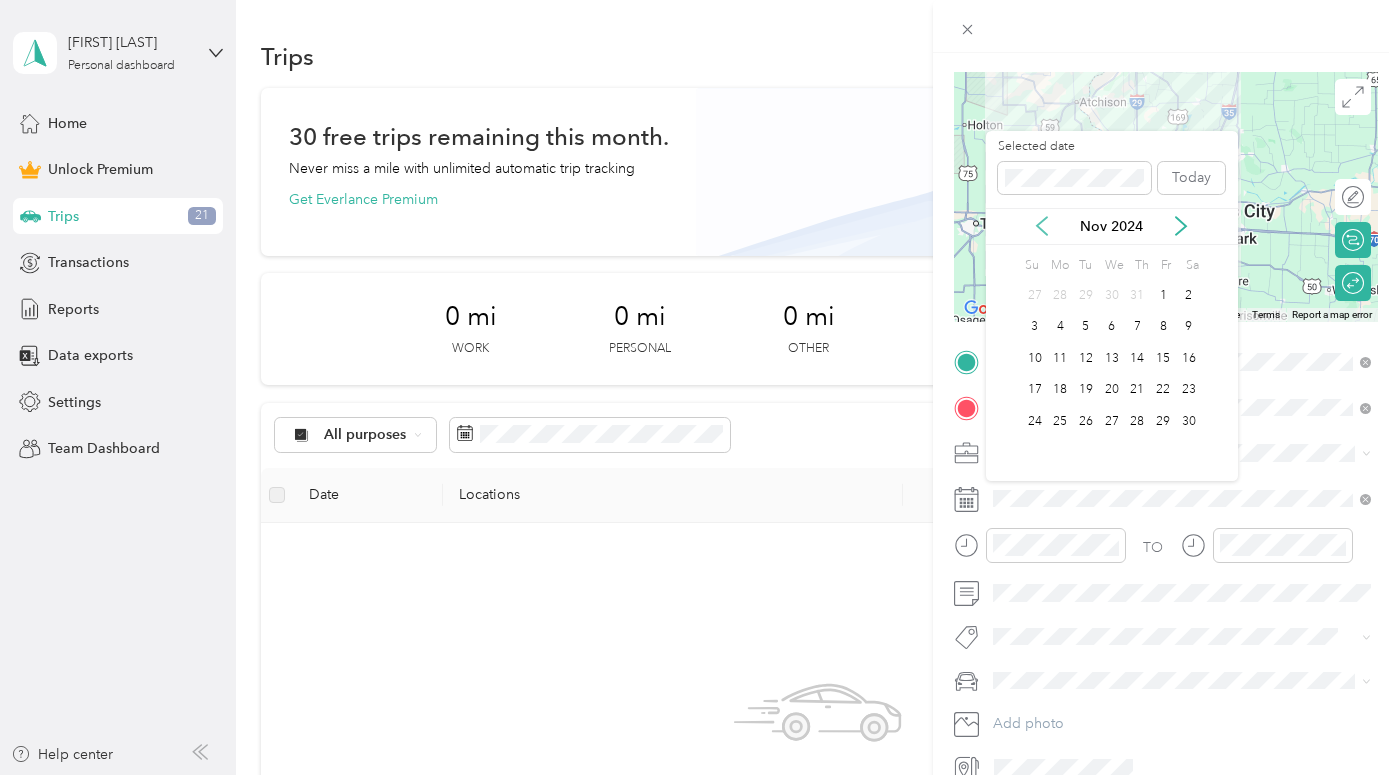 click 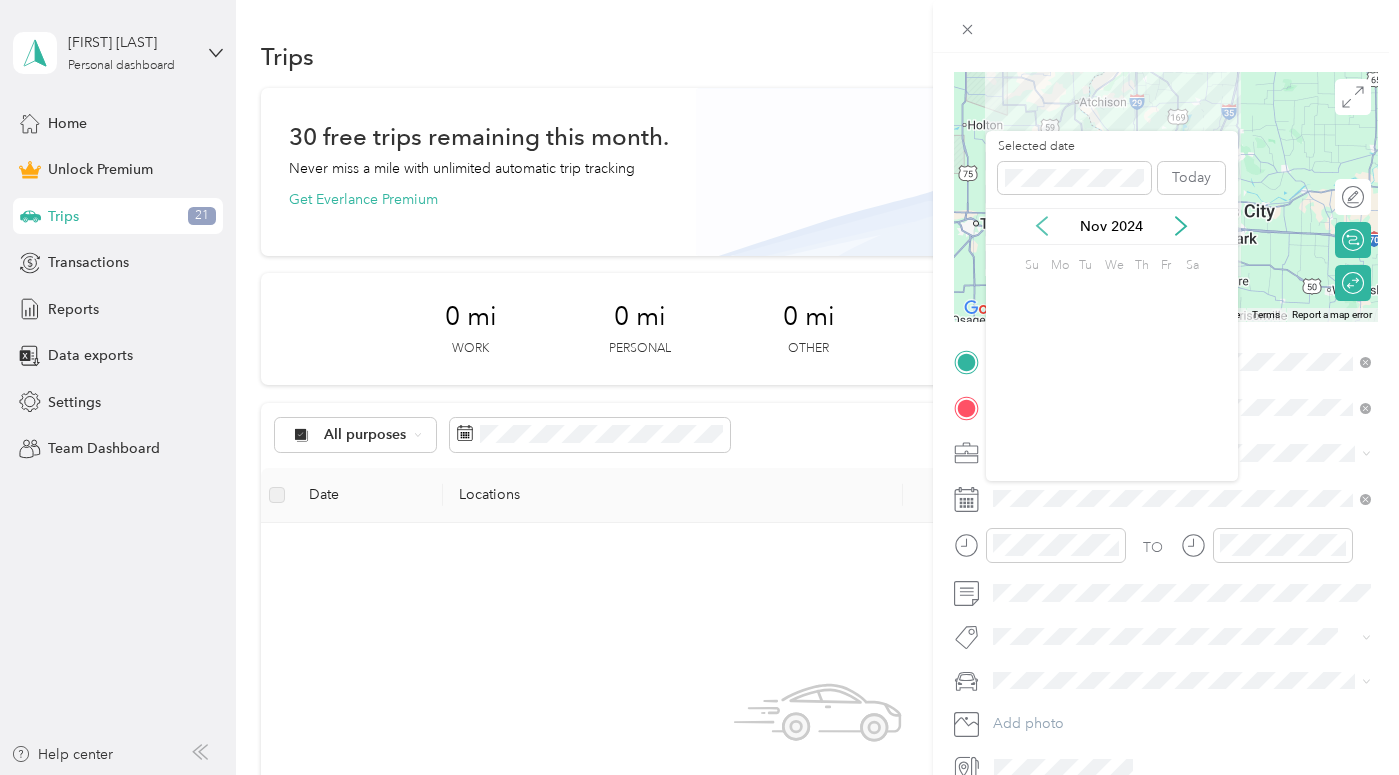 click 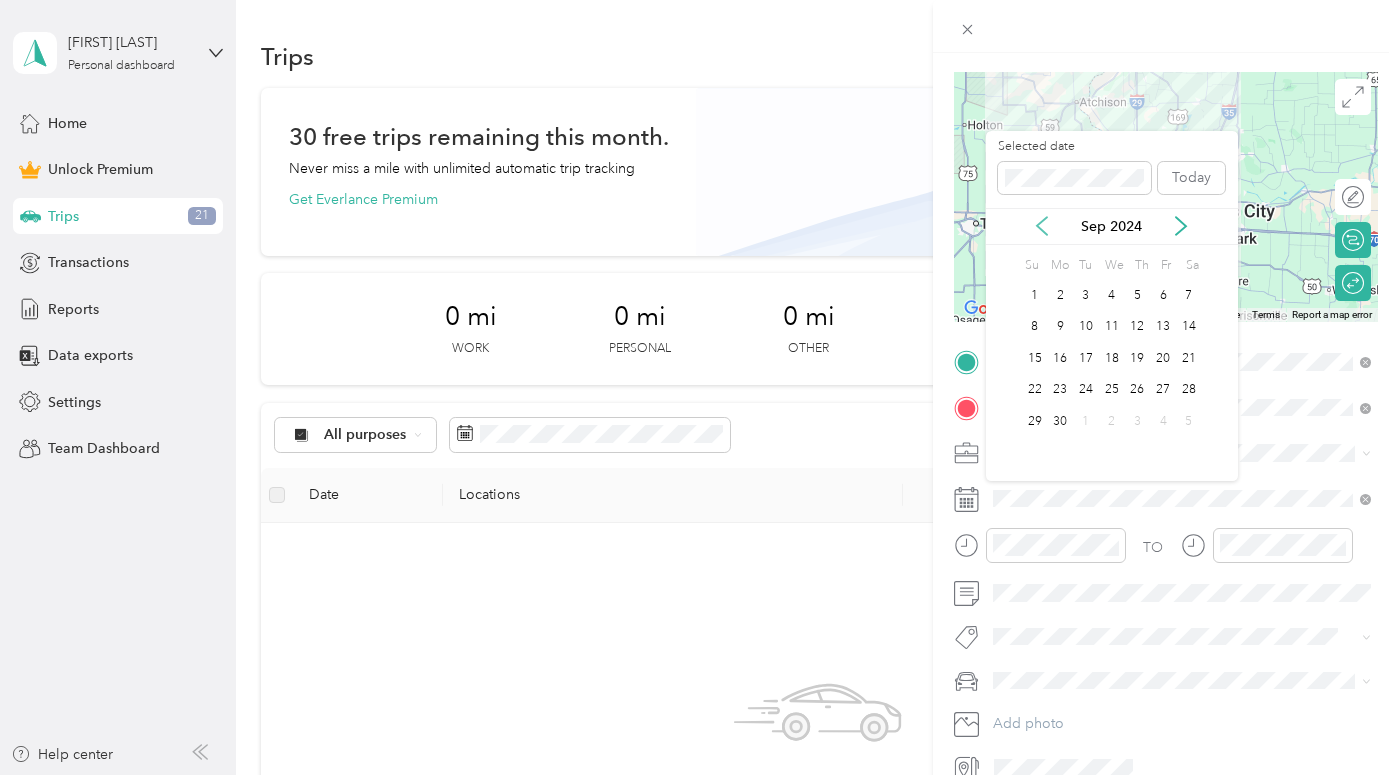 click 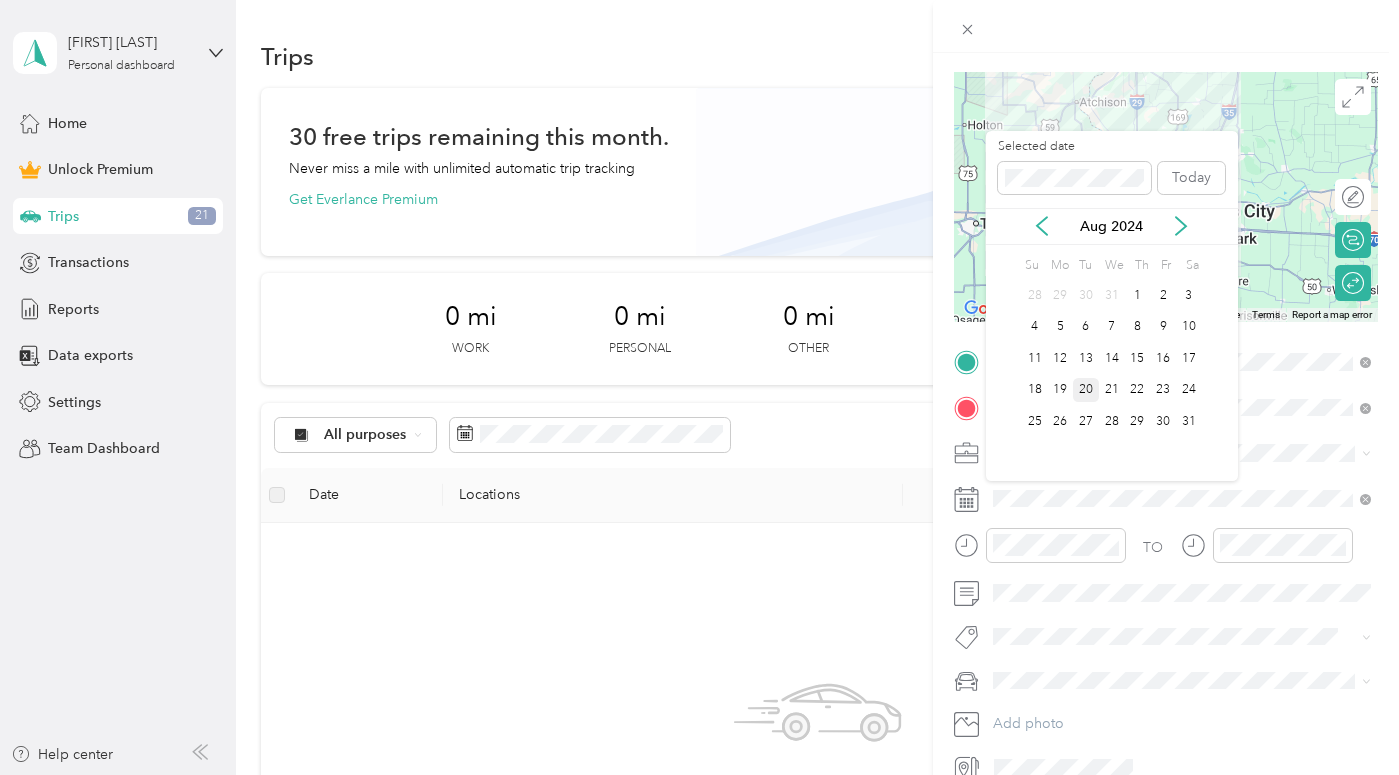 click on "20" at bounding box center [1086, 390] 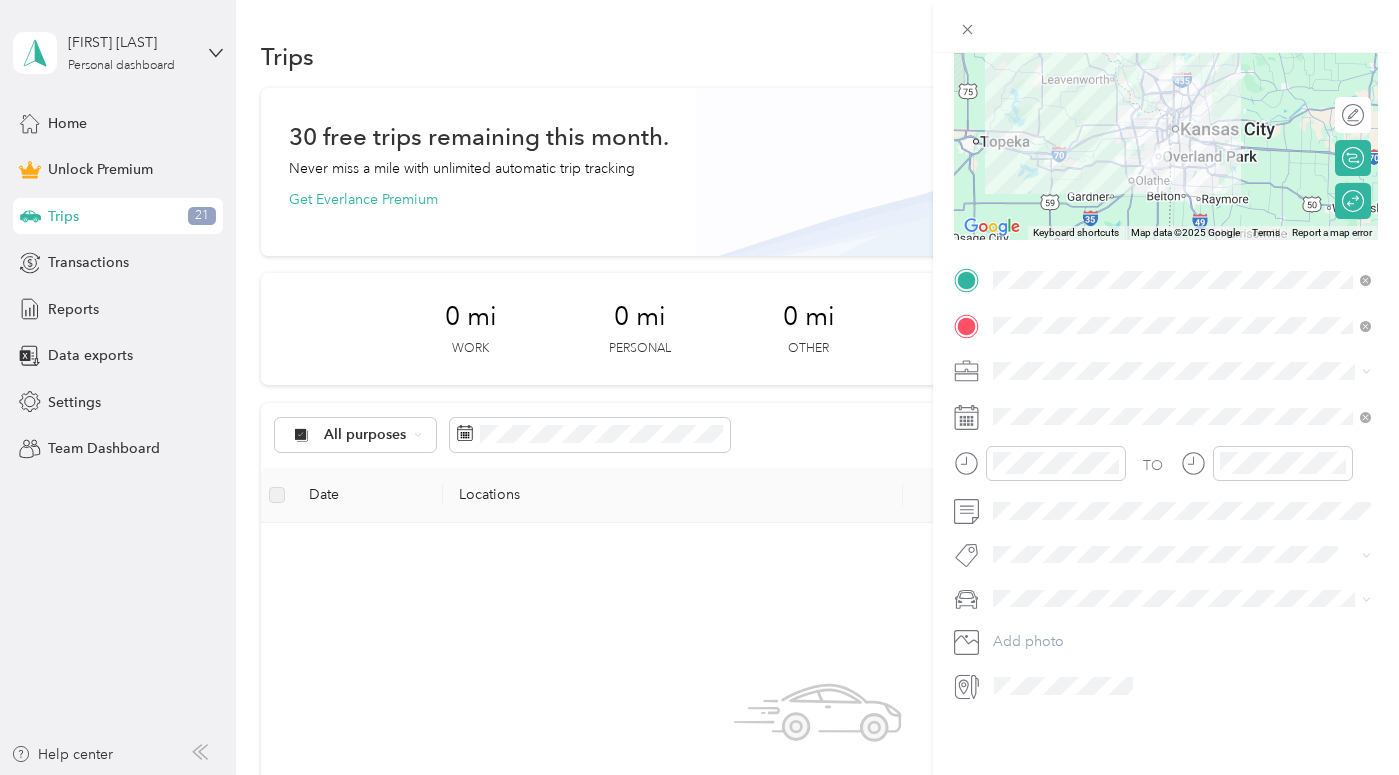 scroll, scrollTop: 0, scrollLeft: 0, axis: both 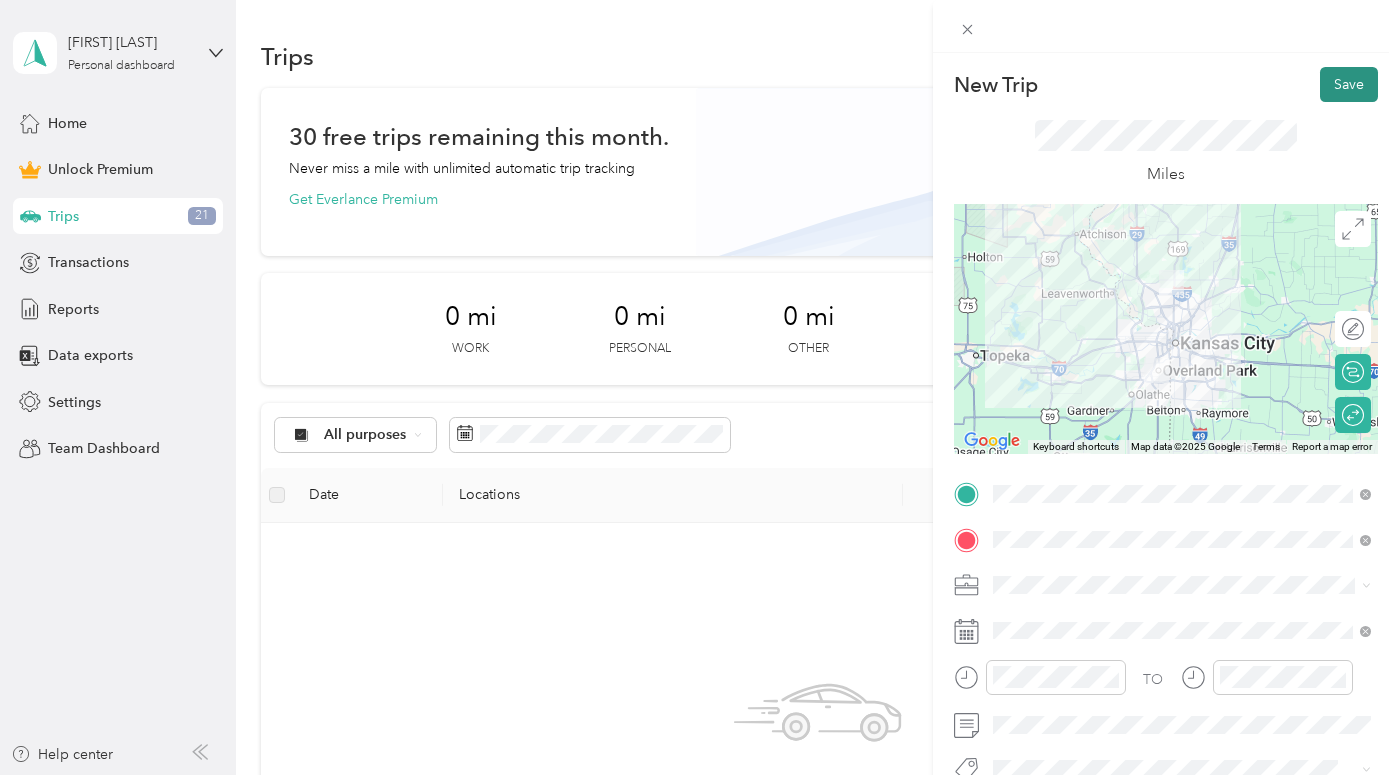 click on "Save" at bounding box center (1349, 84) 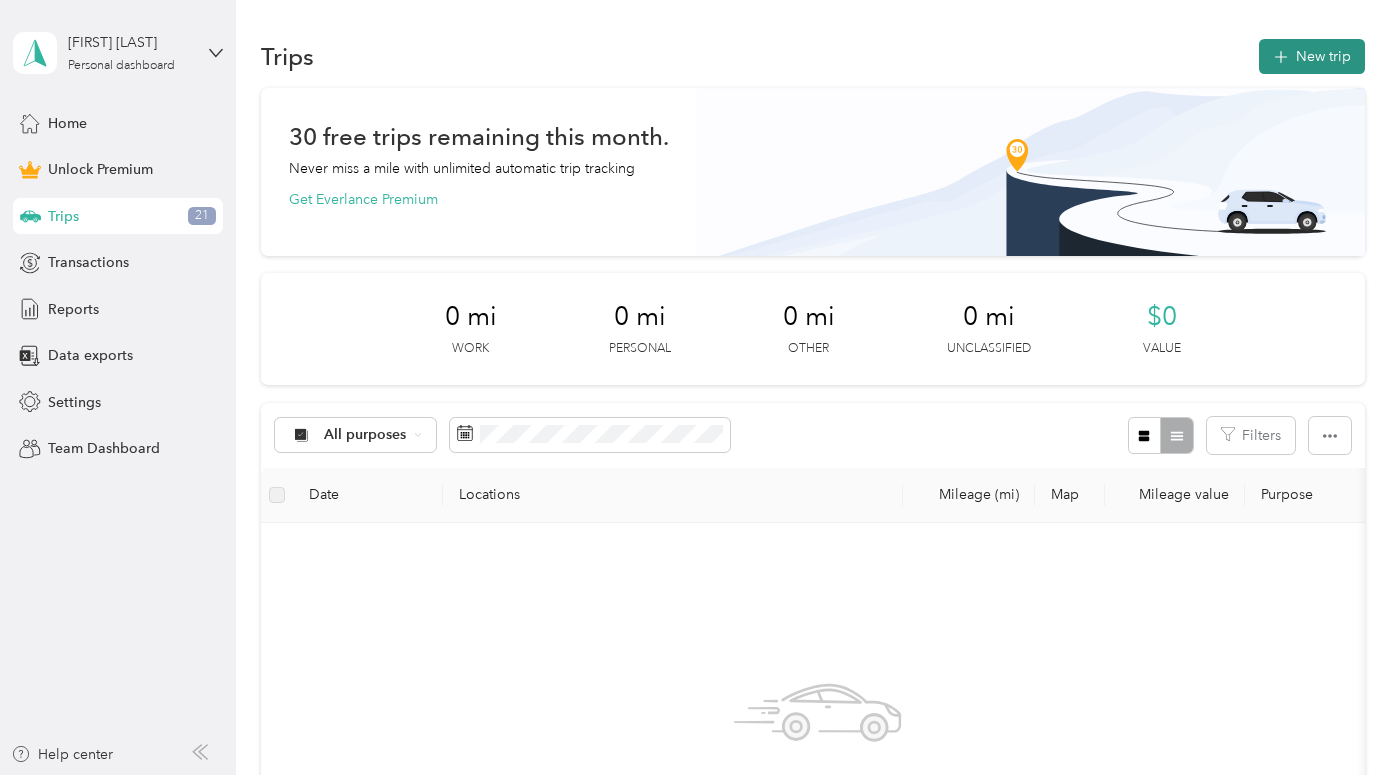 click on "New trip" at bounding box center [1312, 56] 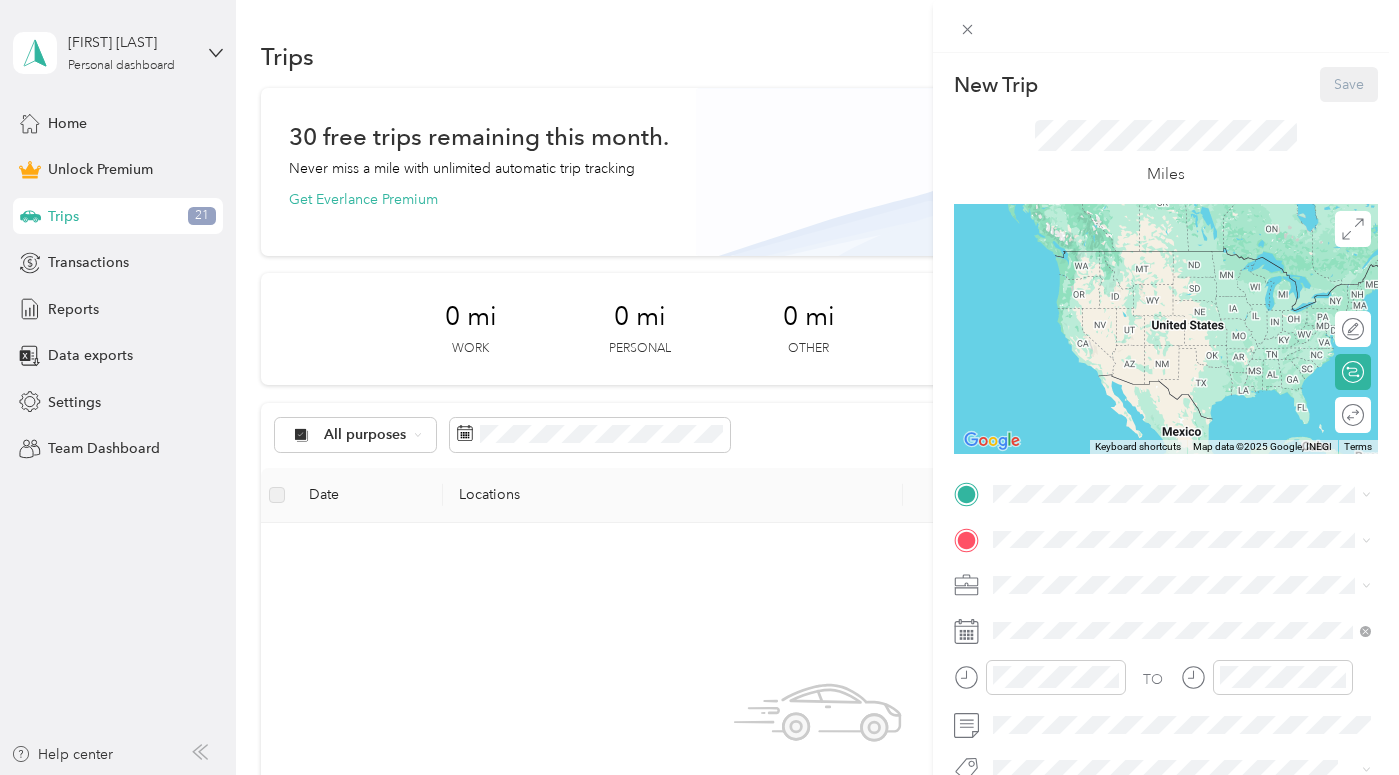 scroll, scrollTop: 214, scrollLeft: 0, axis: vertical 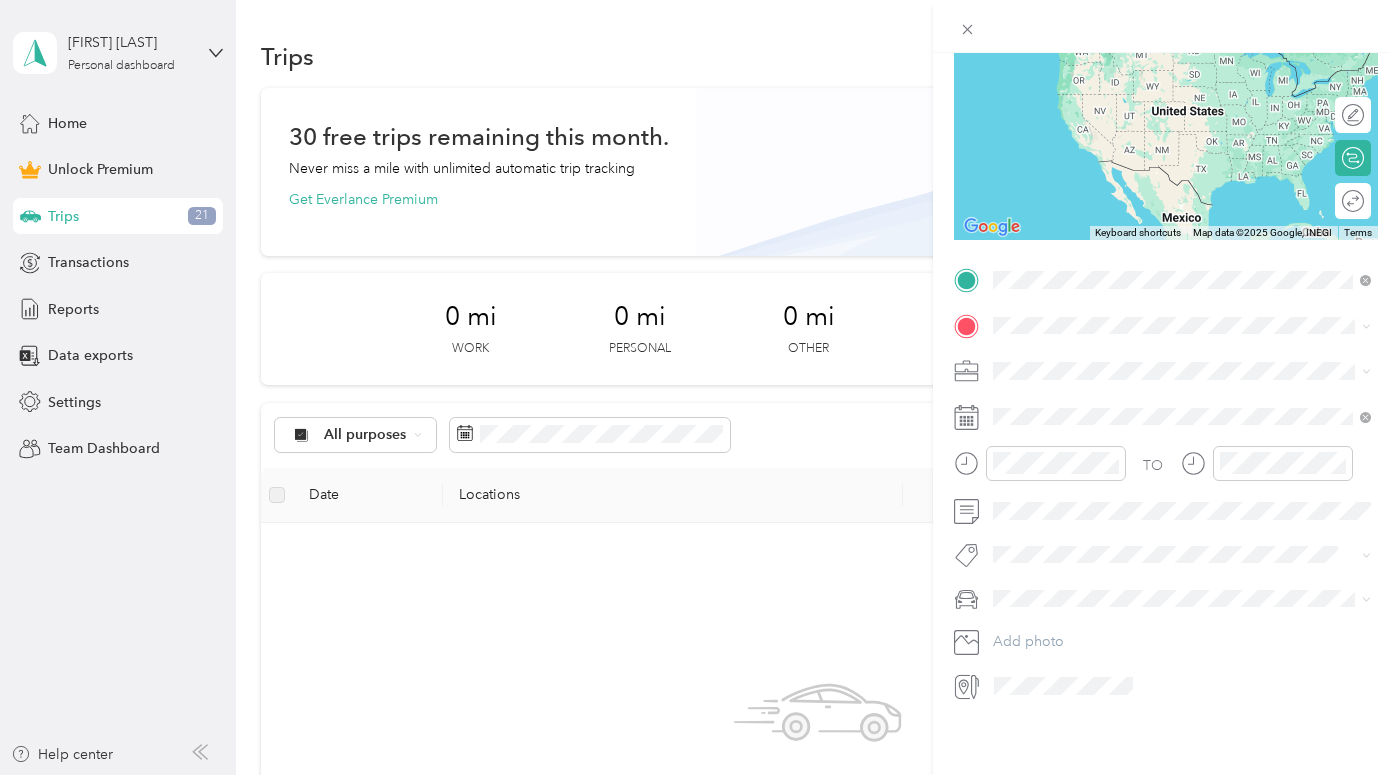 click on "[NUMBER] [STREET], [CITY], [STATE], [COUNTRY]" at bounding box center [1185, 381] 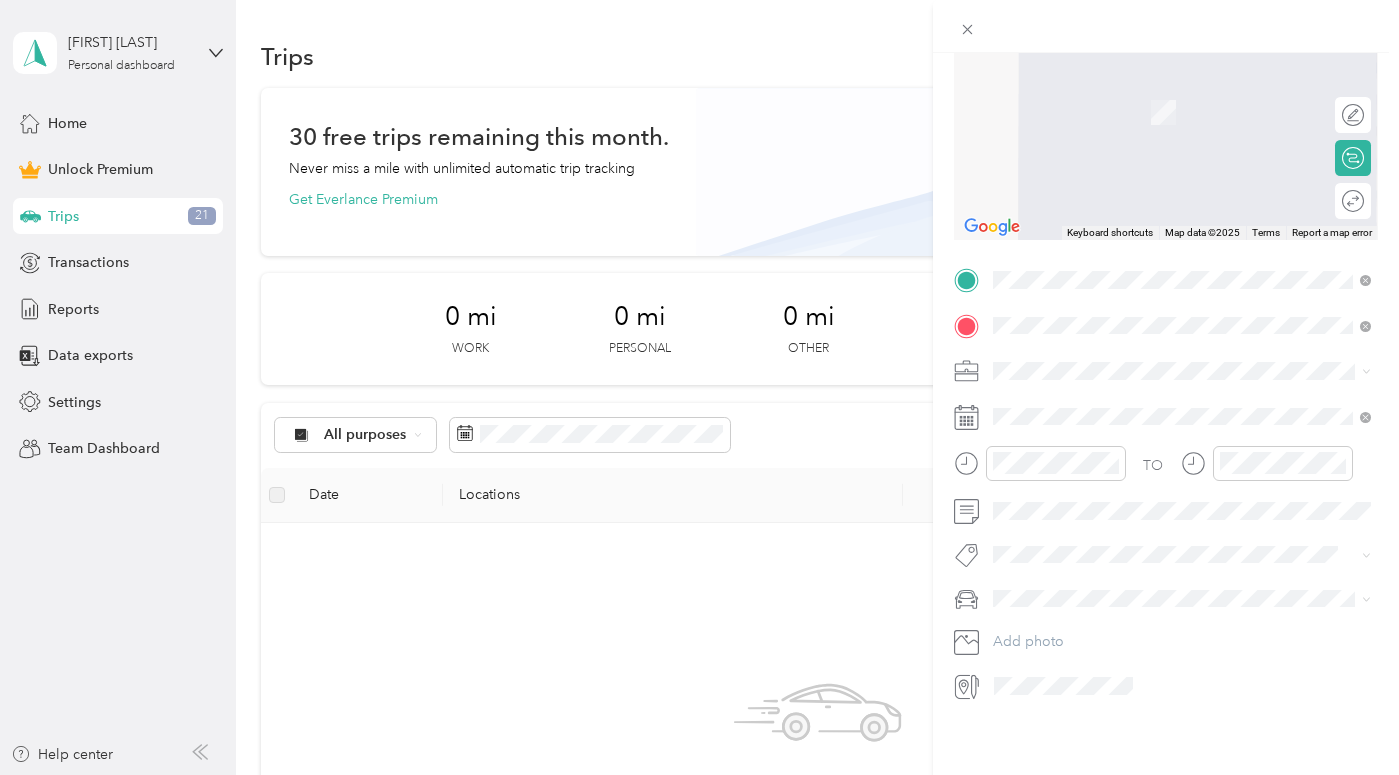 click on "[NUMBER] [STREET]
[CITY], [STATE] [POSTAL_CODE], [COUNTRY]" at bounding box center (1182, 406) 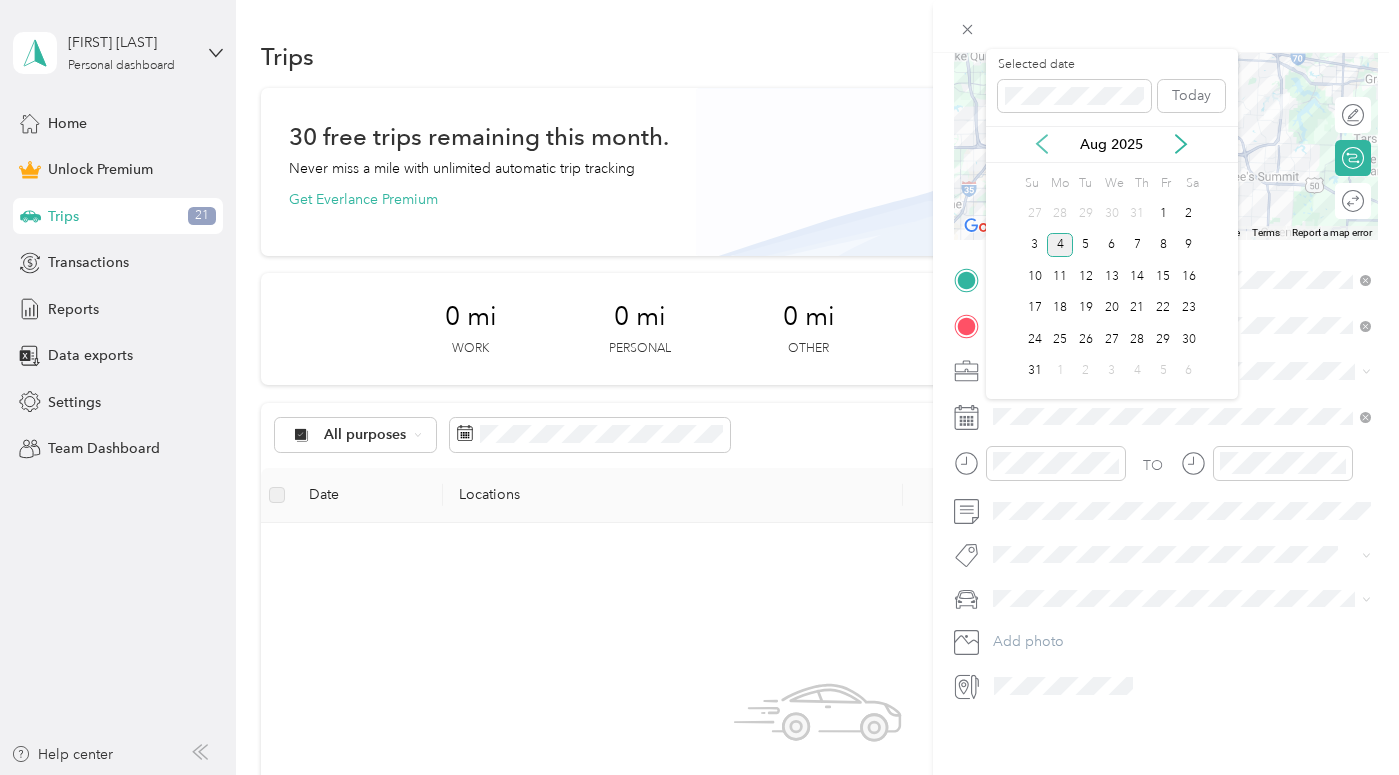 click 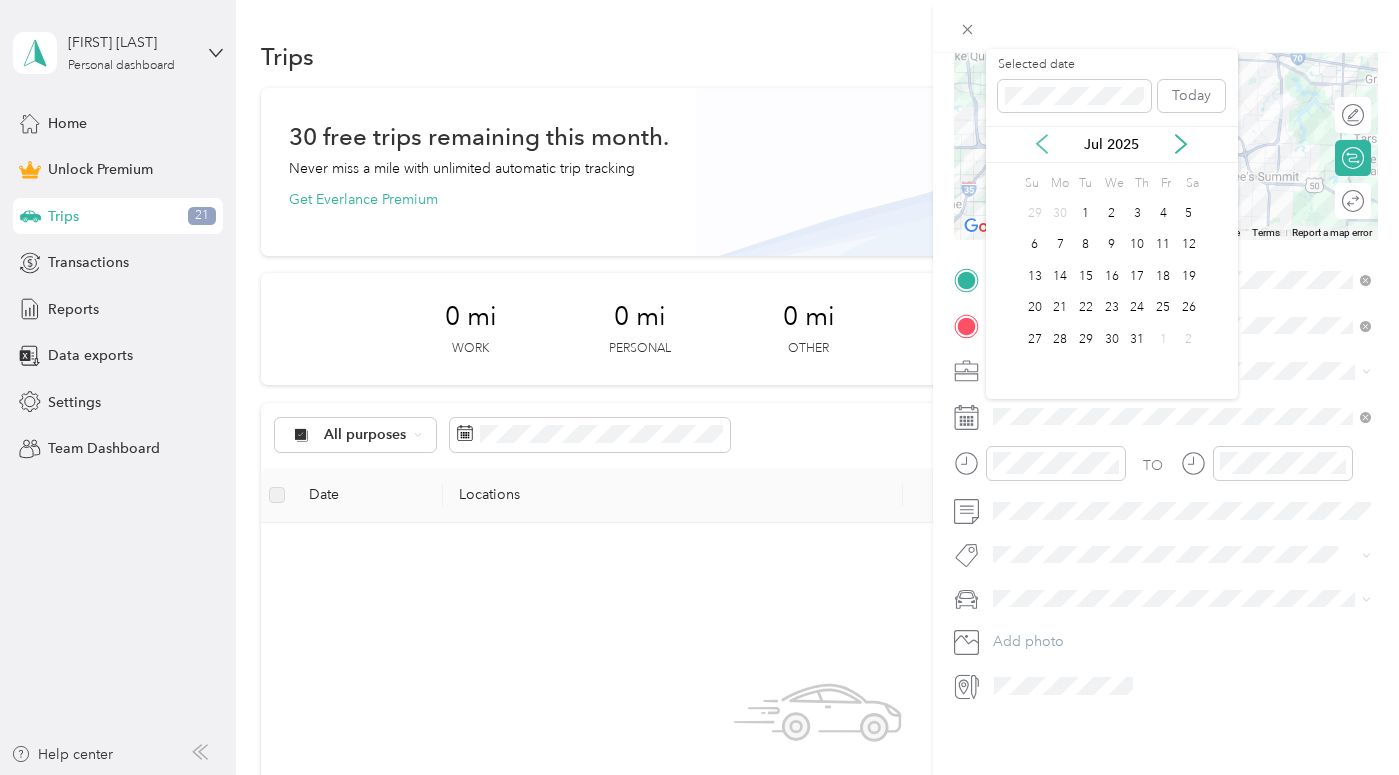 click 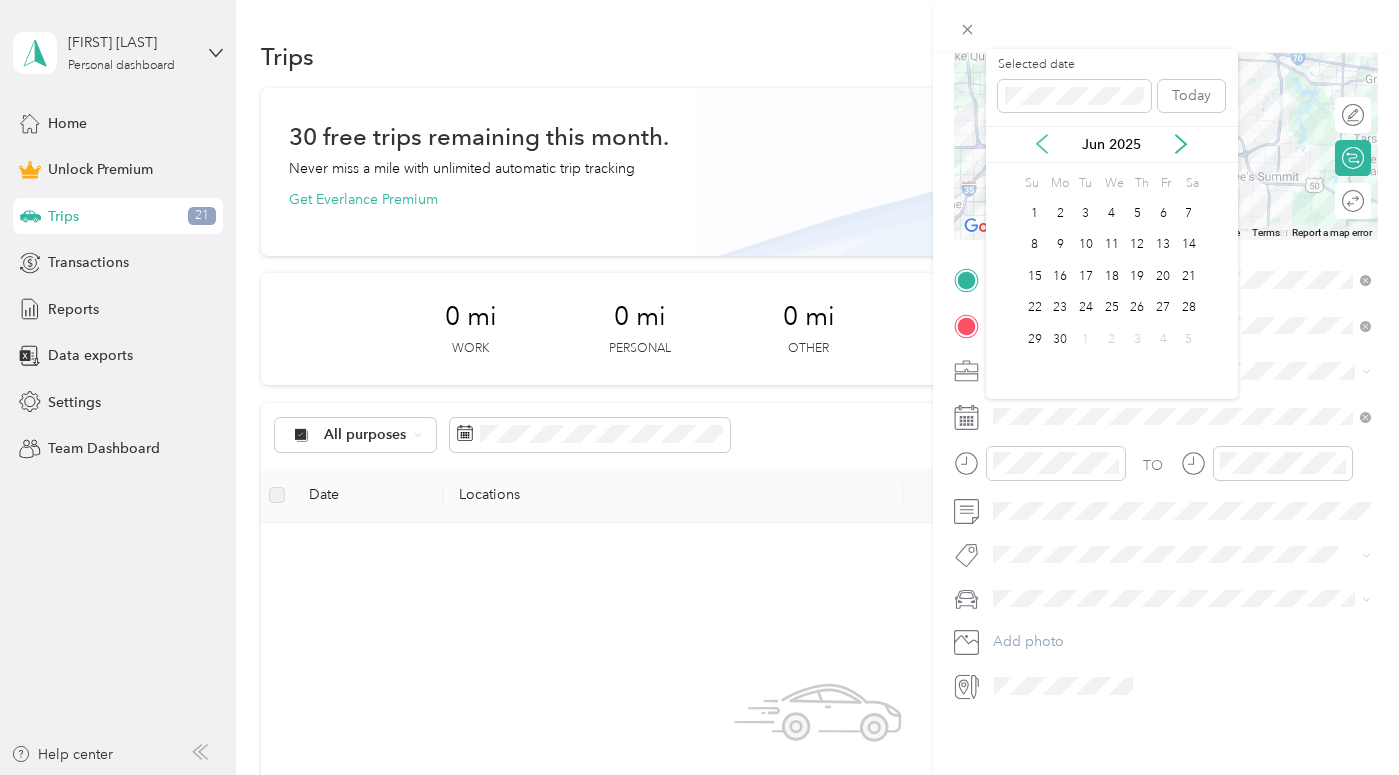 click 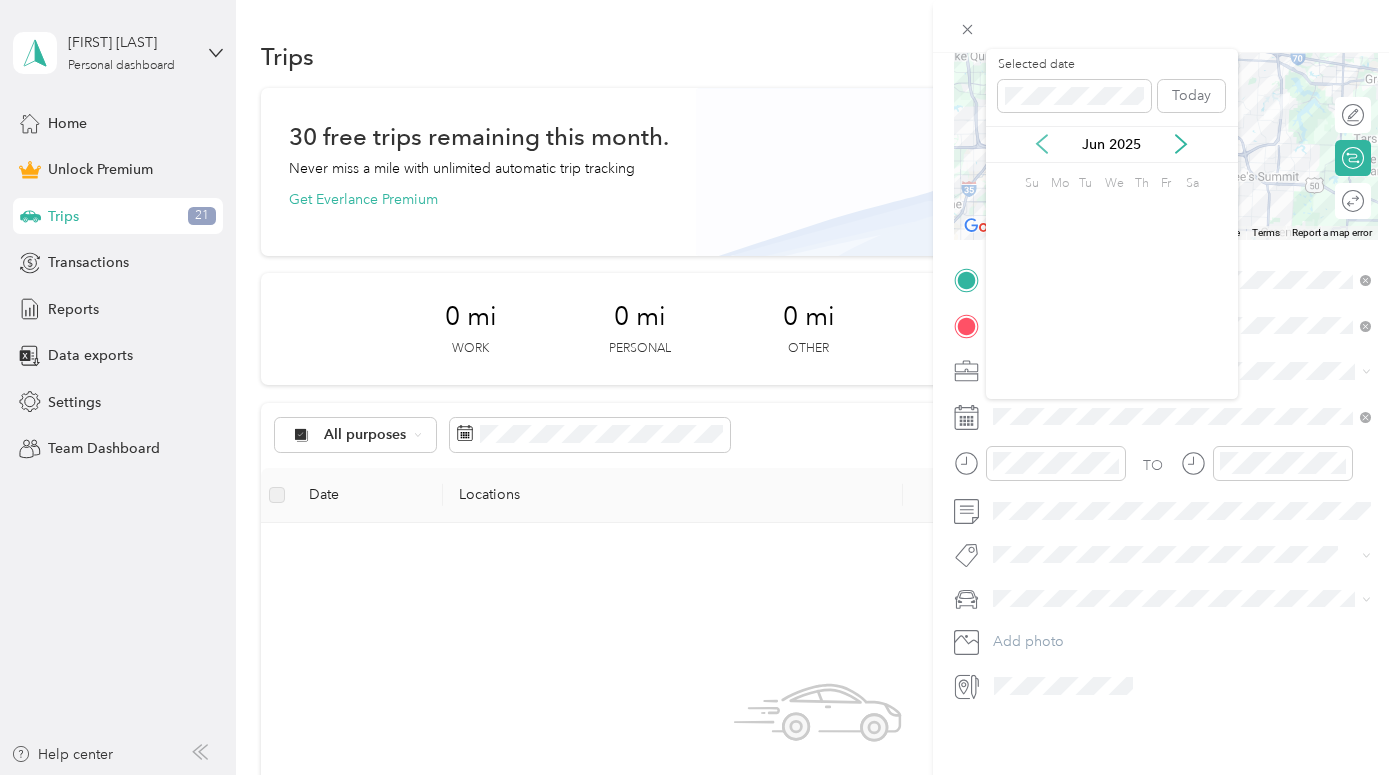 click 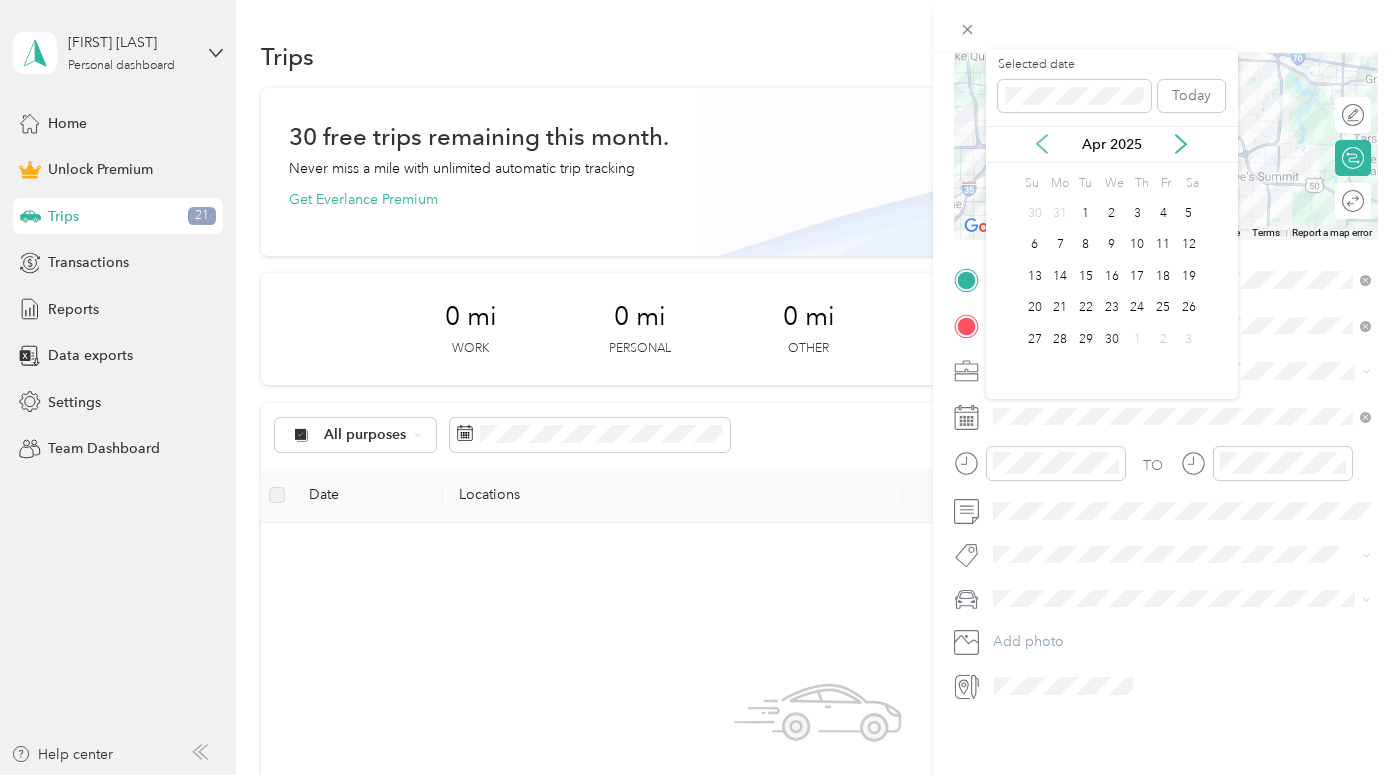click 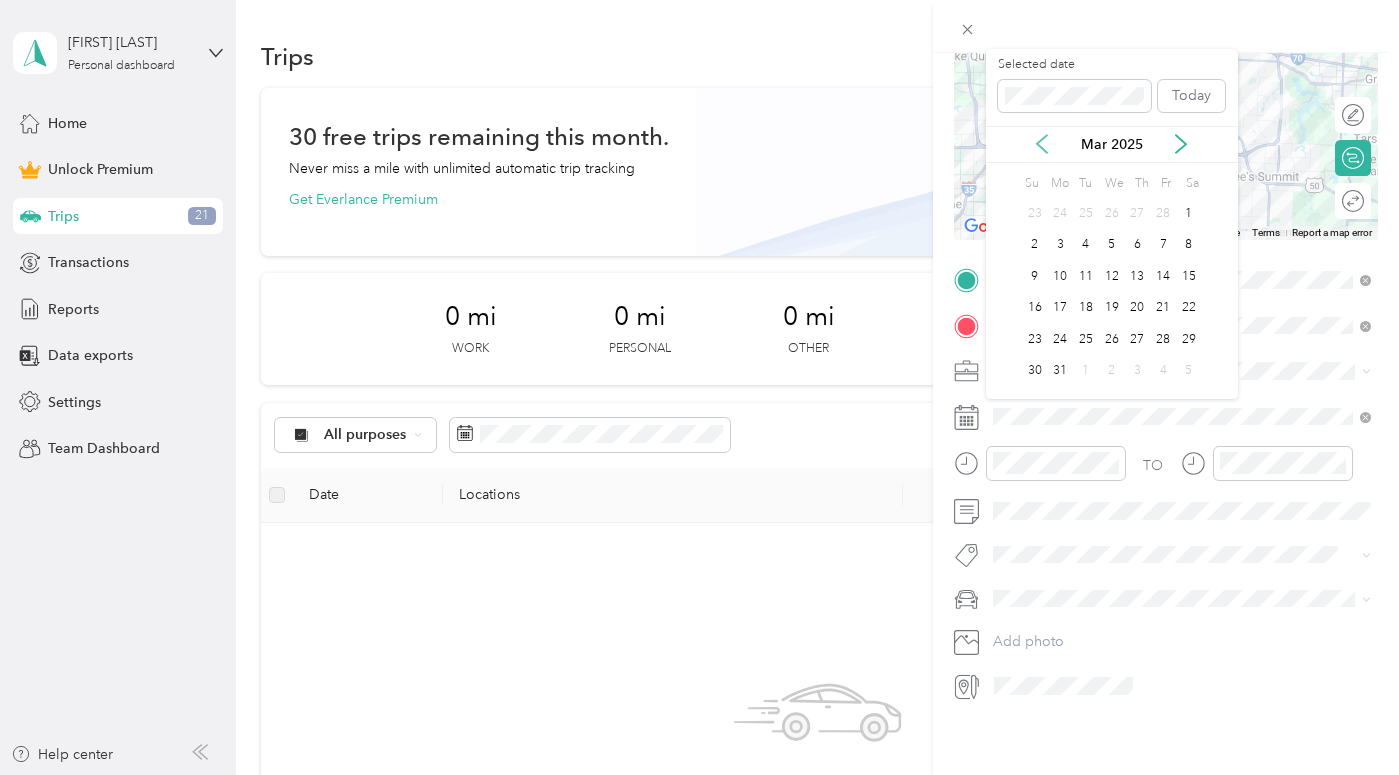 click 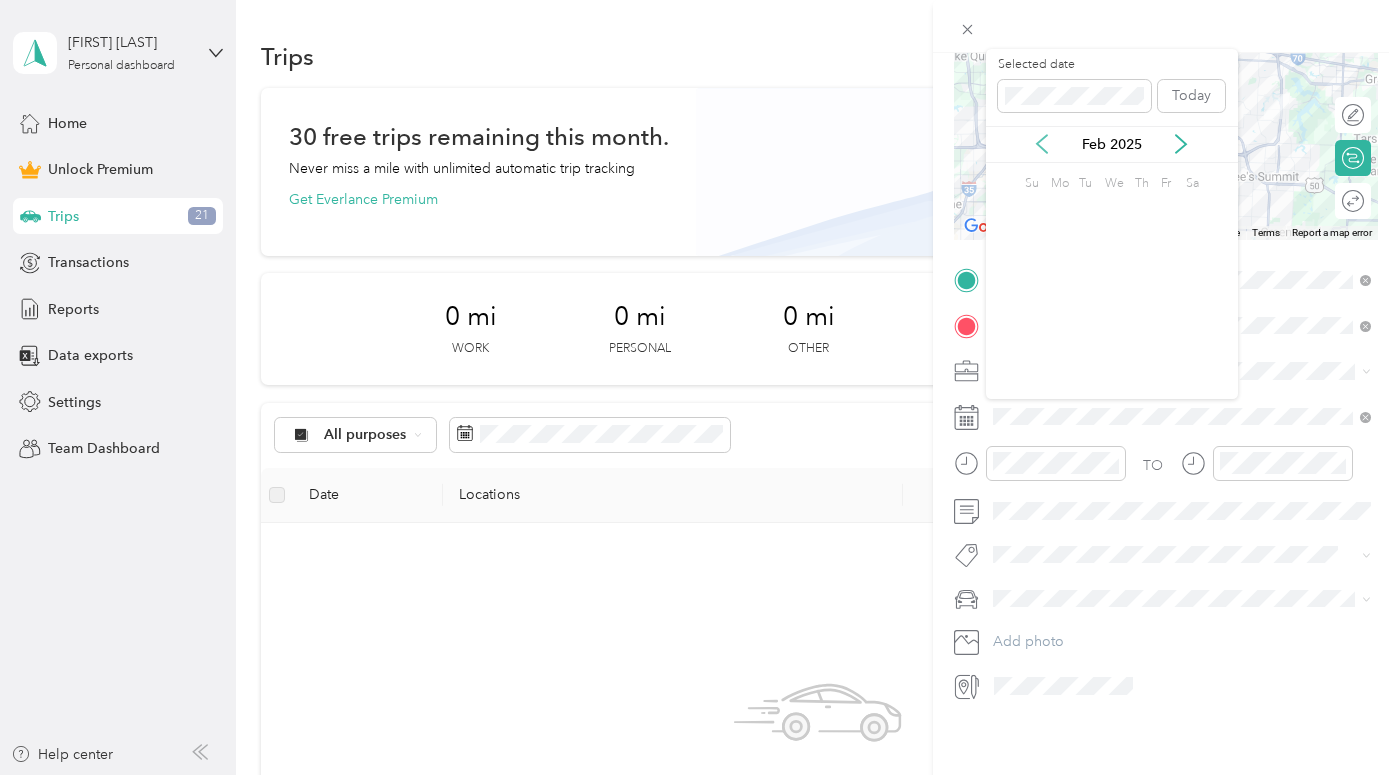 click 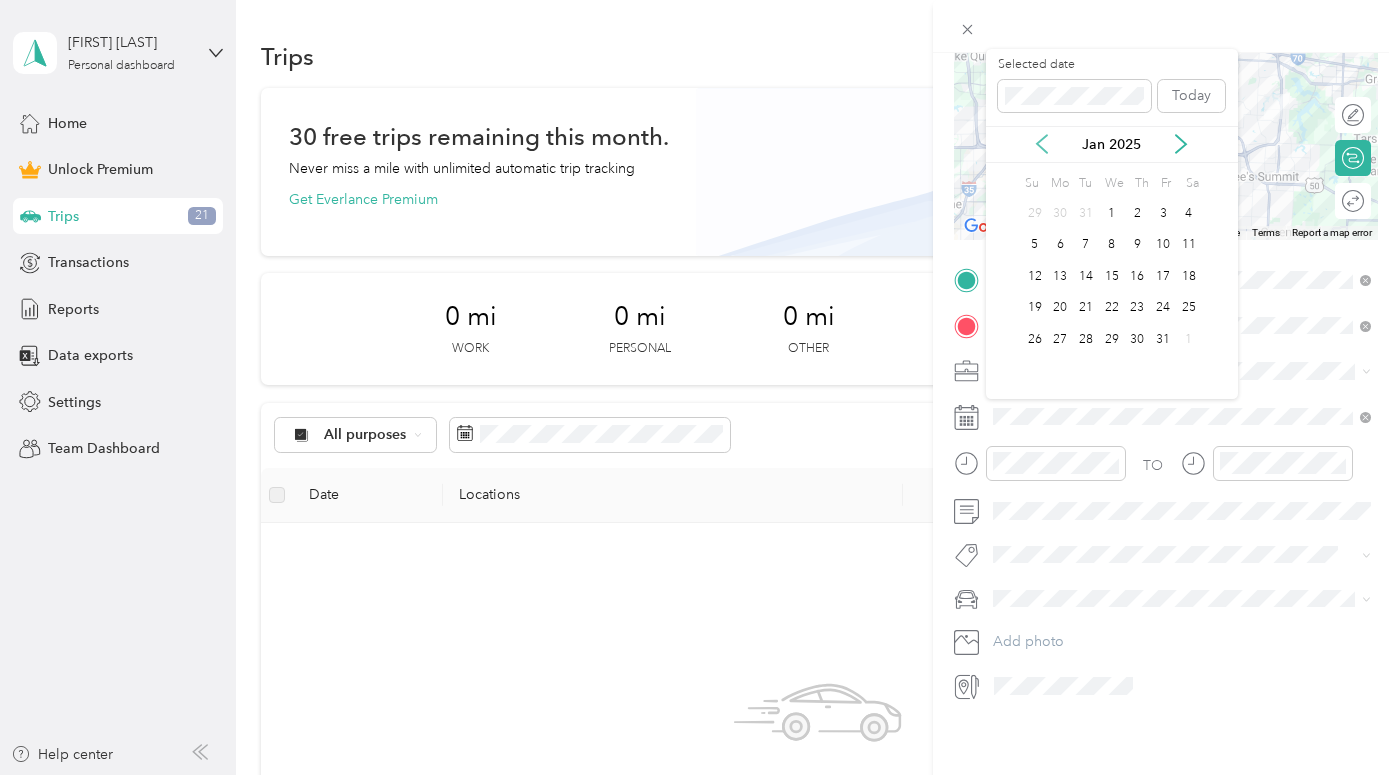 click 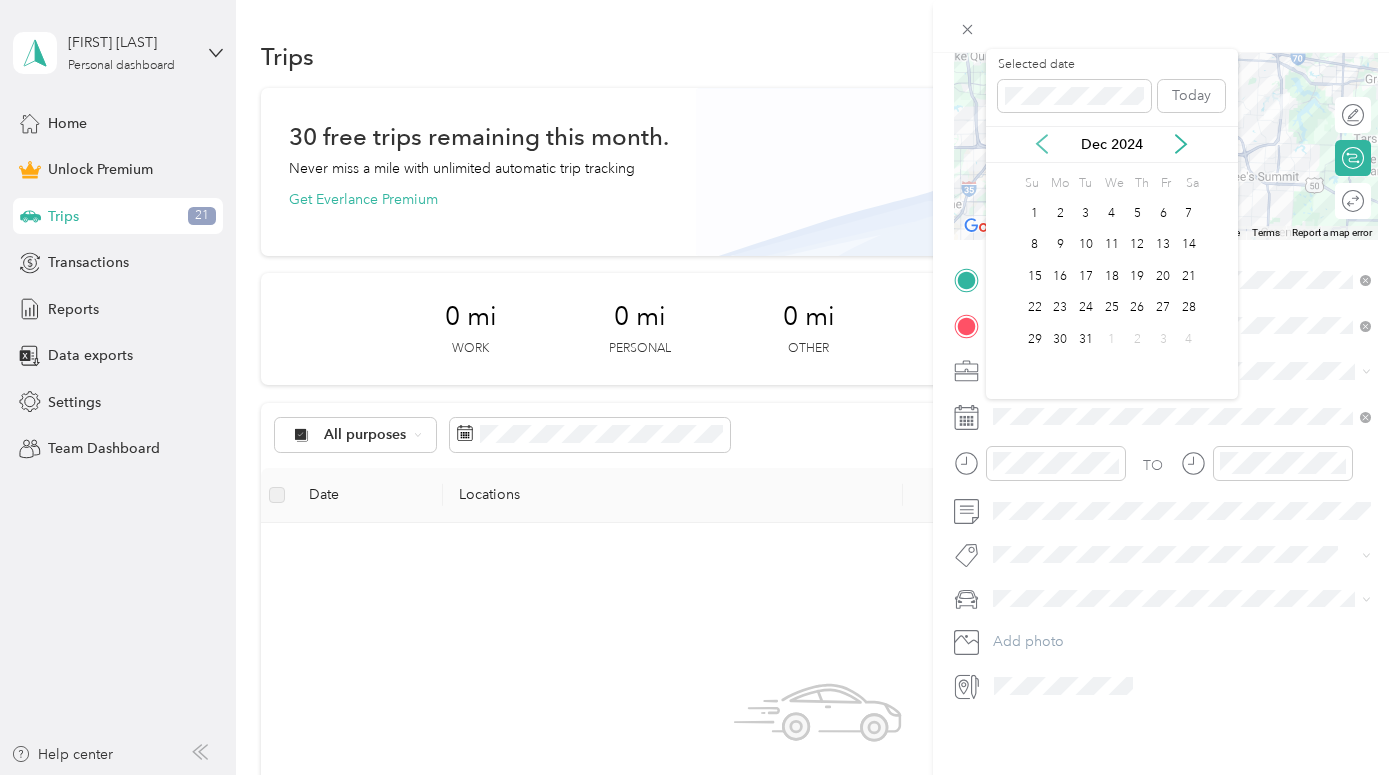click 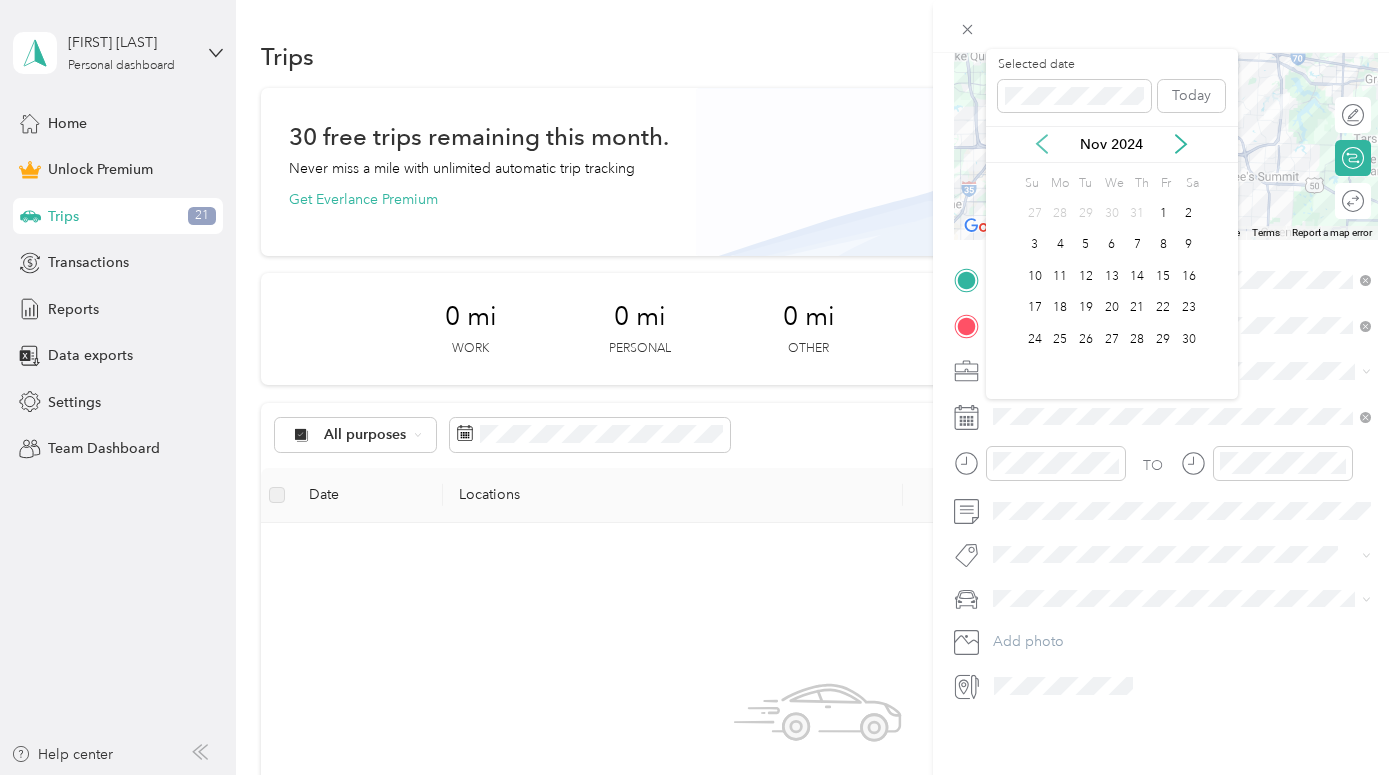 click 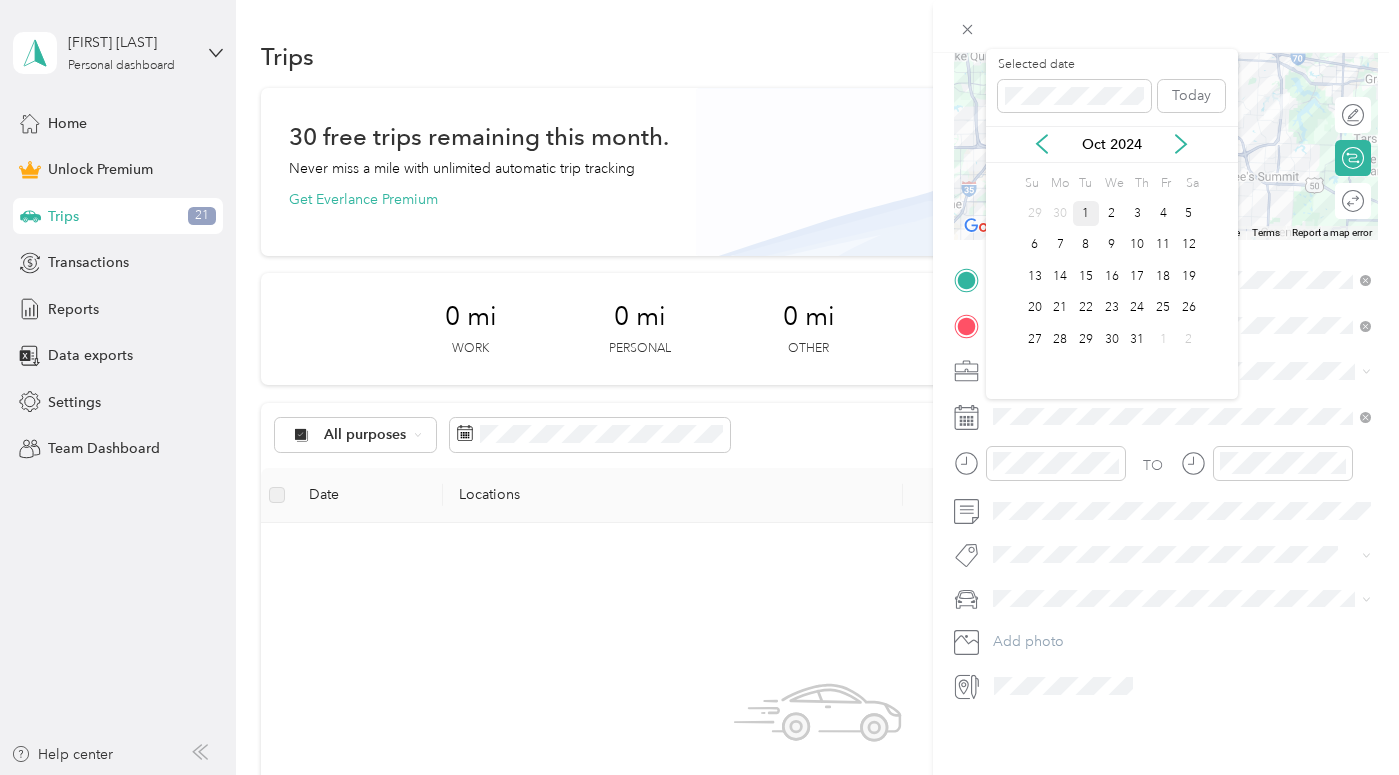 click on "1" at bounding box center [1086, 213] 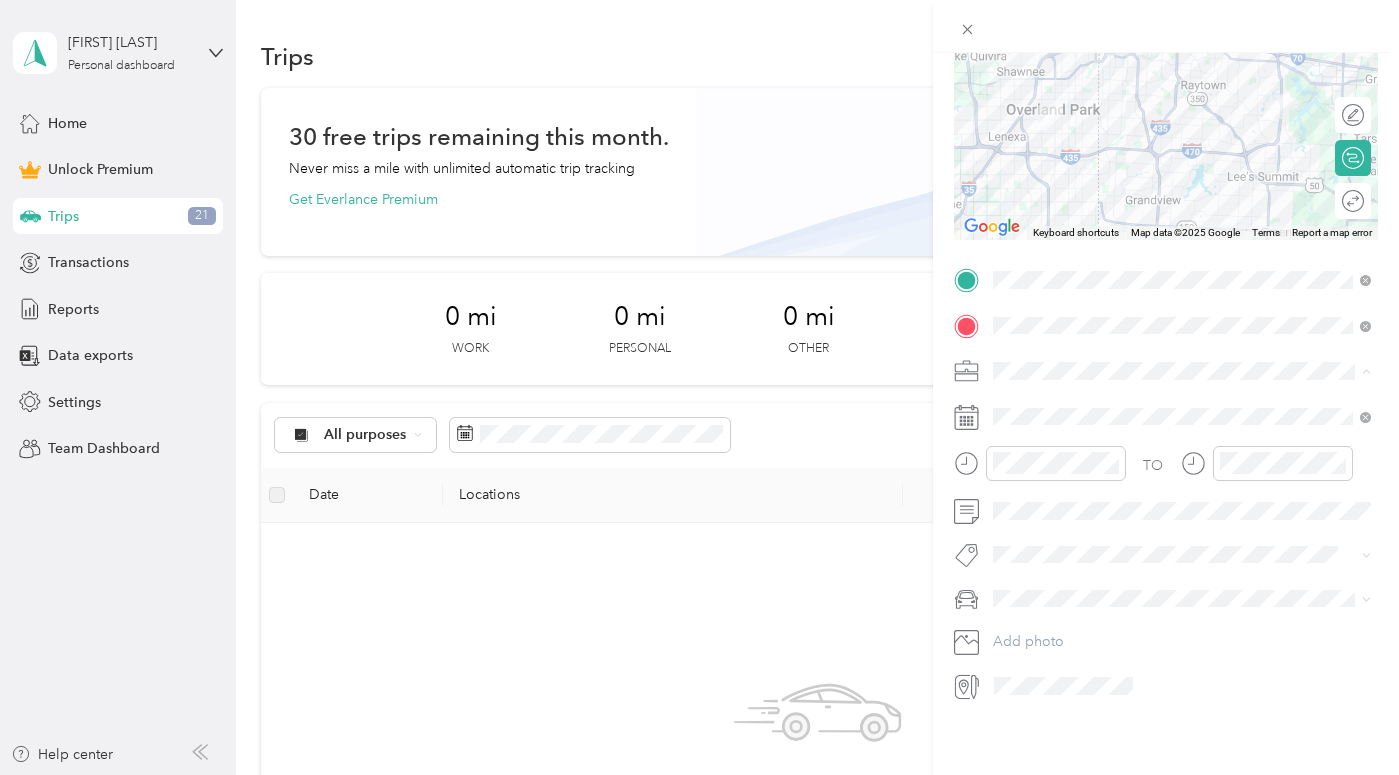 click on "Work" at bounding box center (1017, 406) 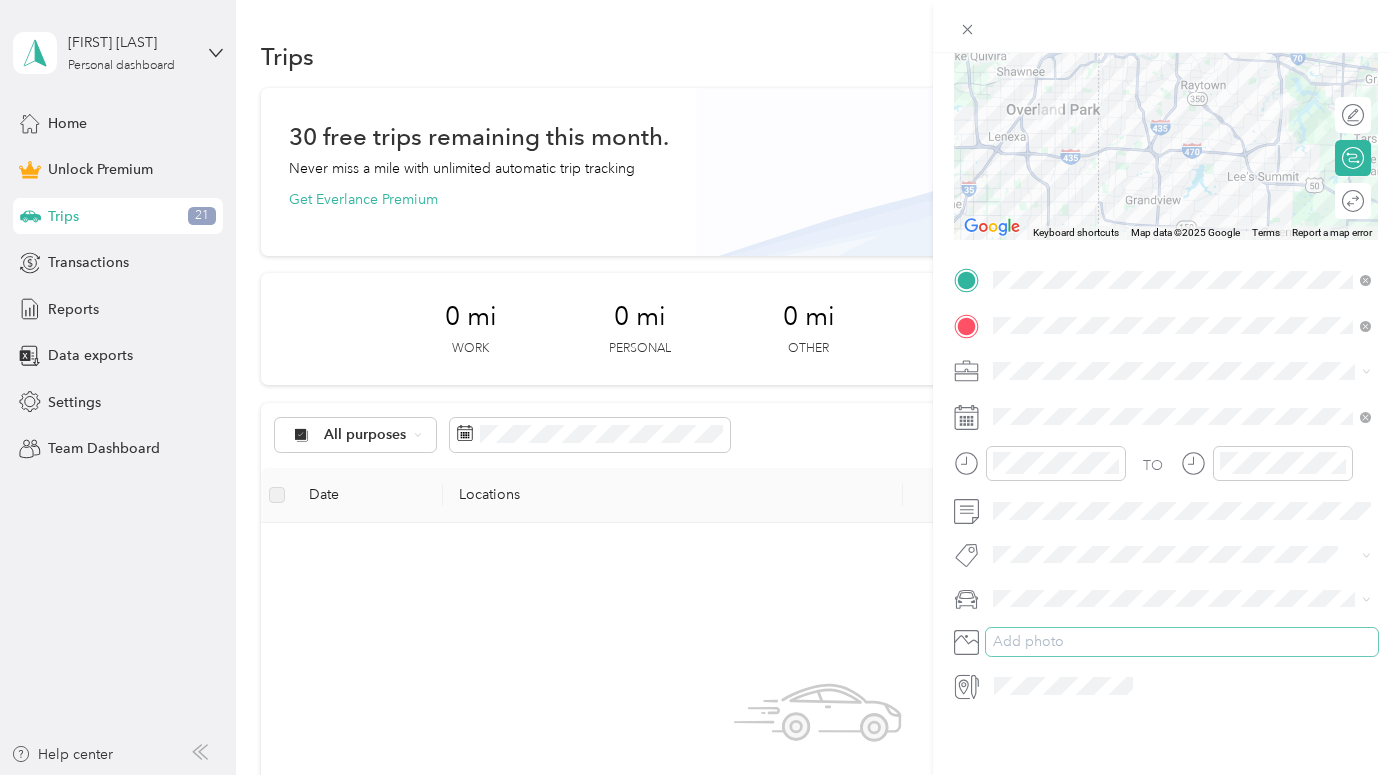 scroll, scrollTop: 0, scrollLeft: 0, axis: both 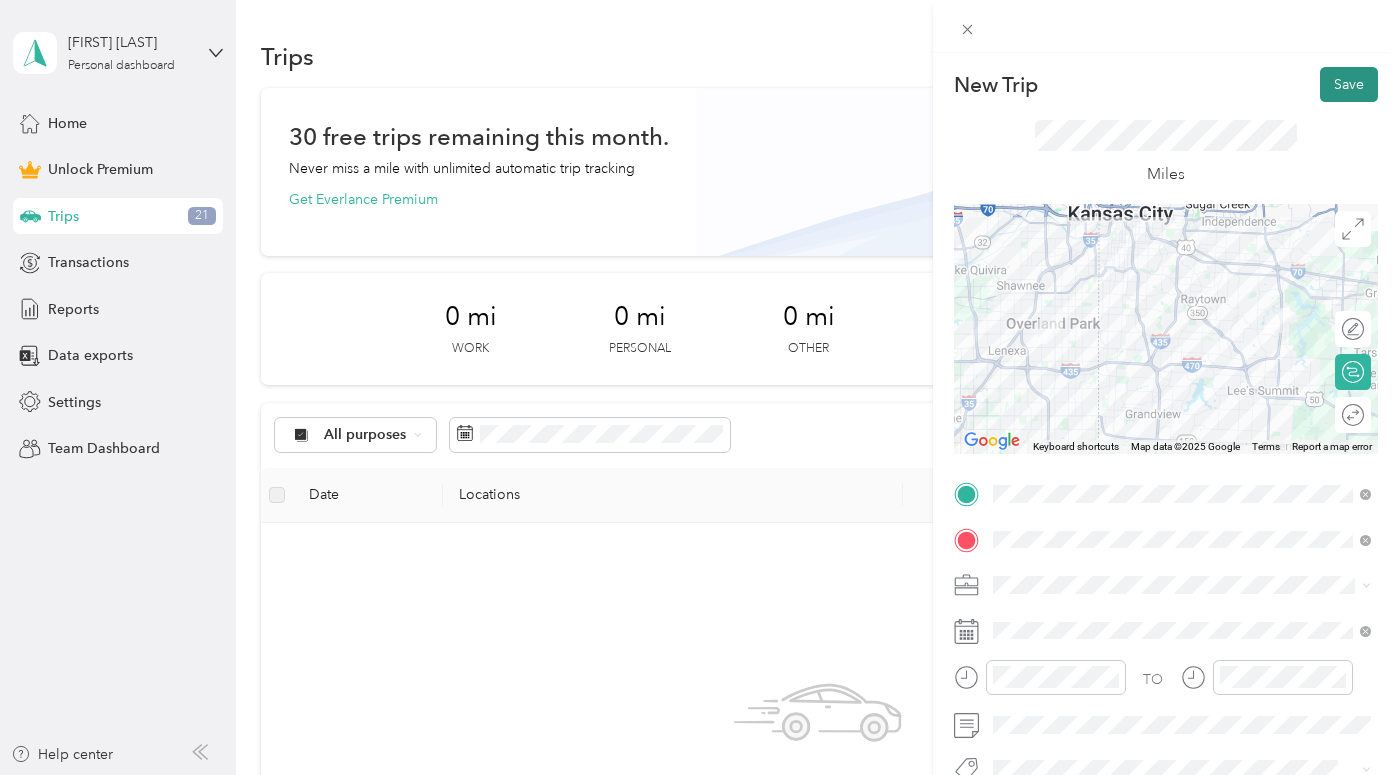 click on "Save" at bounding box center [1349, 84] 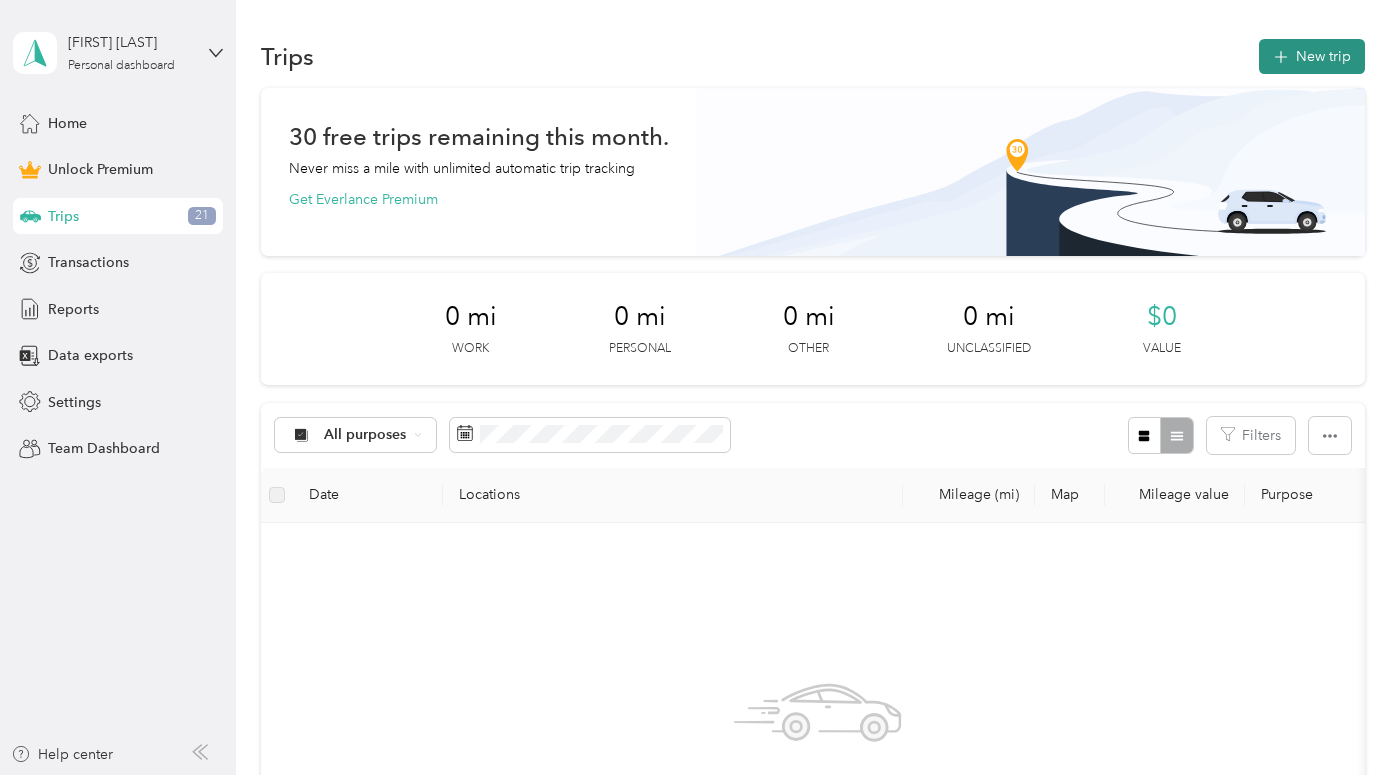 click on "New trip" at bounding box center [1312, 56] 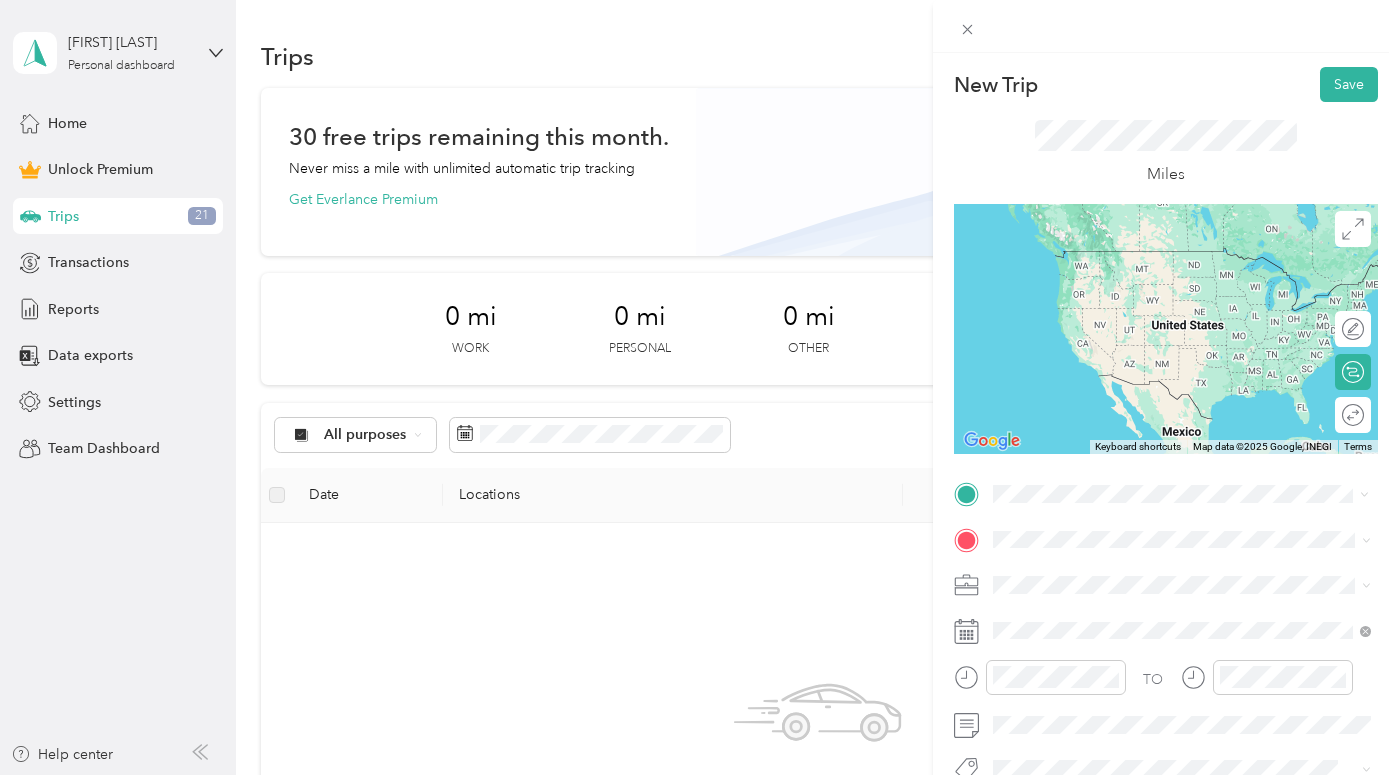 click on "[NUMBER] [STREET]
[CITY], [STATE] [POSTAL_CODE], [COUNTRY]" at bounding box center (1174, 259) 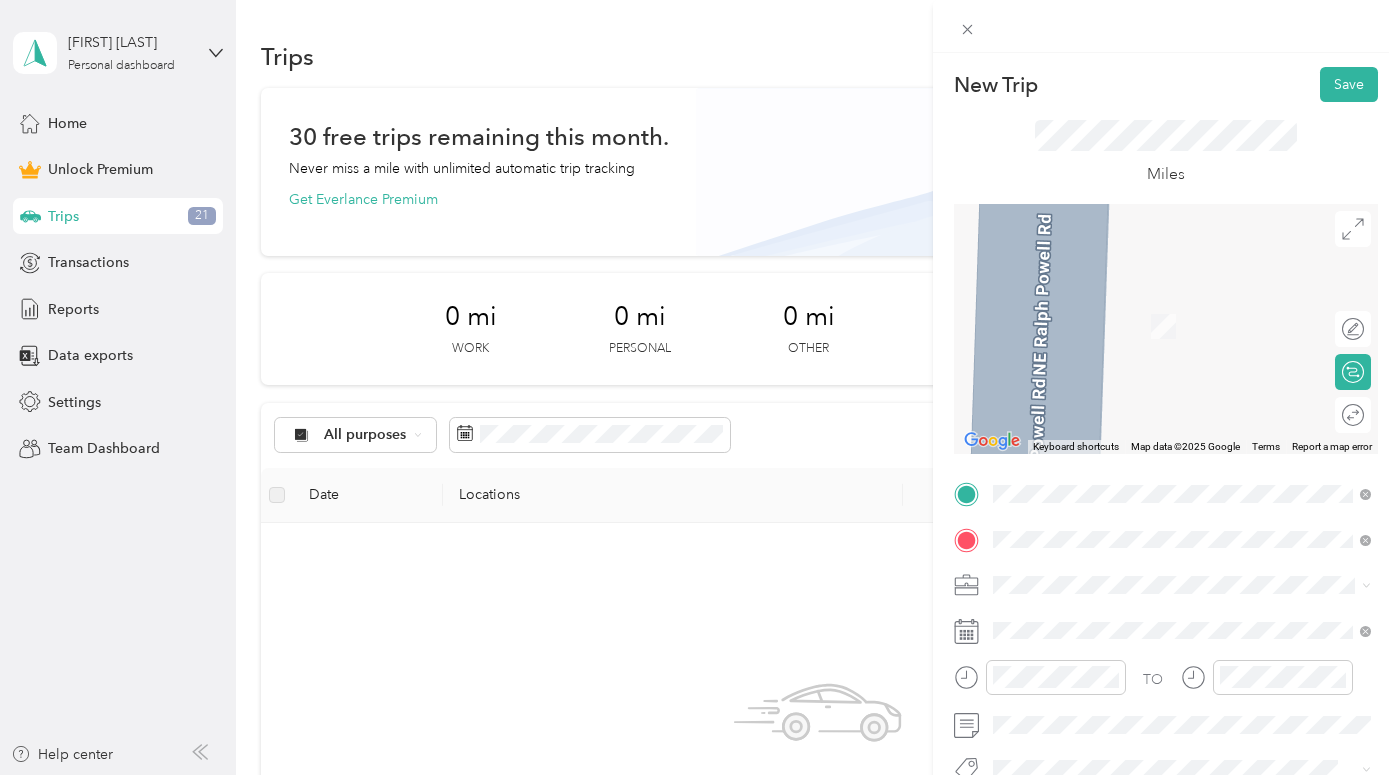 click on "[PLACE] [PLACE]
[CITY], [STATE] [POSTAL_CODE], [COUNTRY]" at bounding box center (1174, 304) 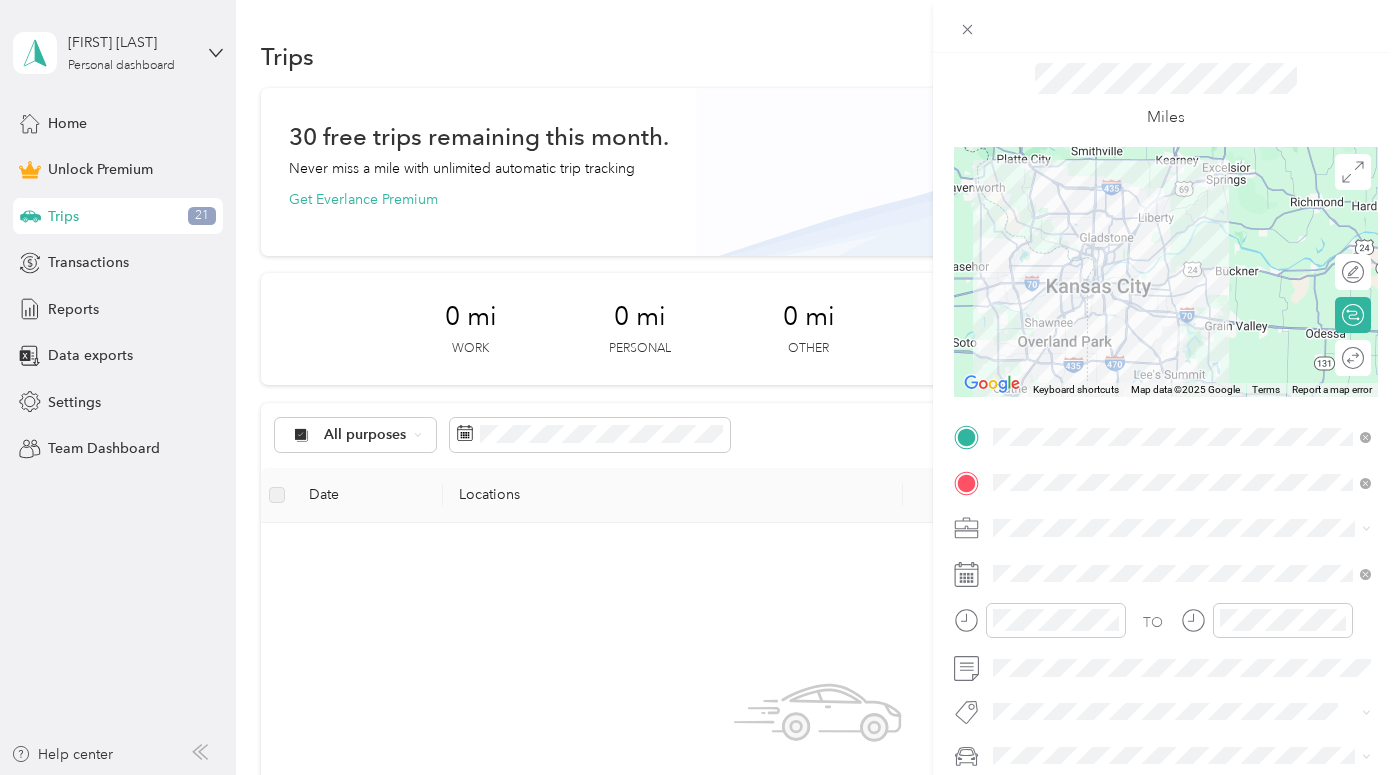 scroll, scrollTop: 62, scrollLeft: 0, axis: vertical 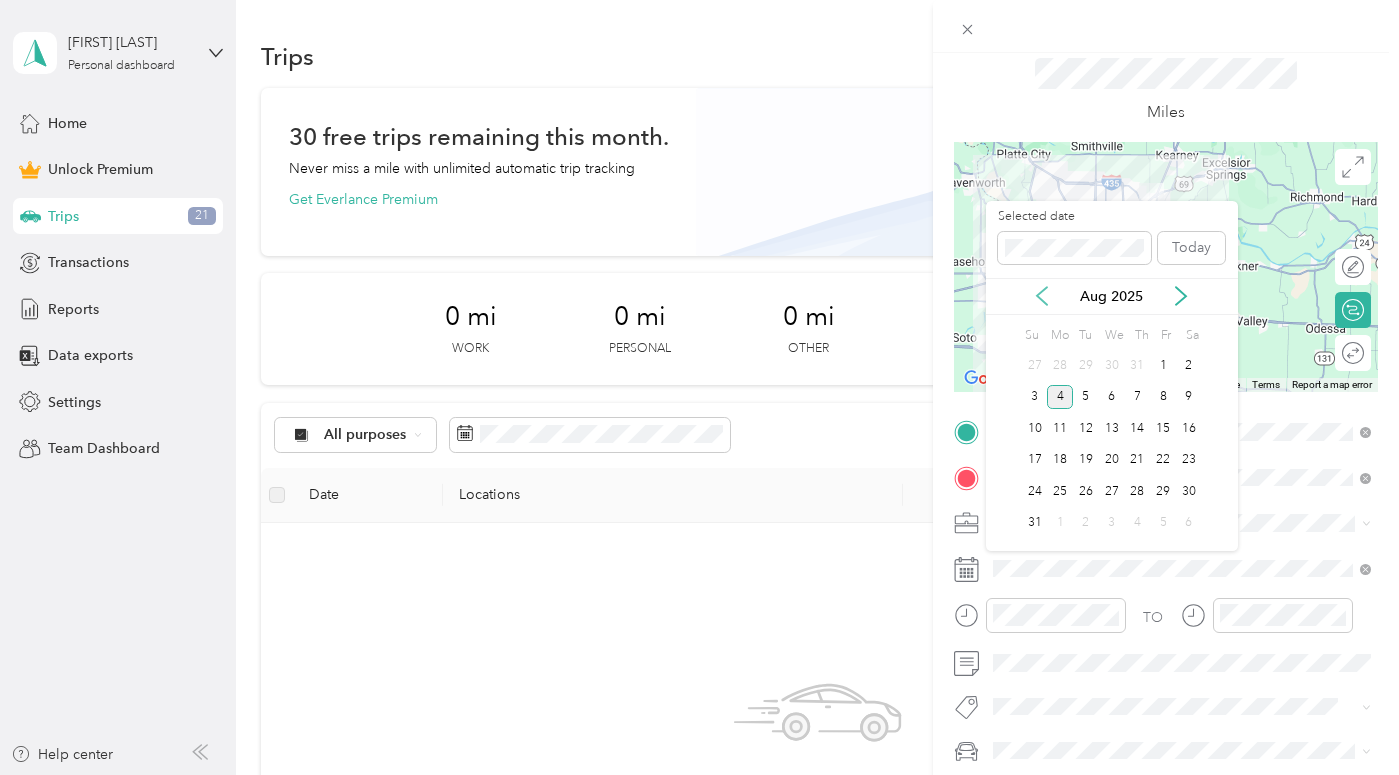 click 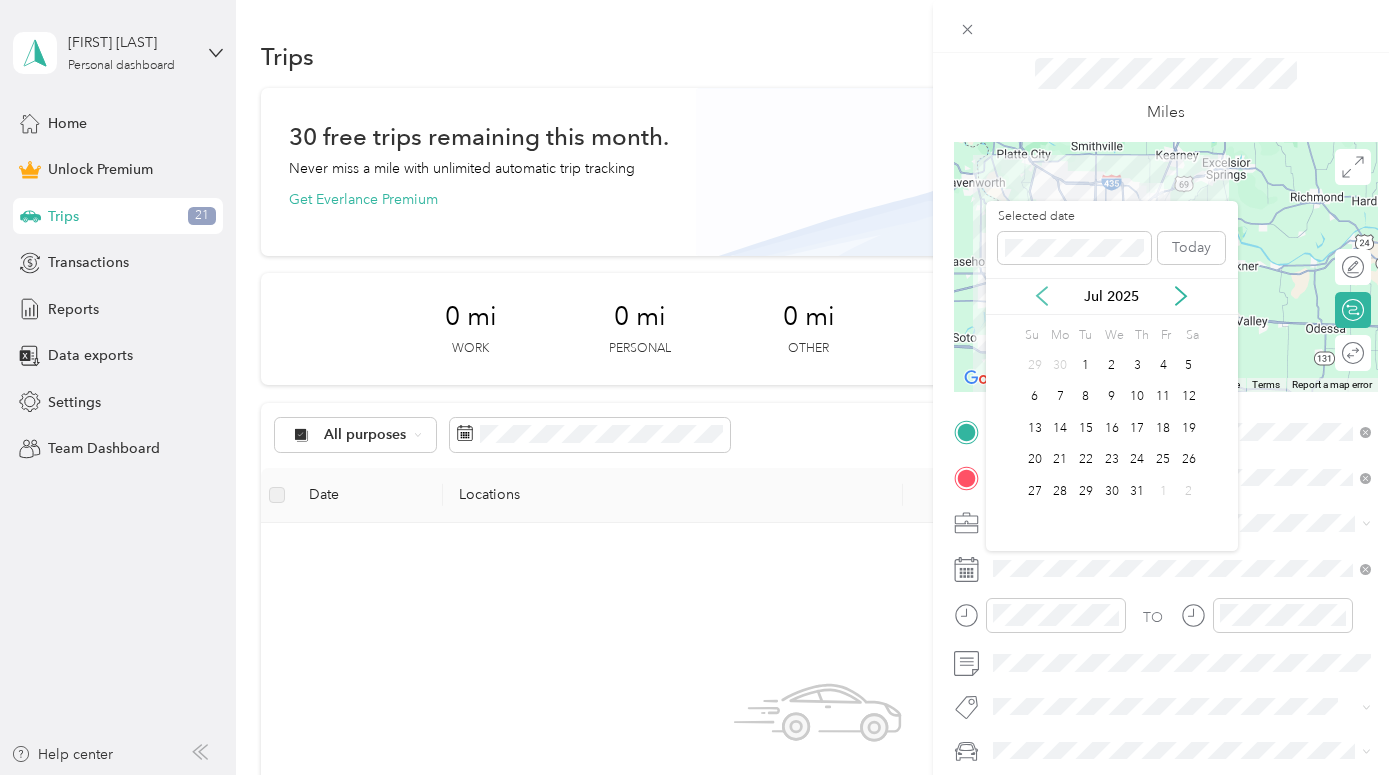 click 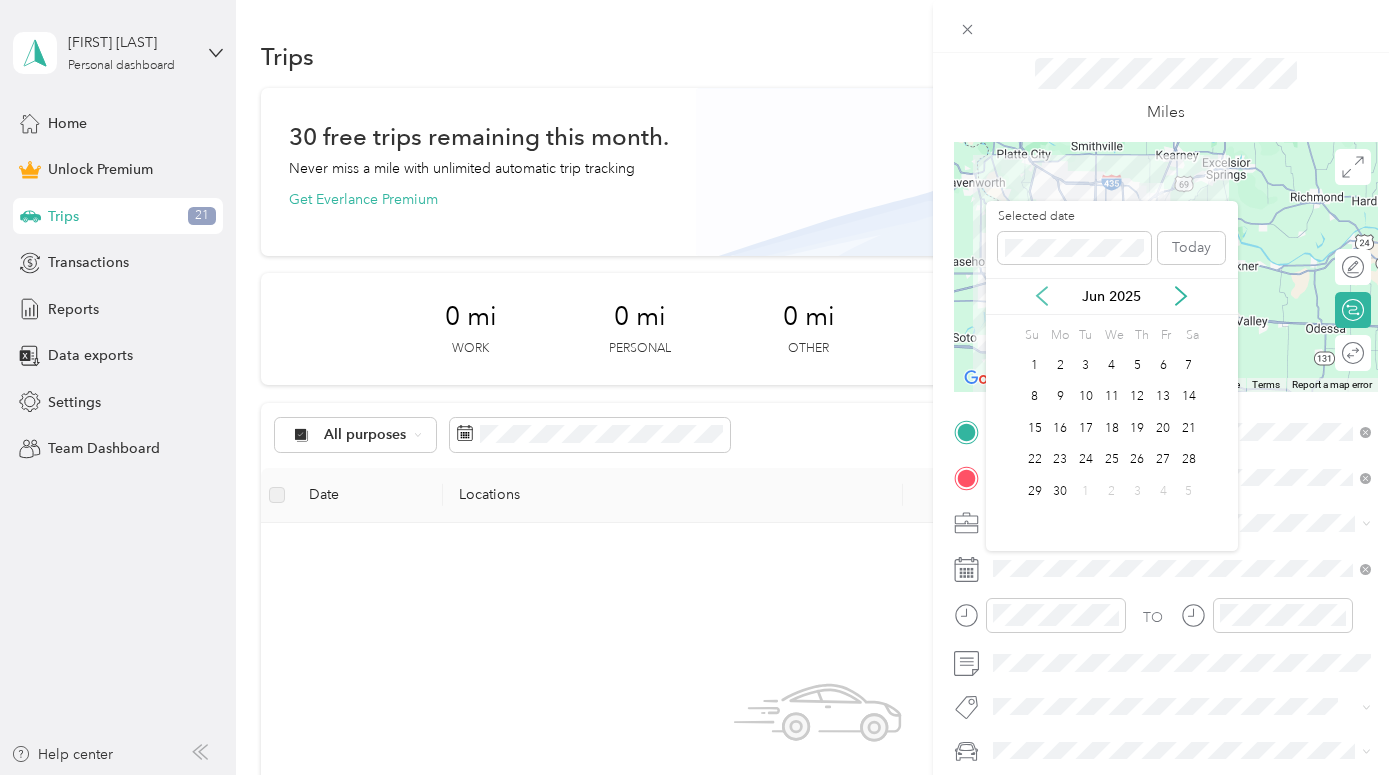 click 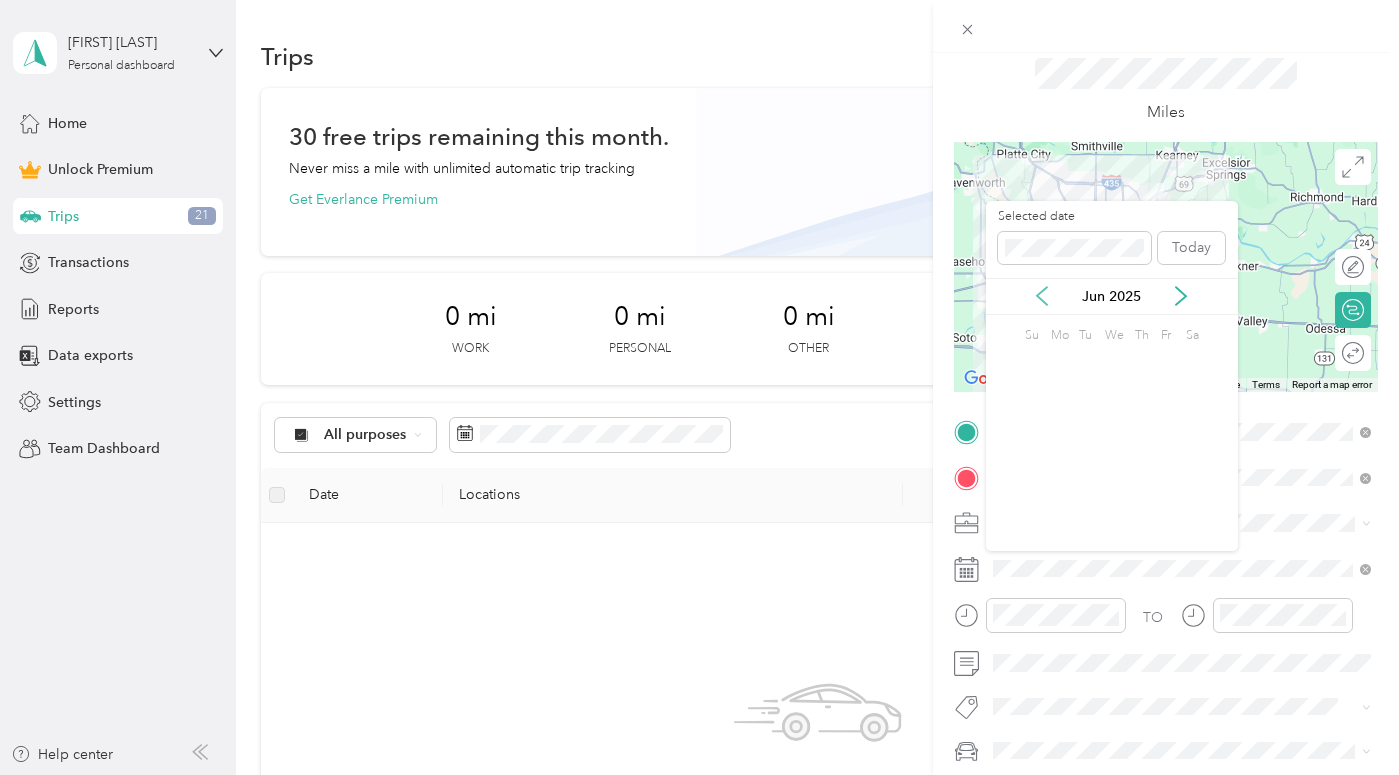 click 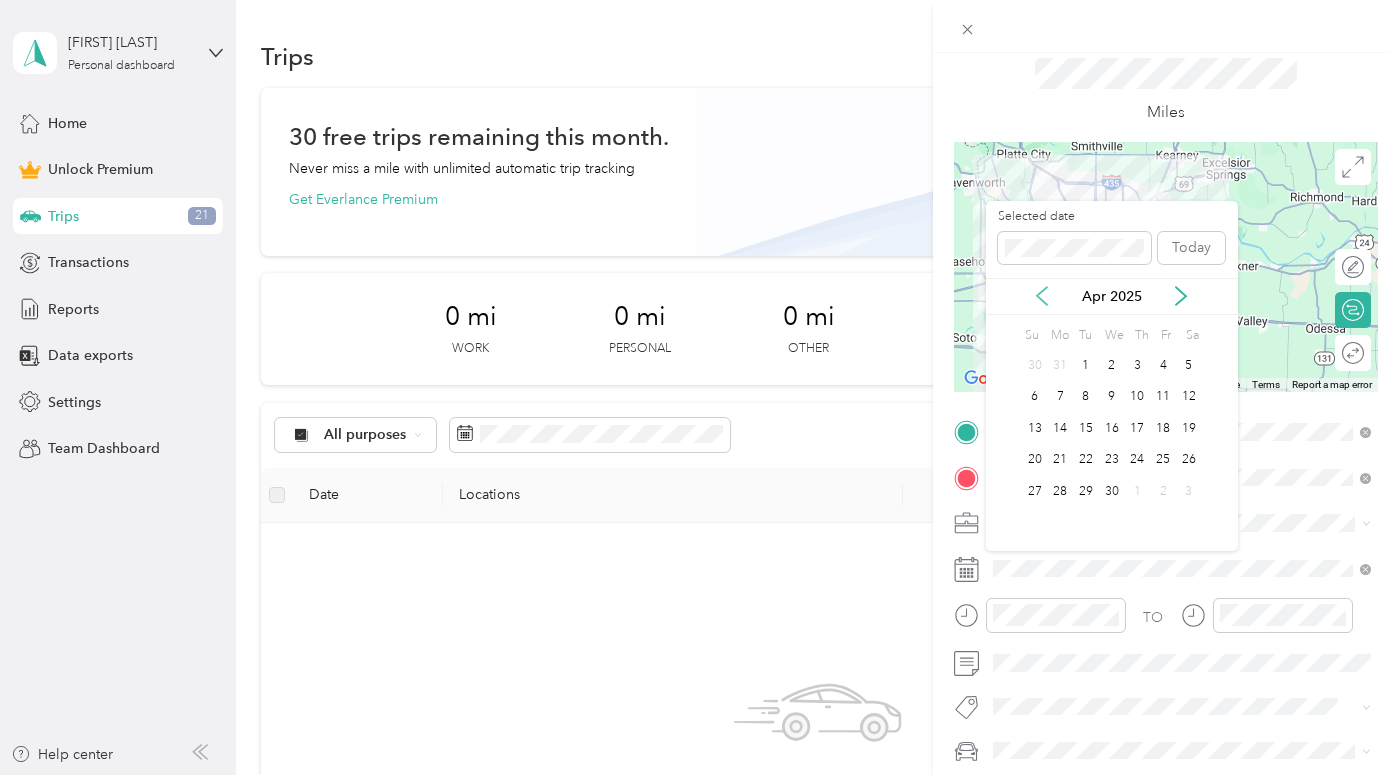 click 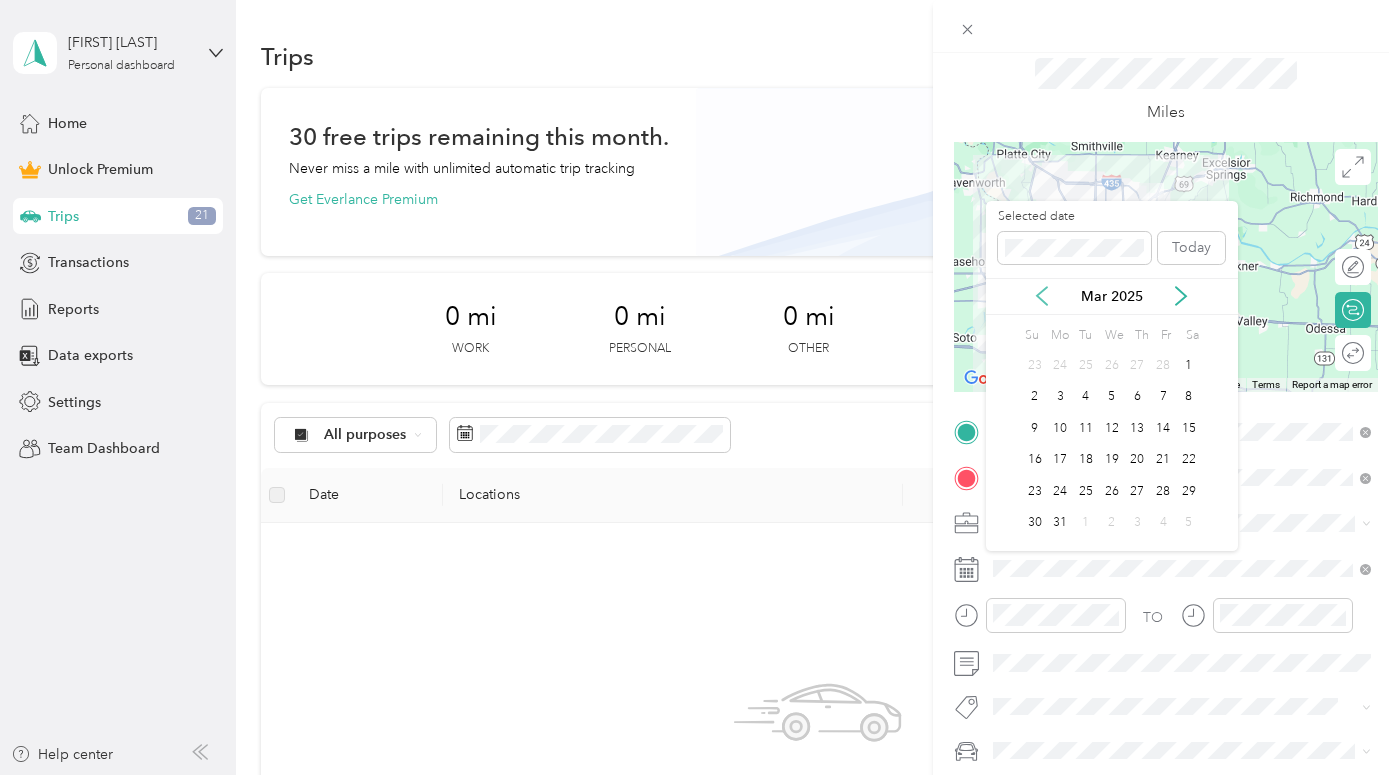 click 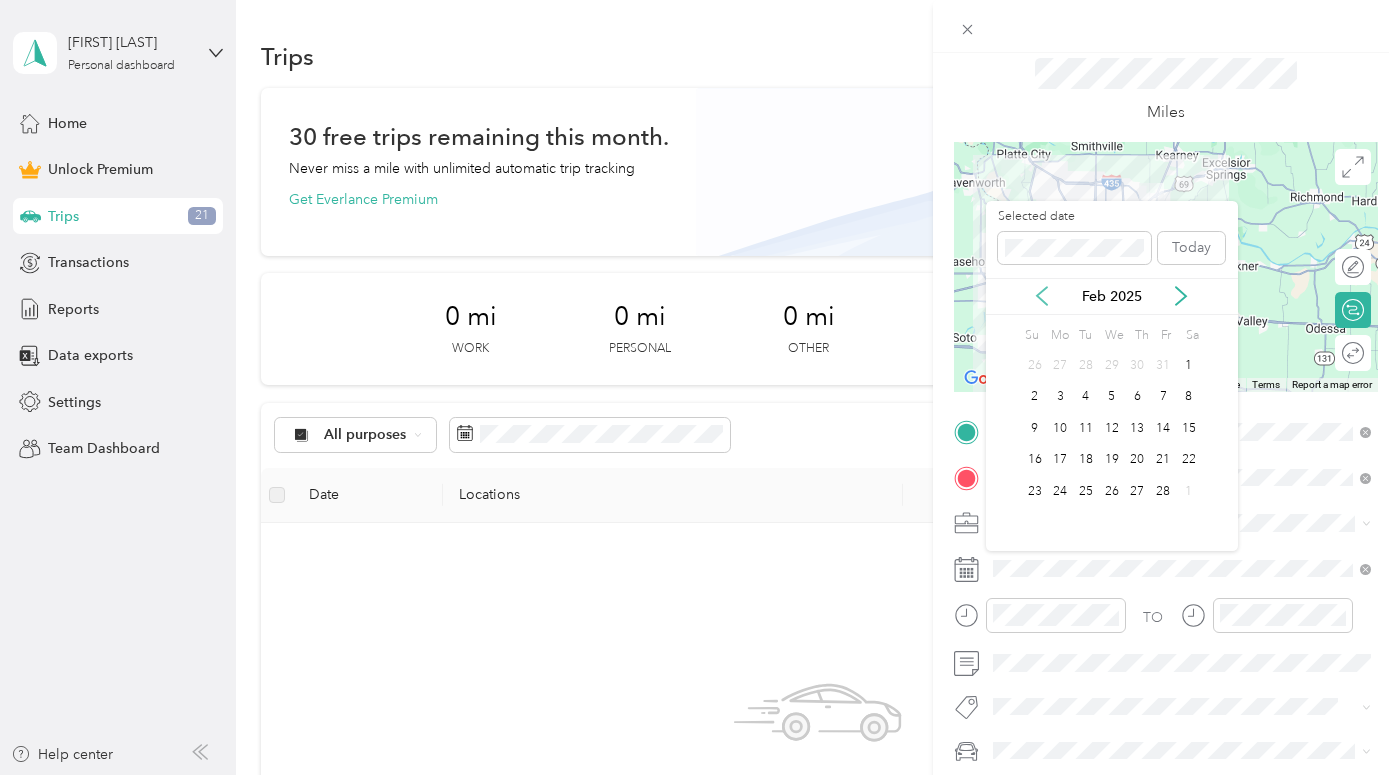 click 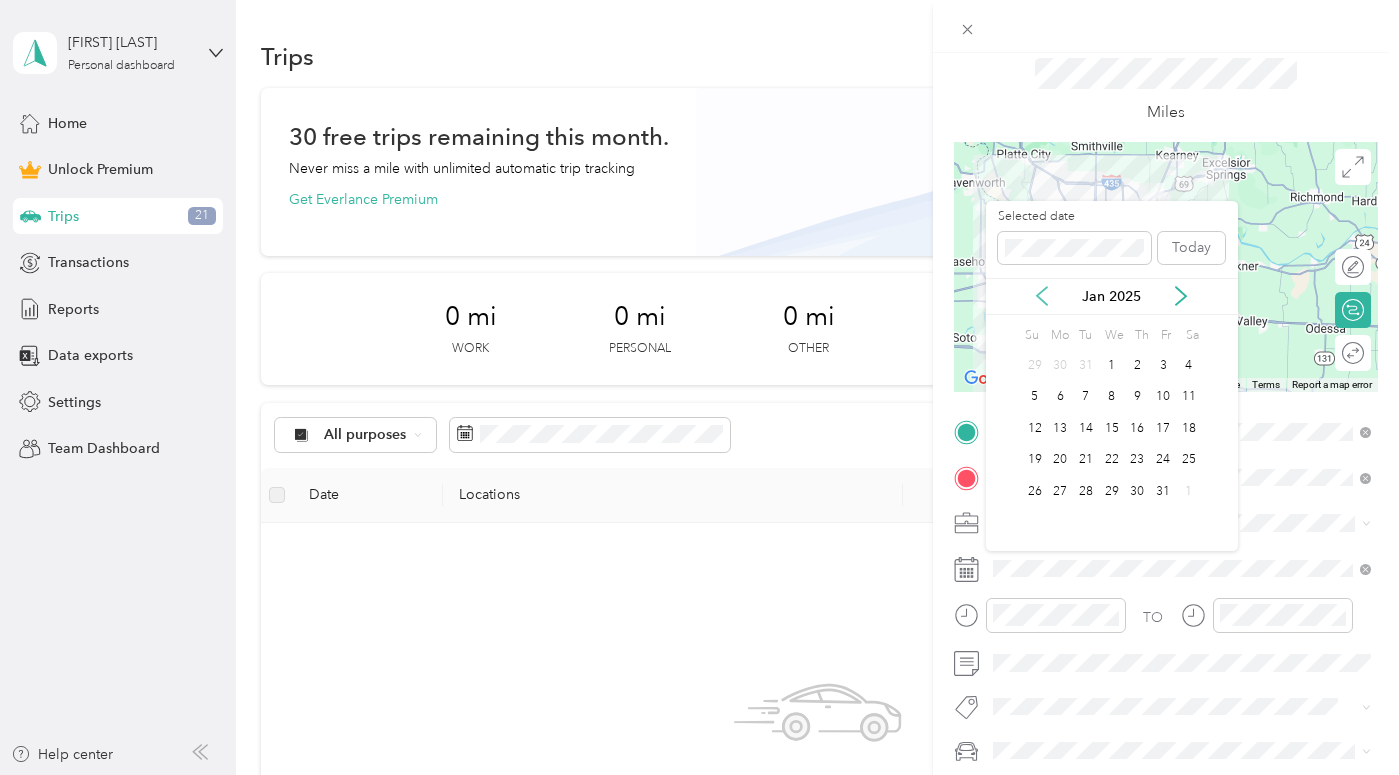 click 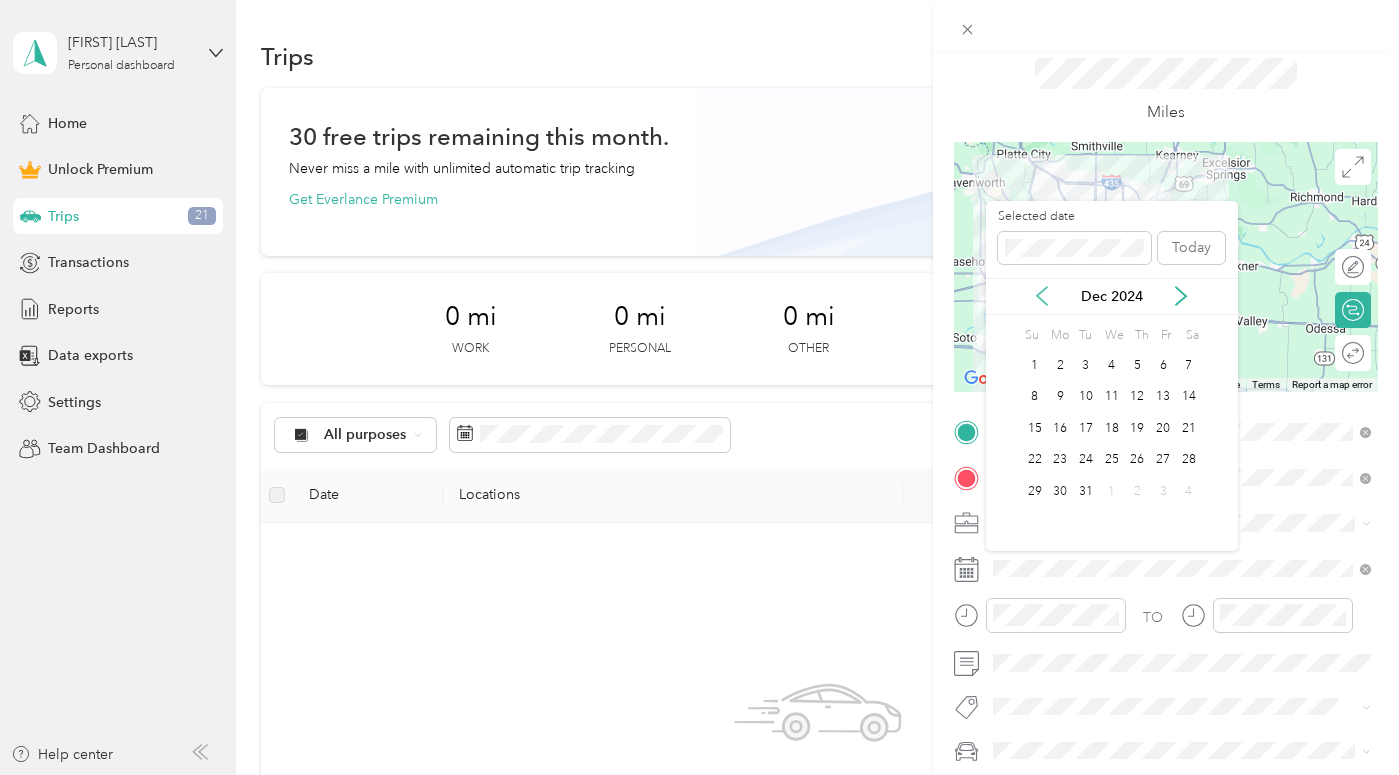 click 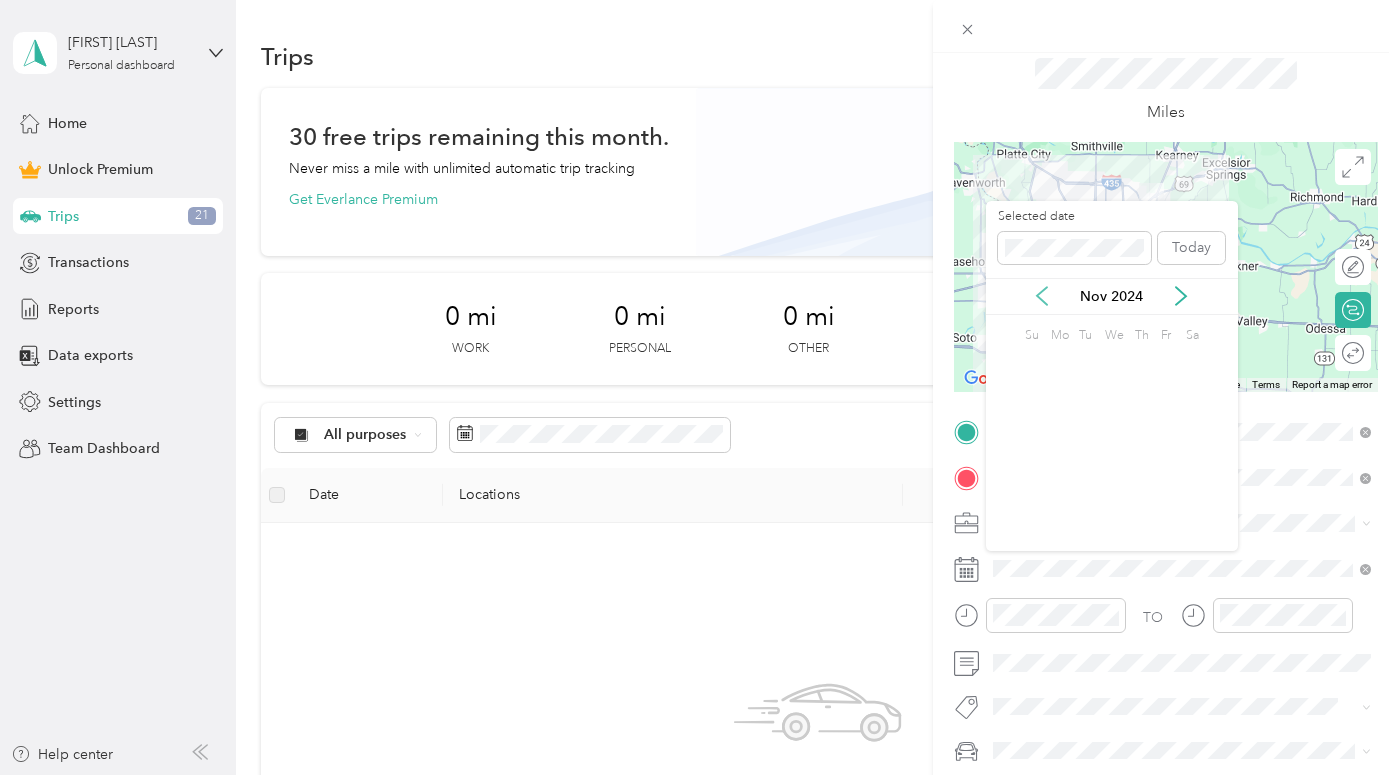 click 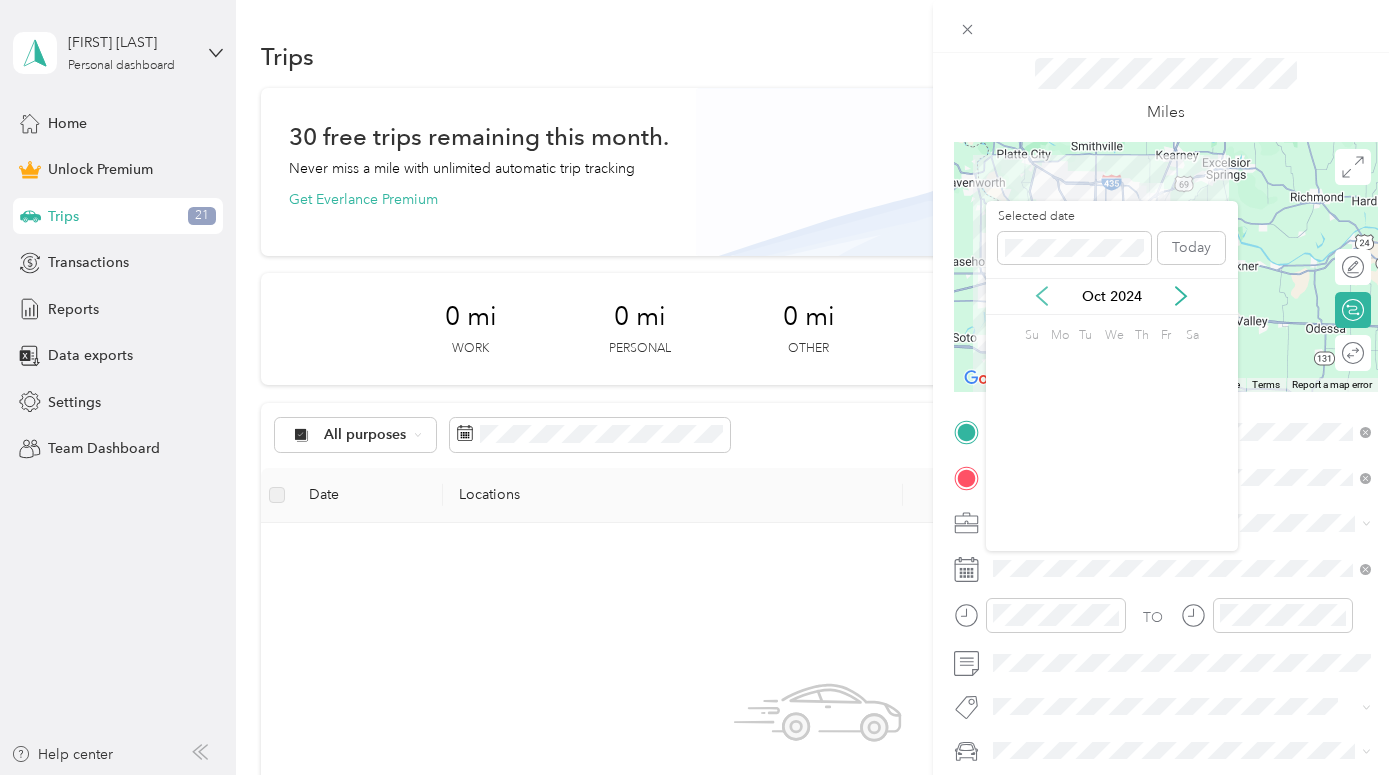 click 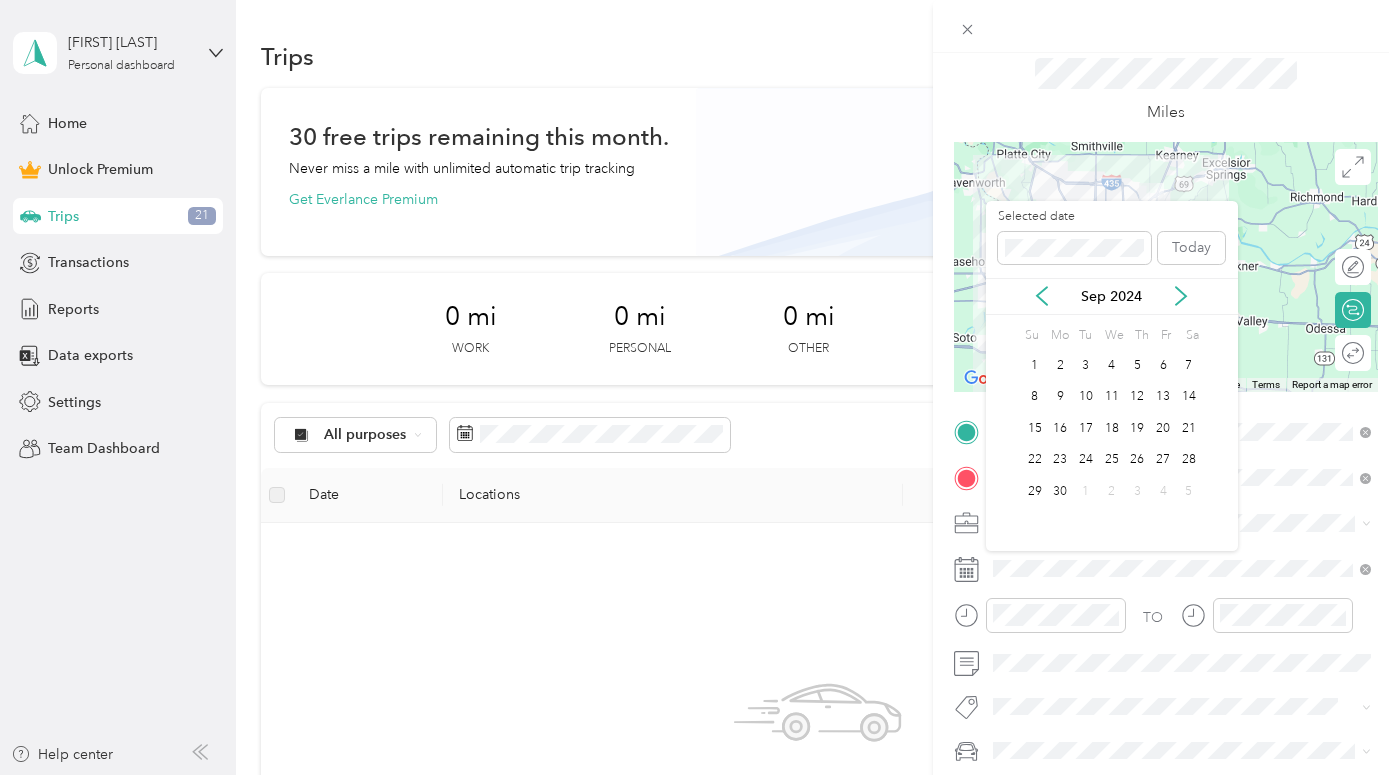 click on "Sep 2024" at bounding box center (1112, 296) 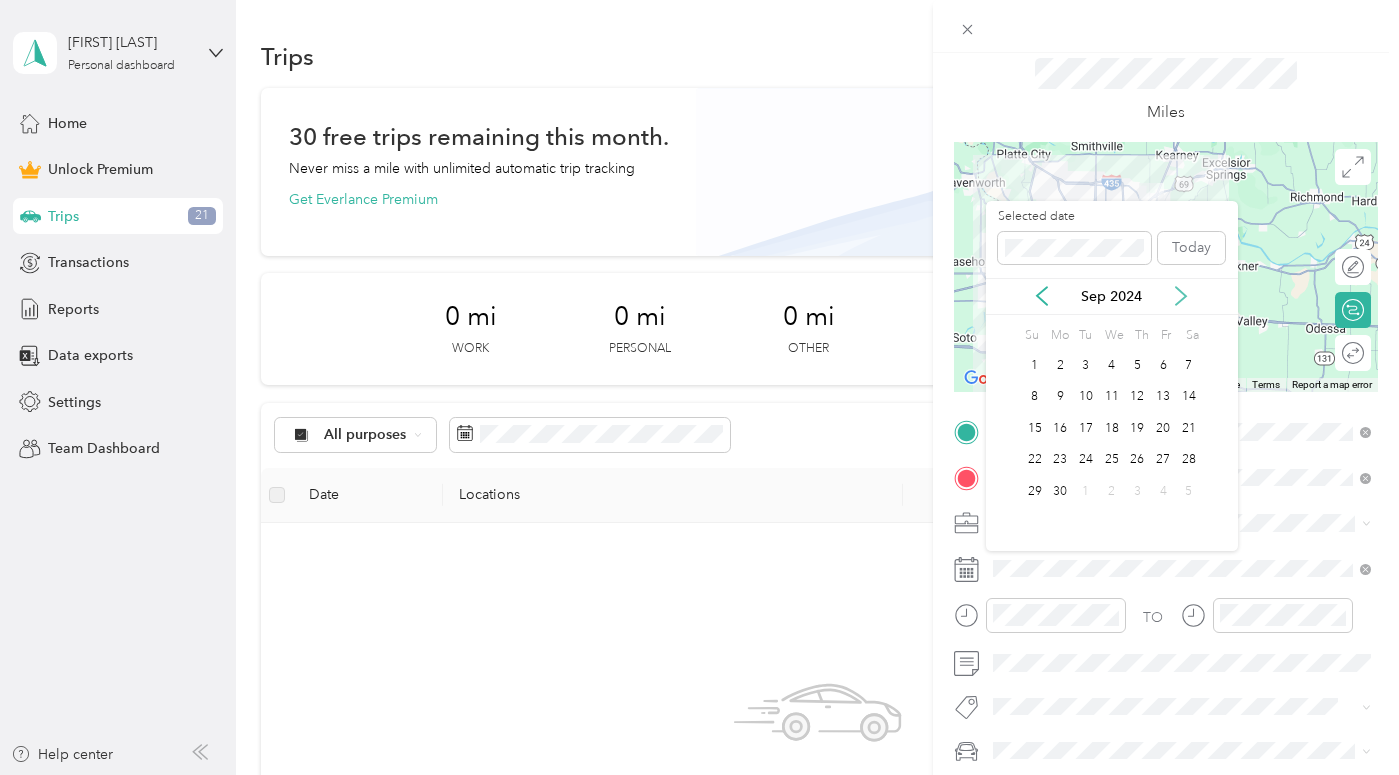 click 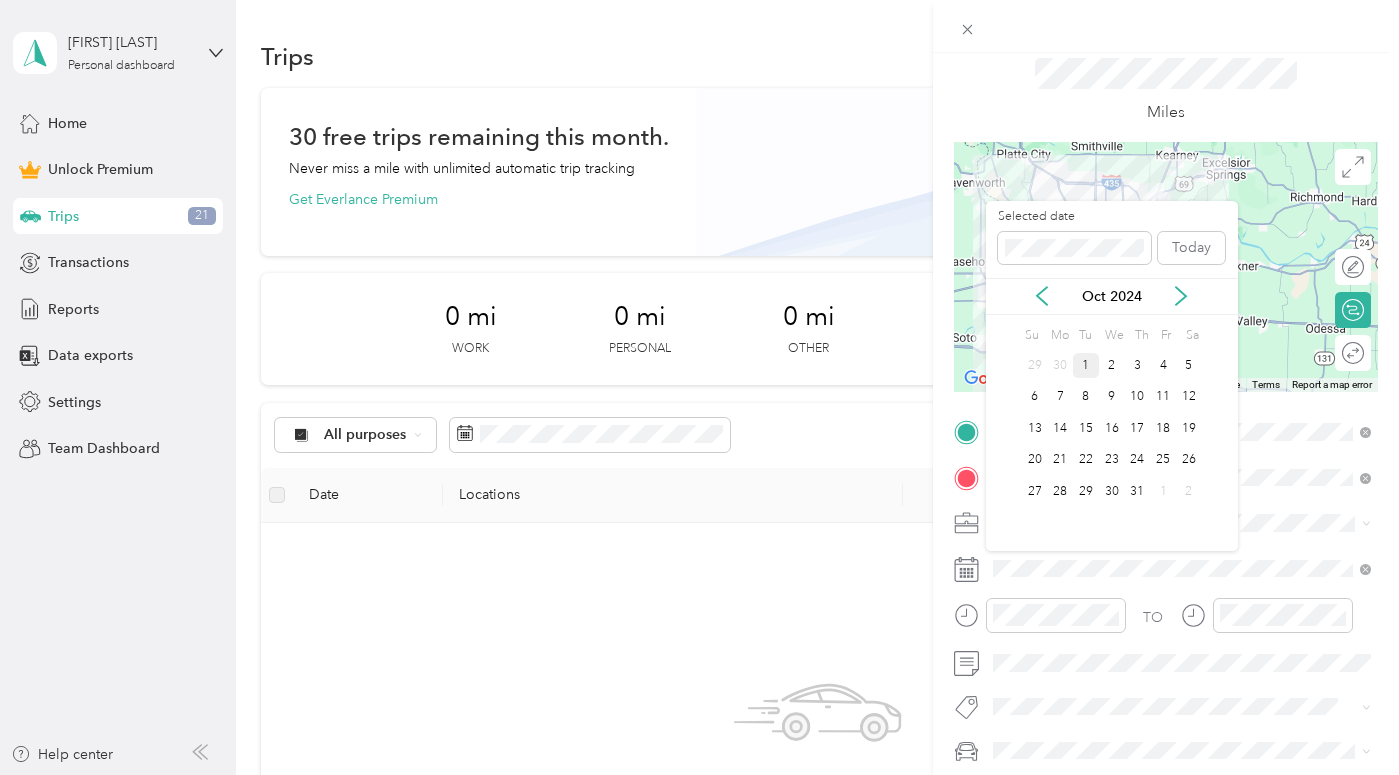 click on "1" at bounding box center (1086, 365) 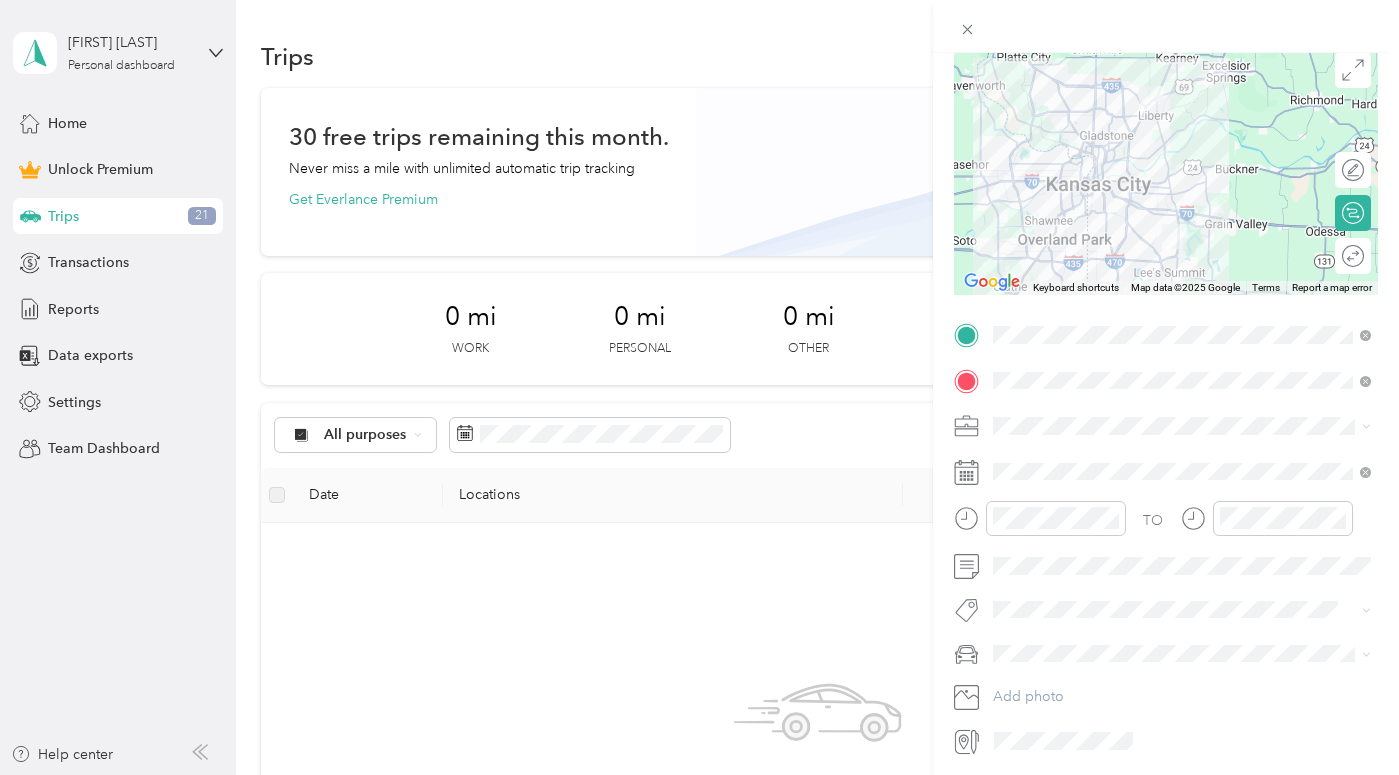 scroll, scrollTop: 214, scrollLeft: 0, axis: vertical 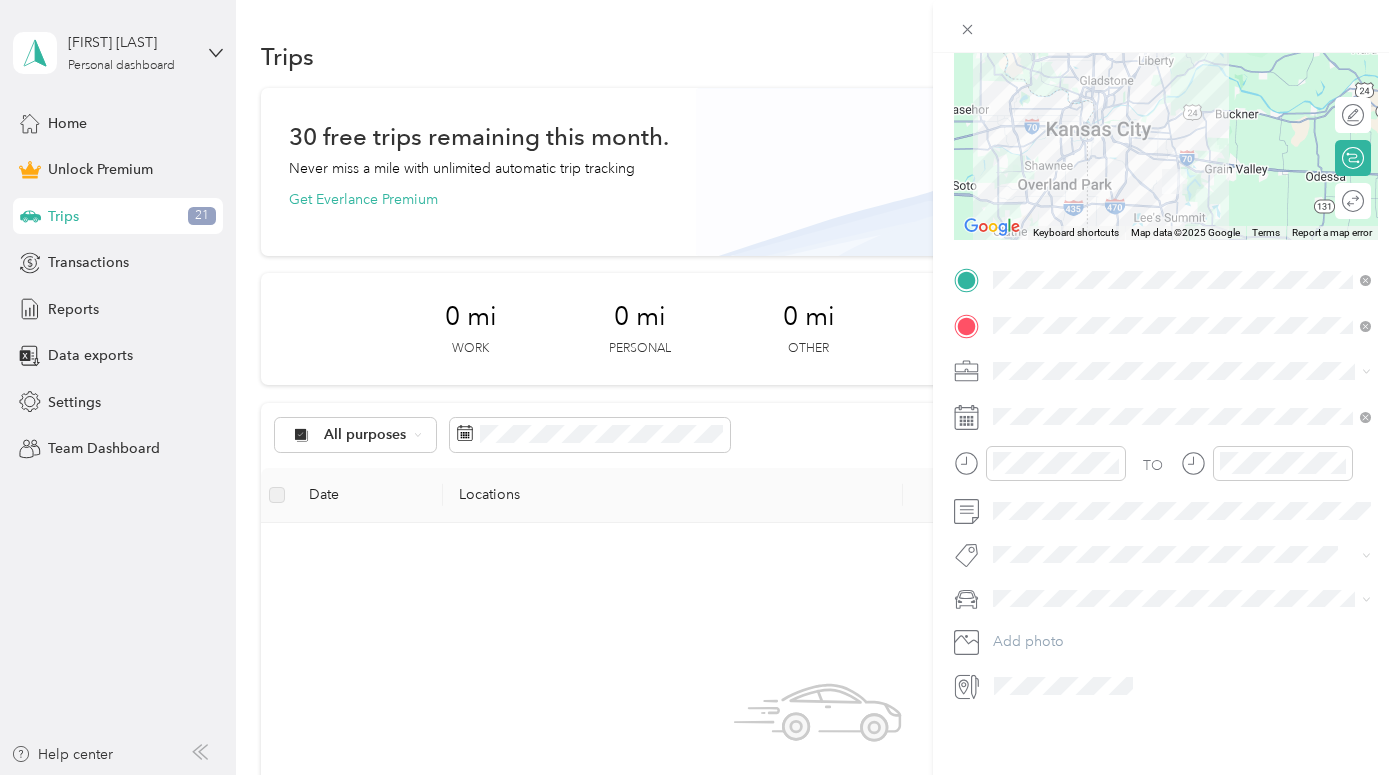 click on "Work" at bounding box center (1017, 403) 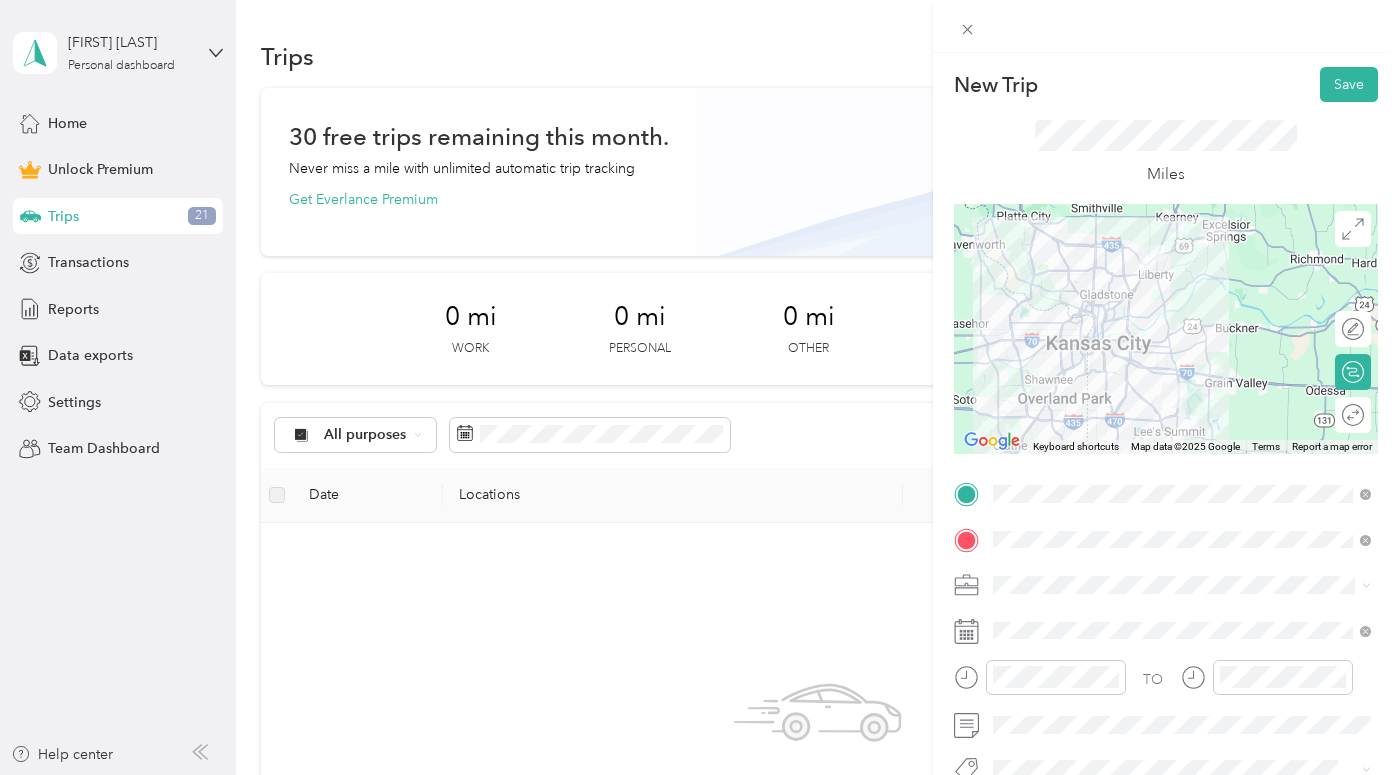 scroll, scrollTop: 12, scrollLeft: 0, axis: vertical 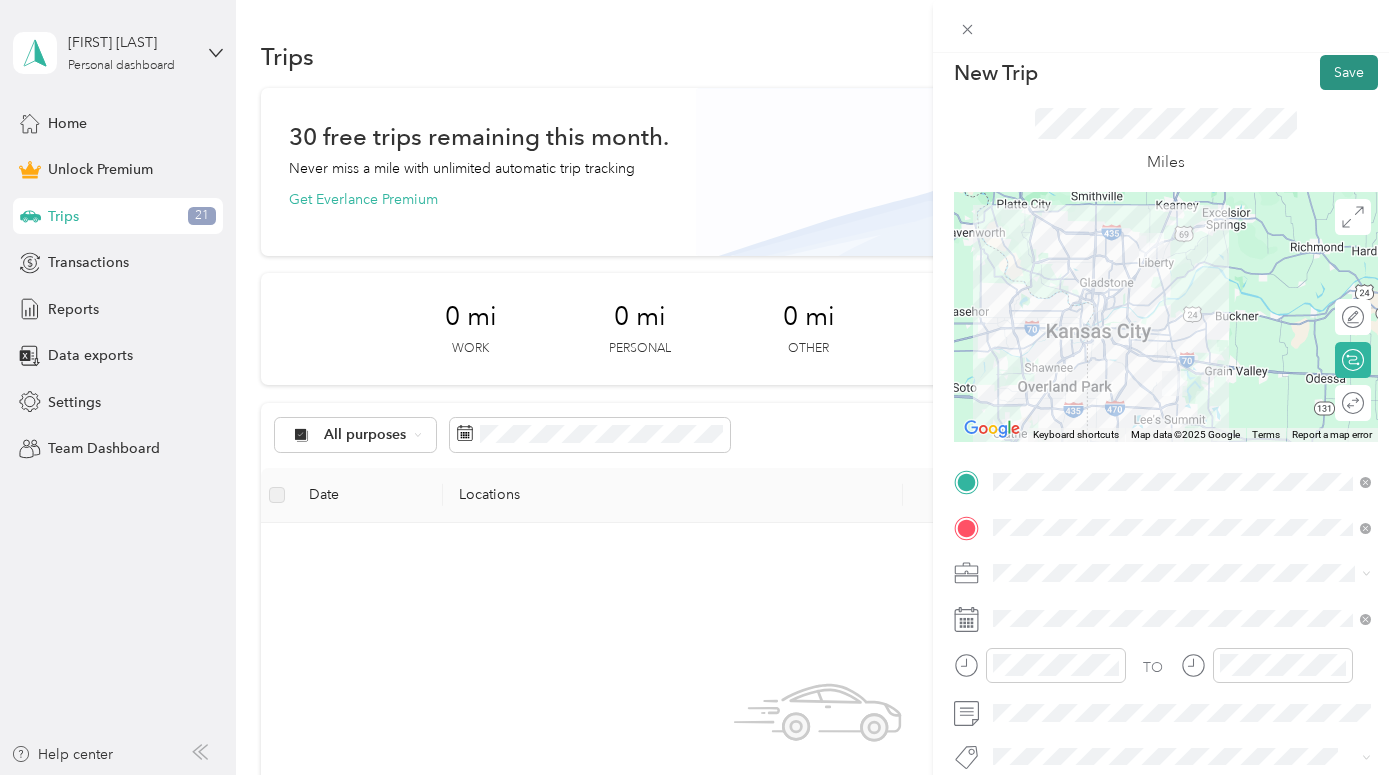 click on "Save" at bounding box center [1349, 72] 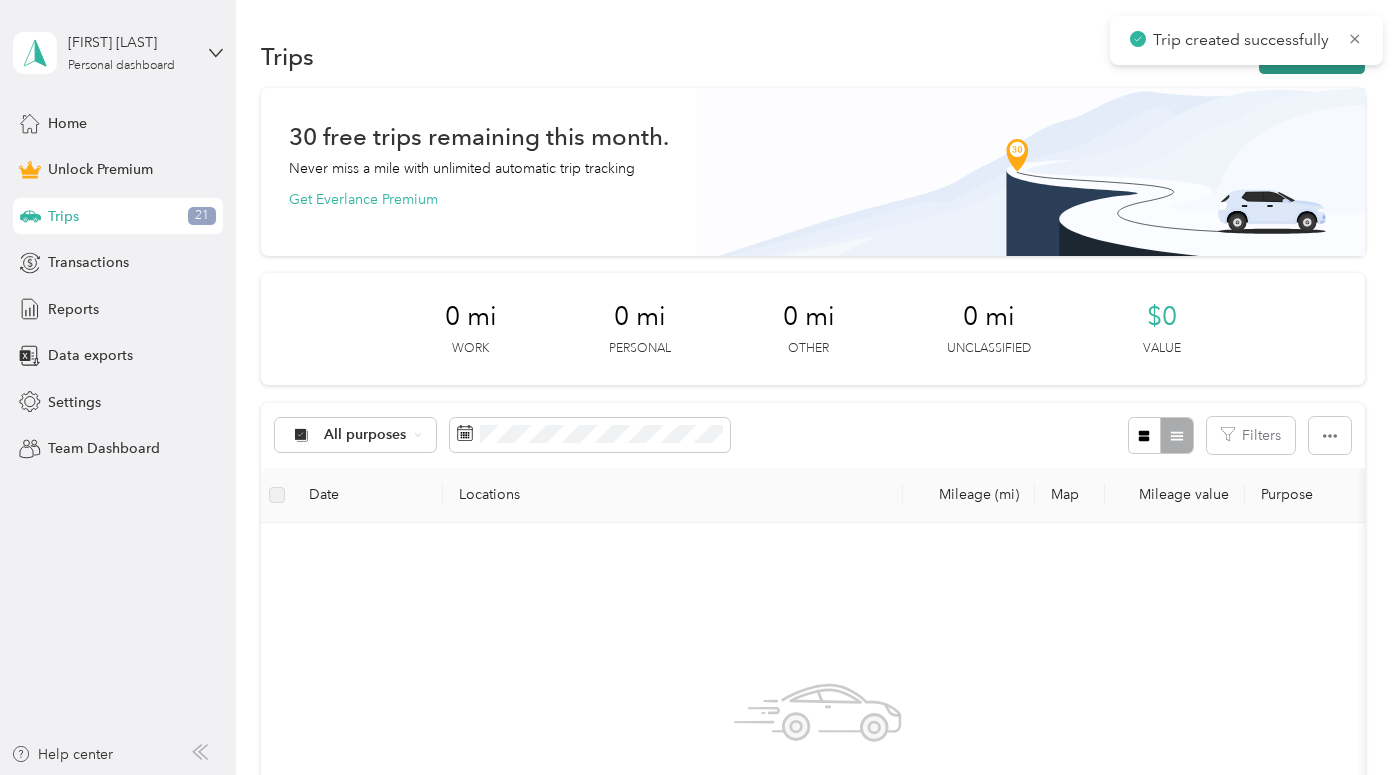 click on "New trip" at bounding box center (1312, 56) 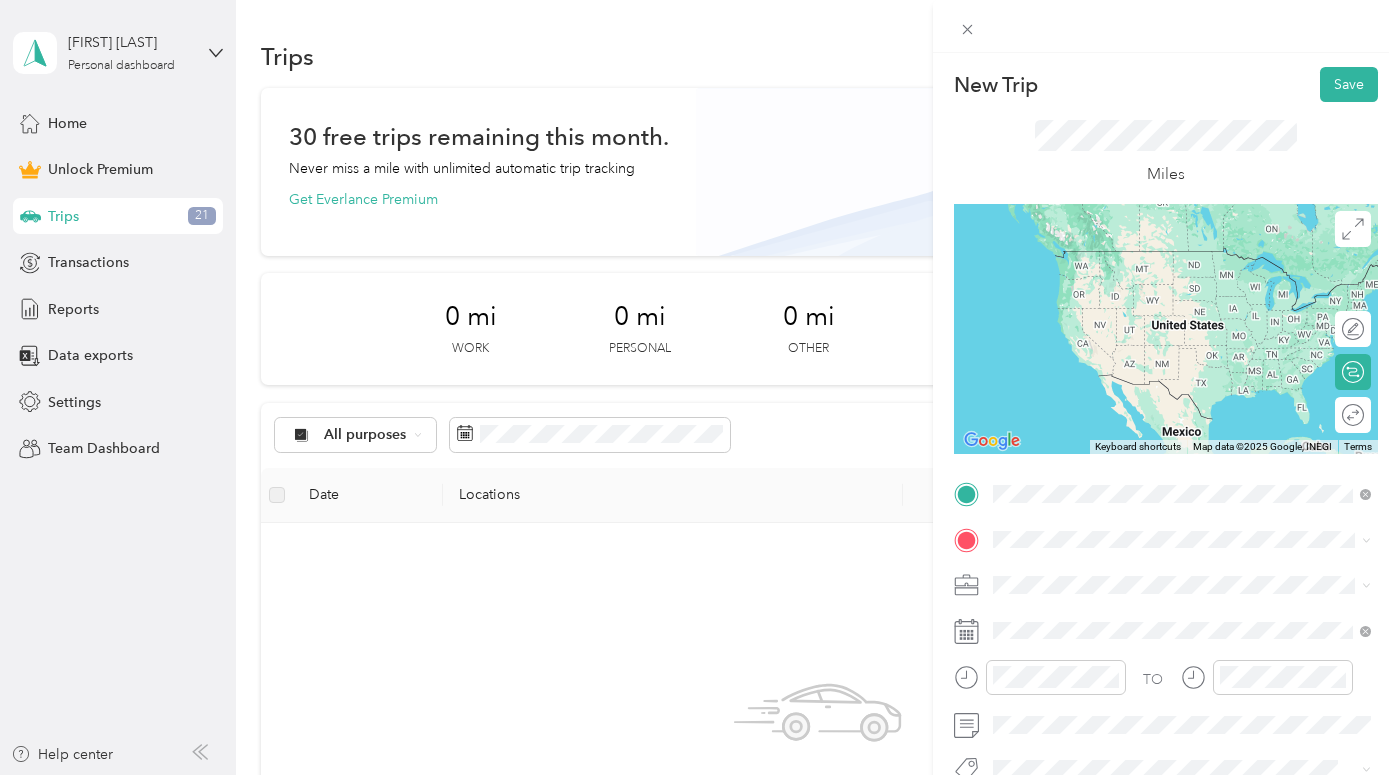 click on "[PLACE] [PLACE]
[CITY], [STATE] [POSTAL_CODE], [COUNTRY]" at bounding box center [1174, 259] 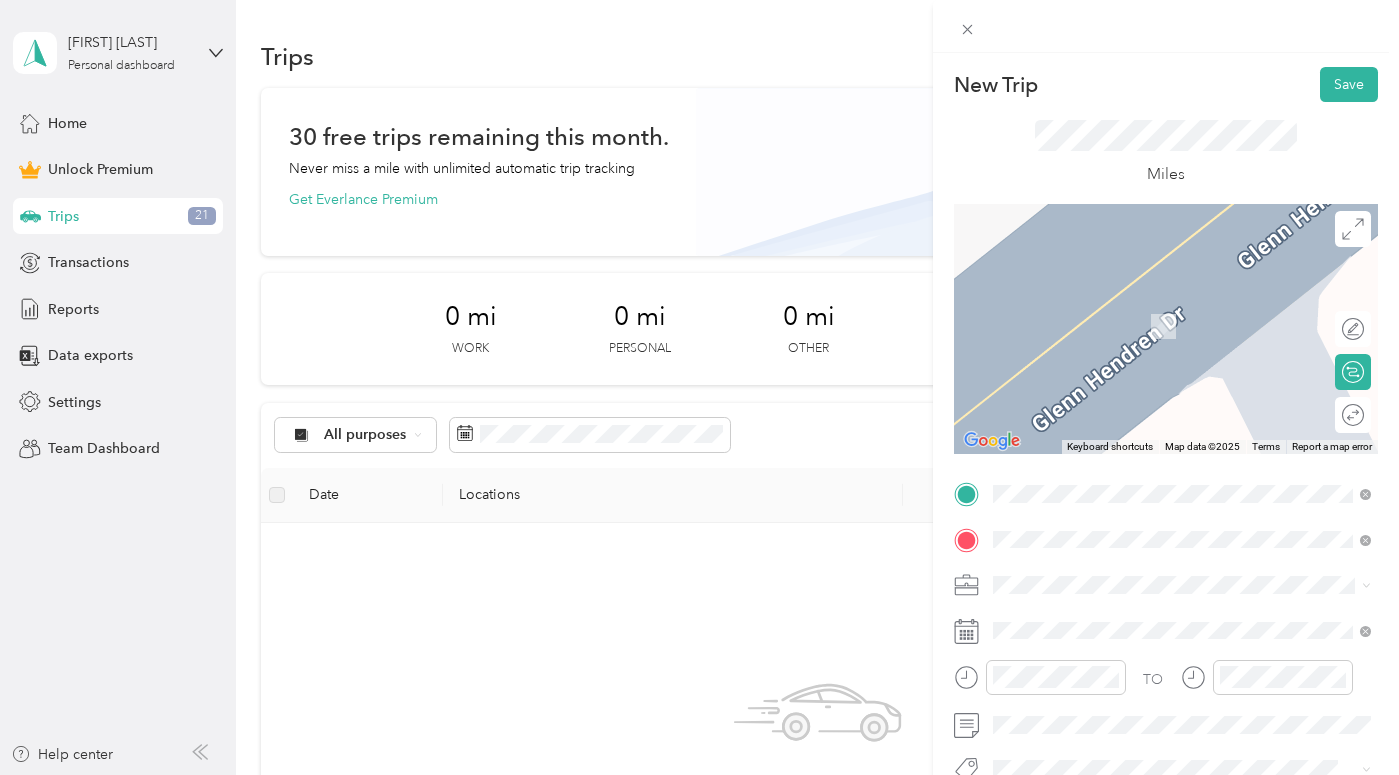 click on "[NUMBER] [STREET], [CITY], [STATE], [COUNTRY]" at bounding box center (1185, 325) 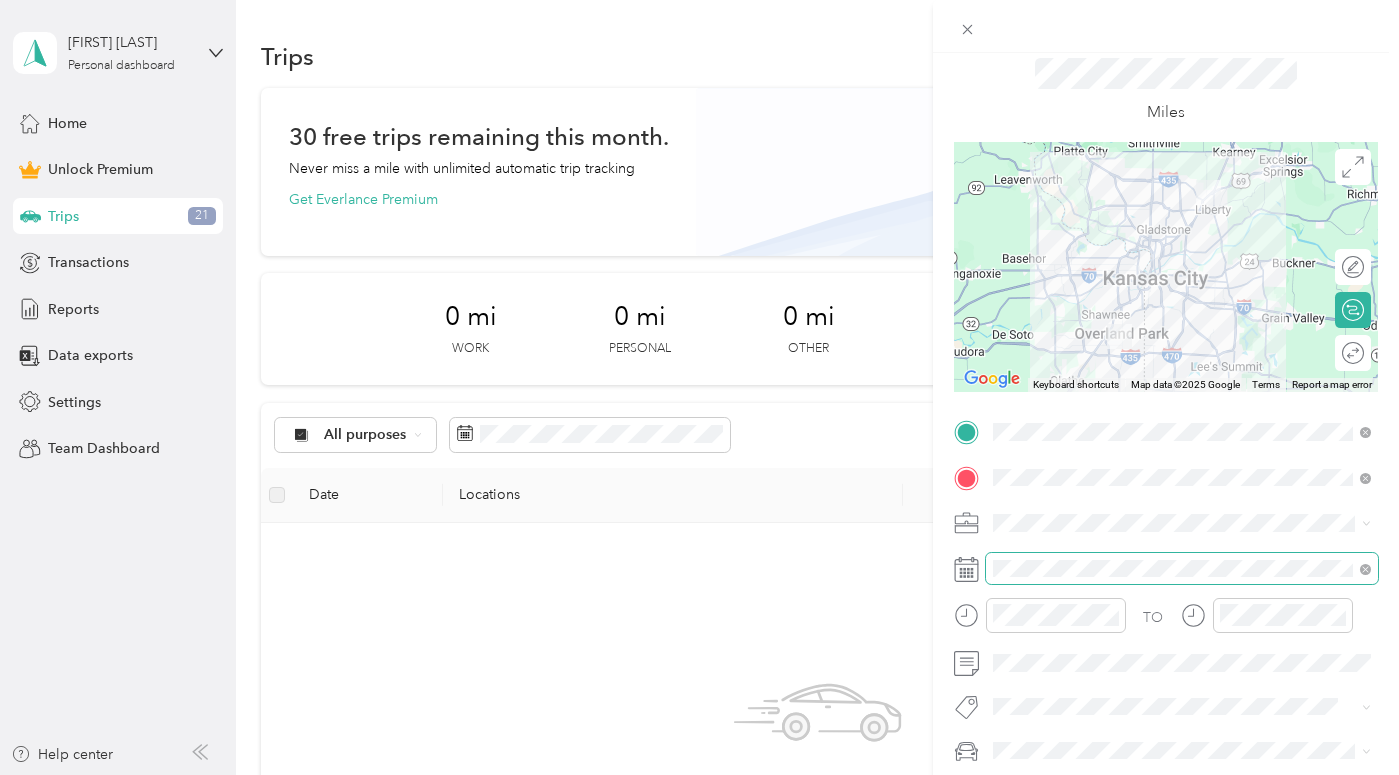 scroll, scrollTop: 72, scrollLeft: 0, axis: vertical 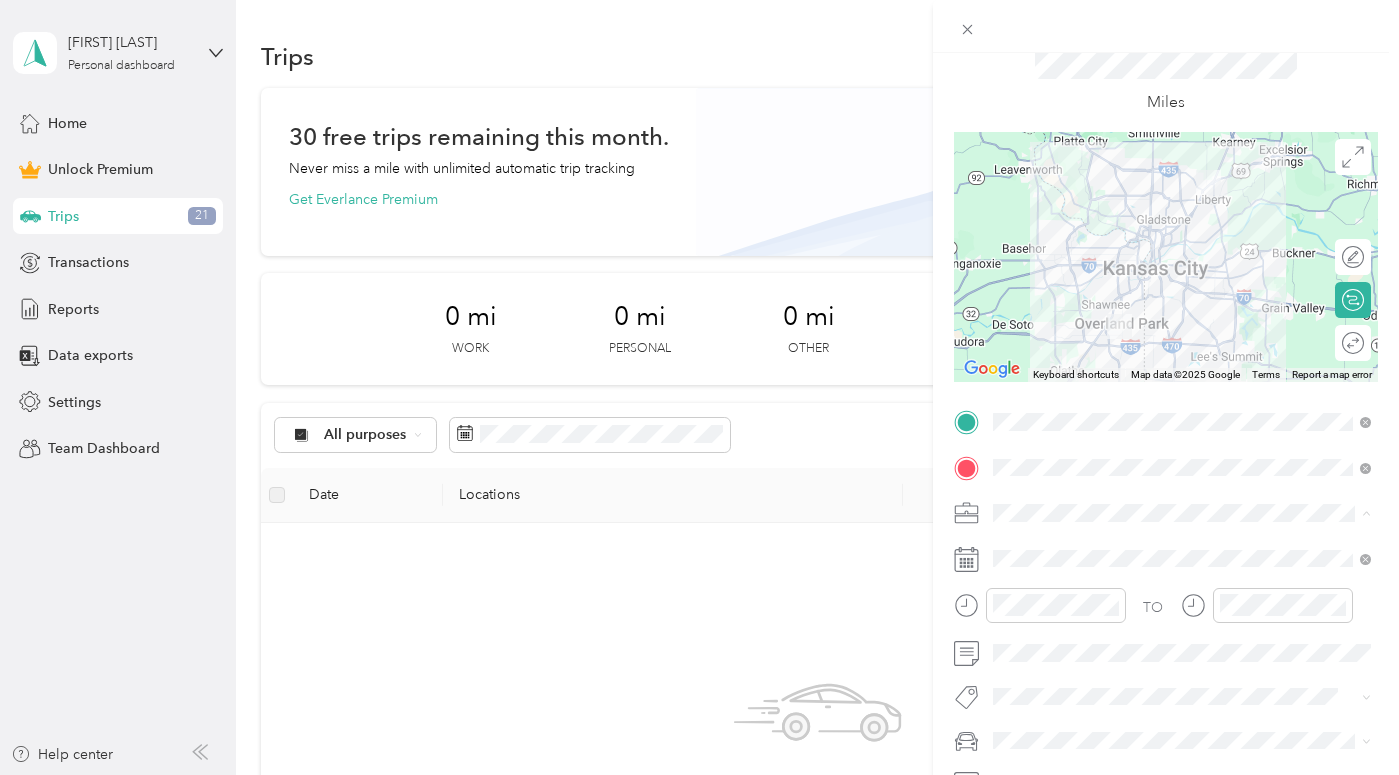click on "Work" at bounding box center (1182, 232) 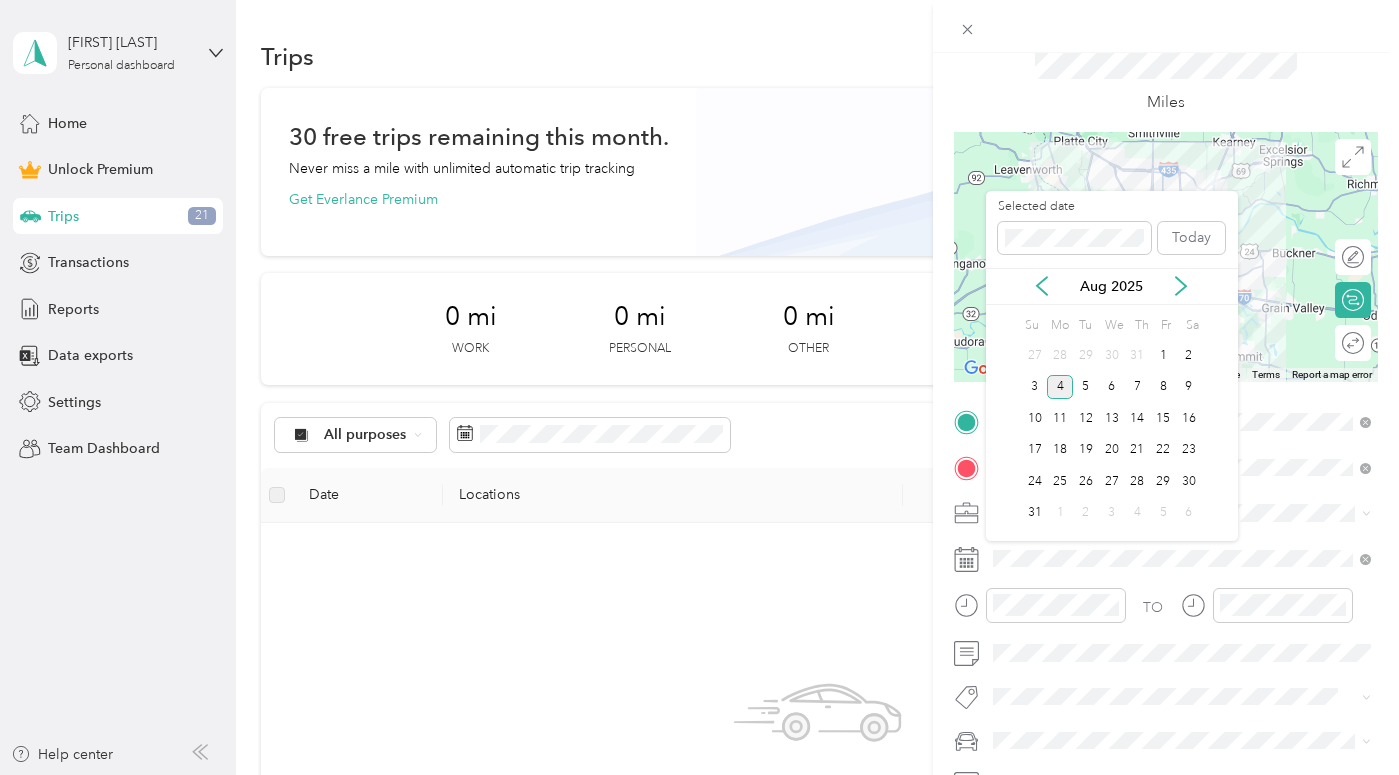 click on "Aug 2025" at bounding box center (1112, 286) 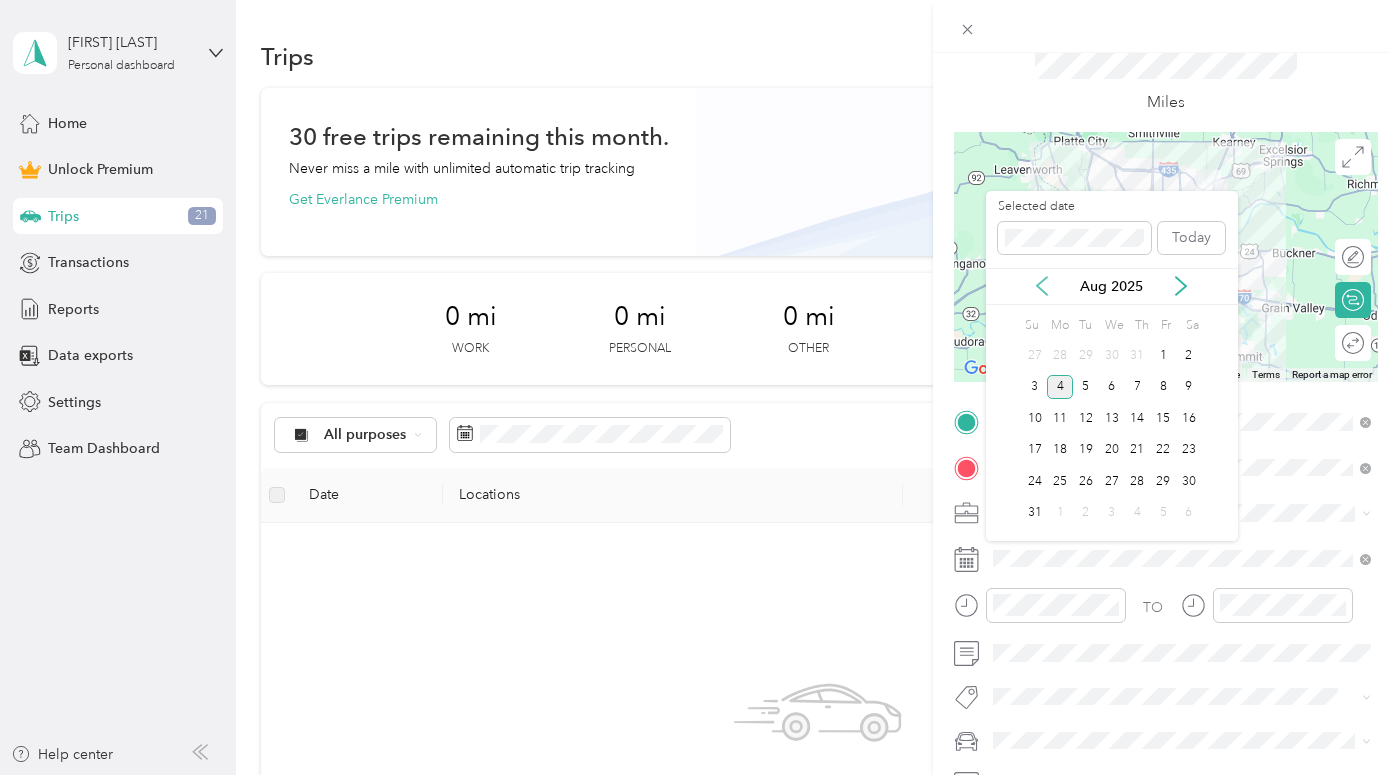 click 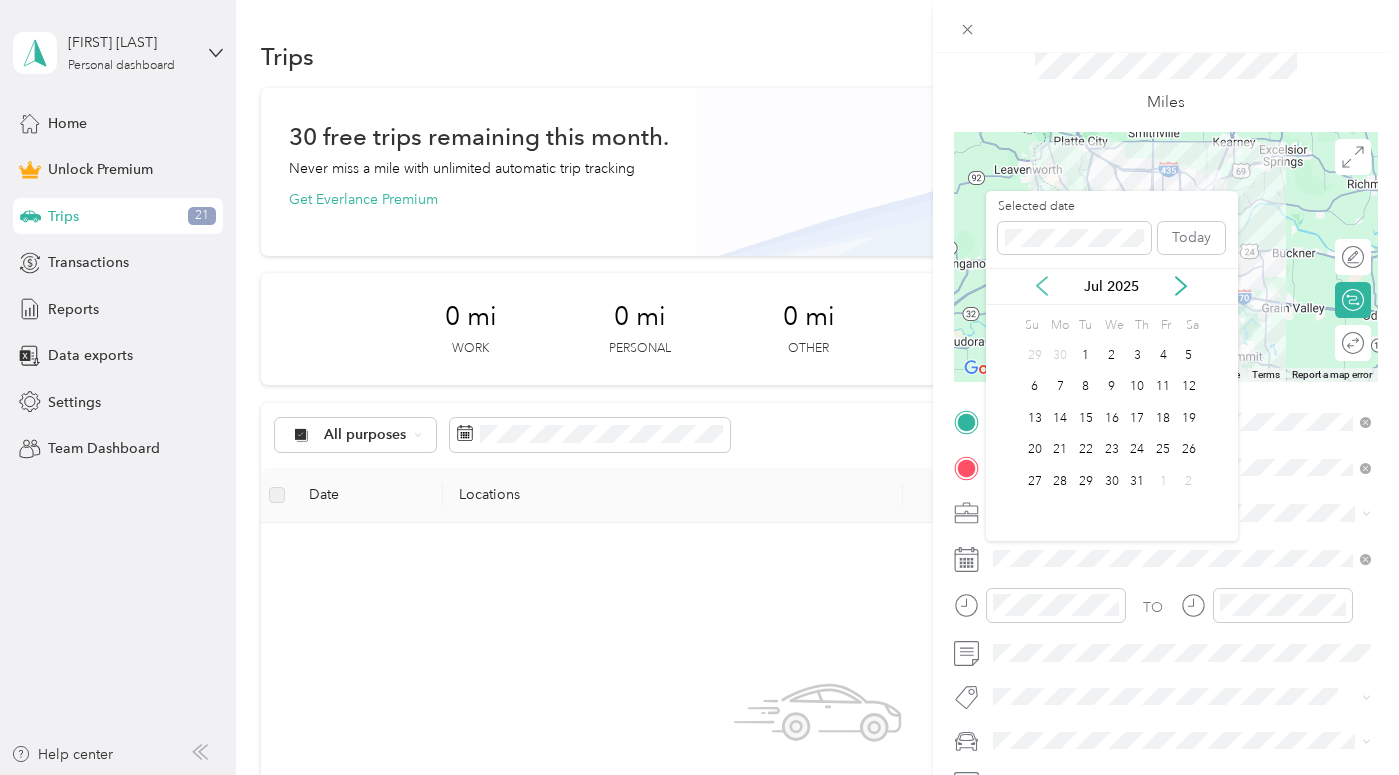 click 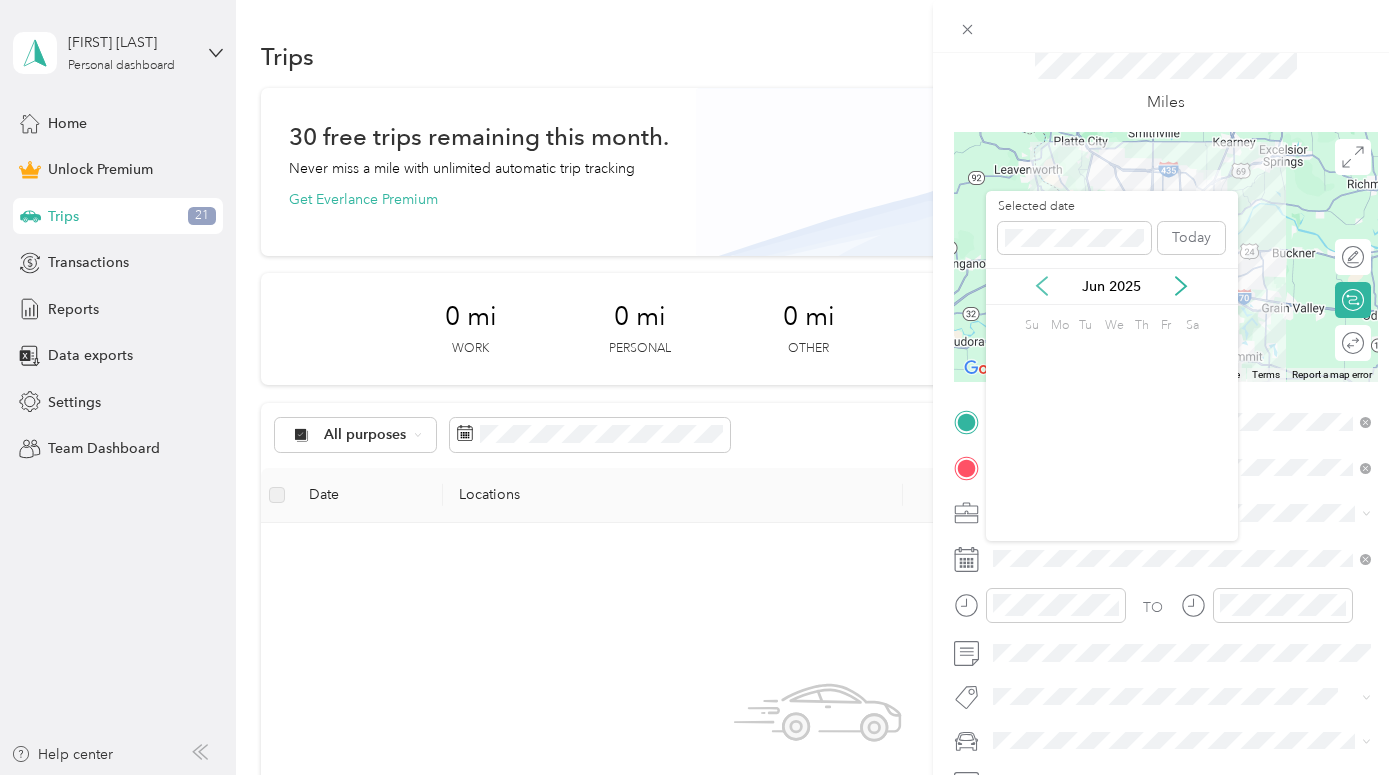 click 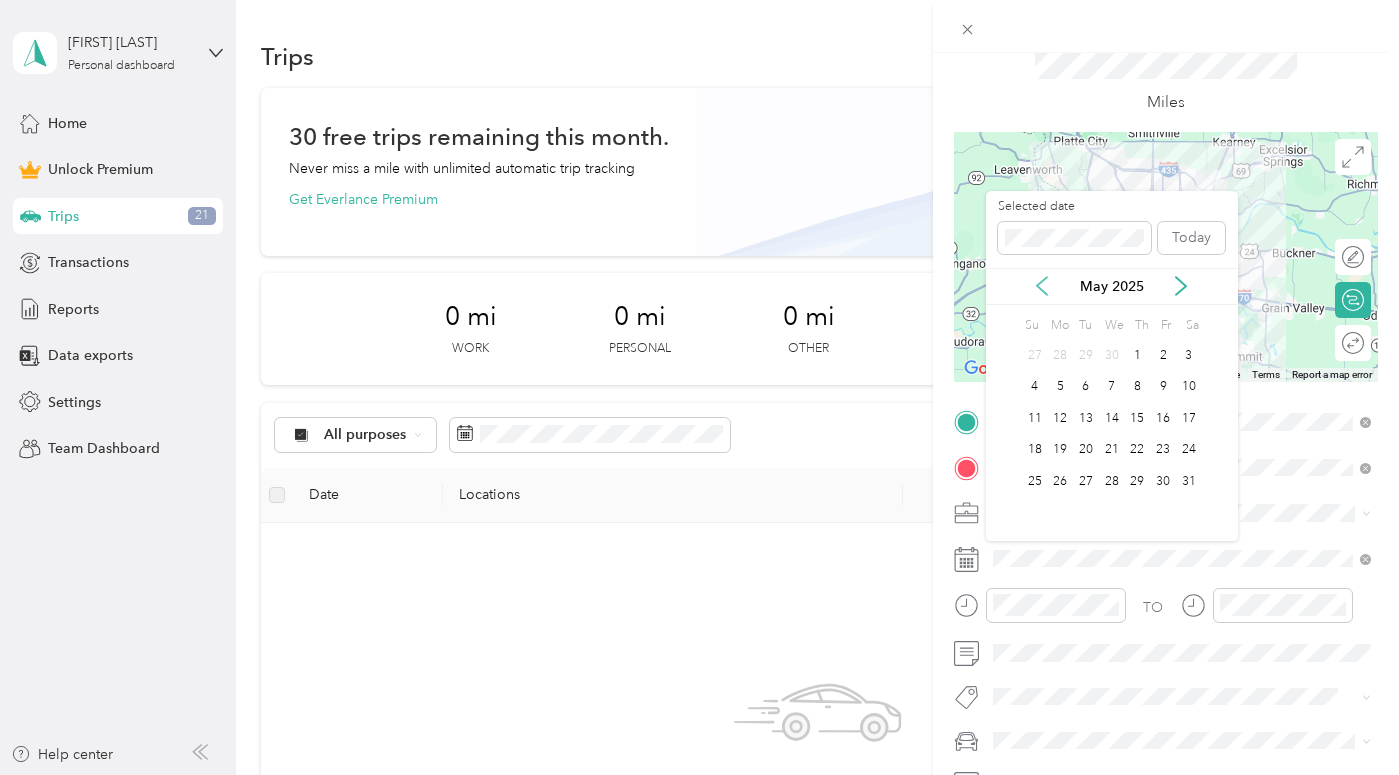 click 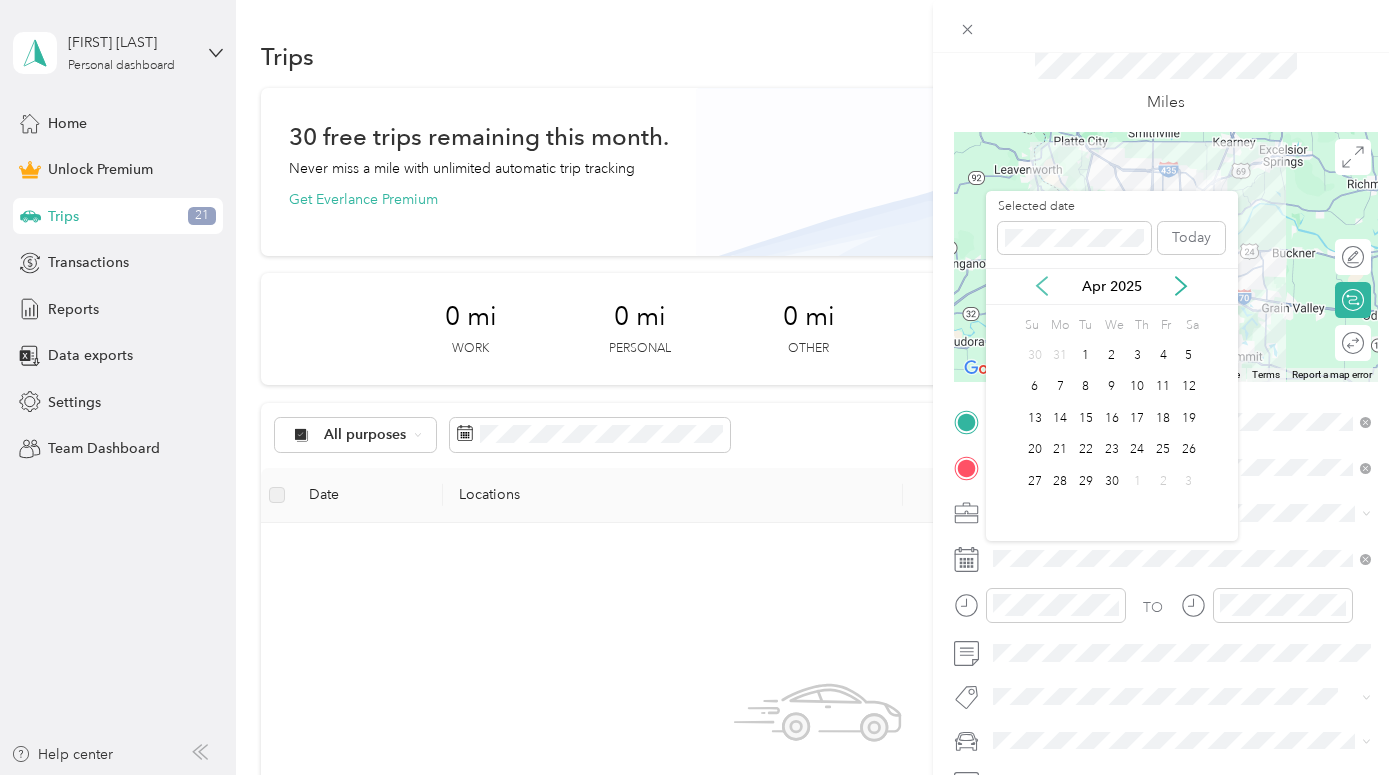 click 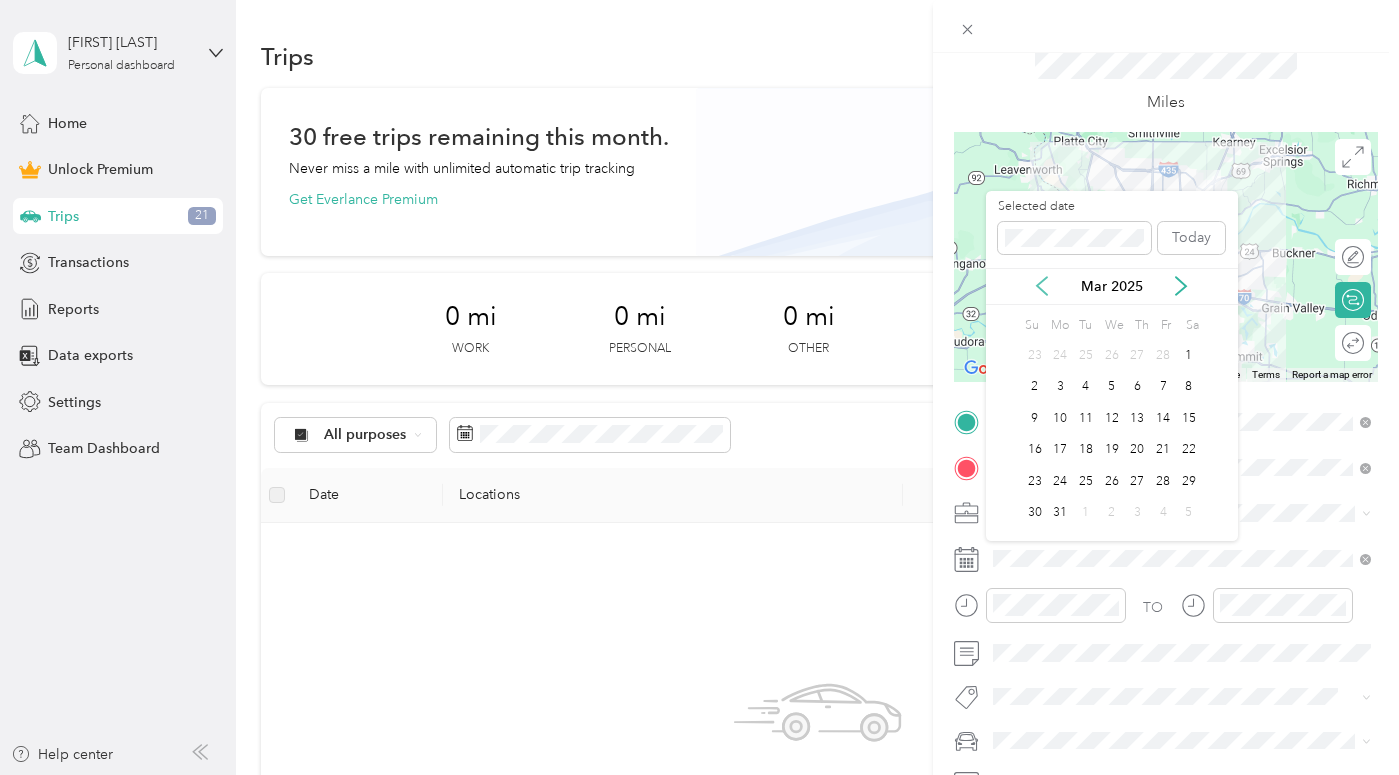 click 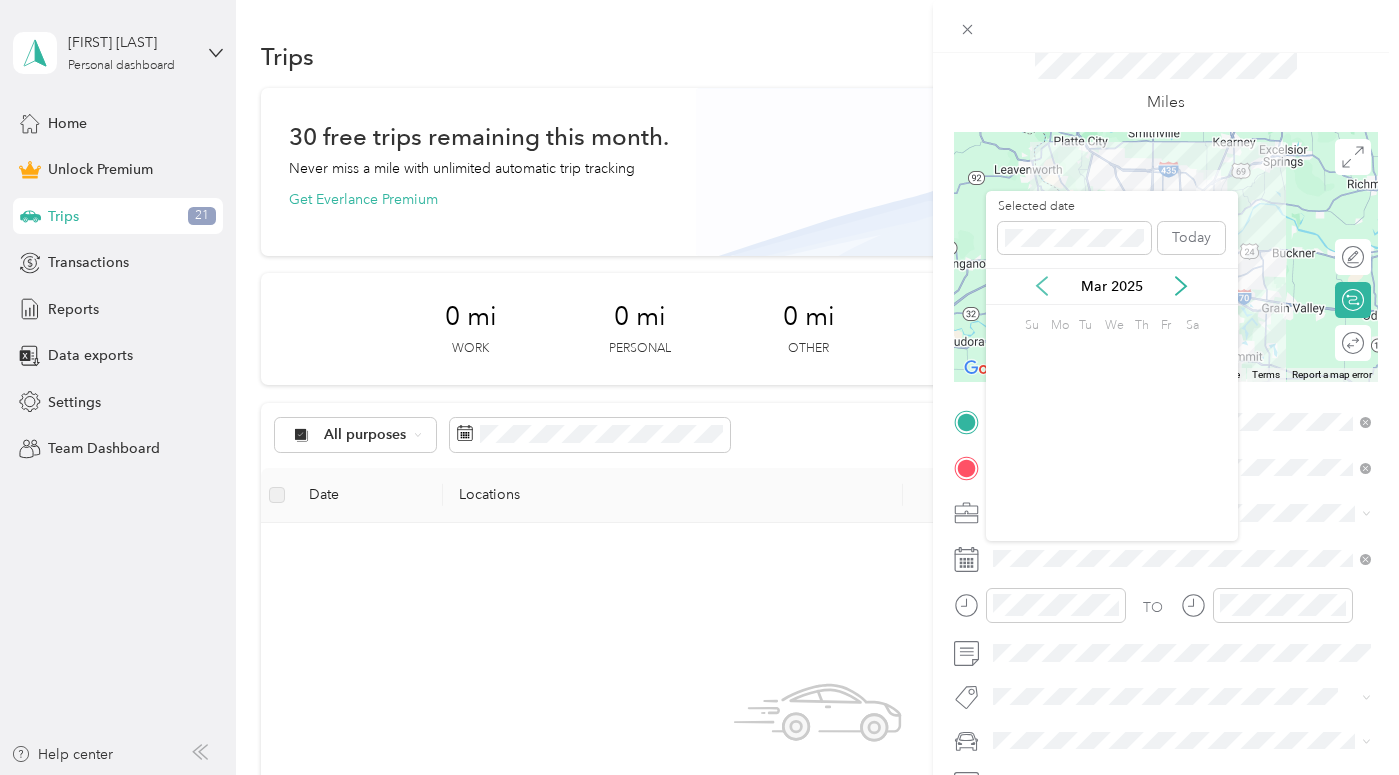 click 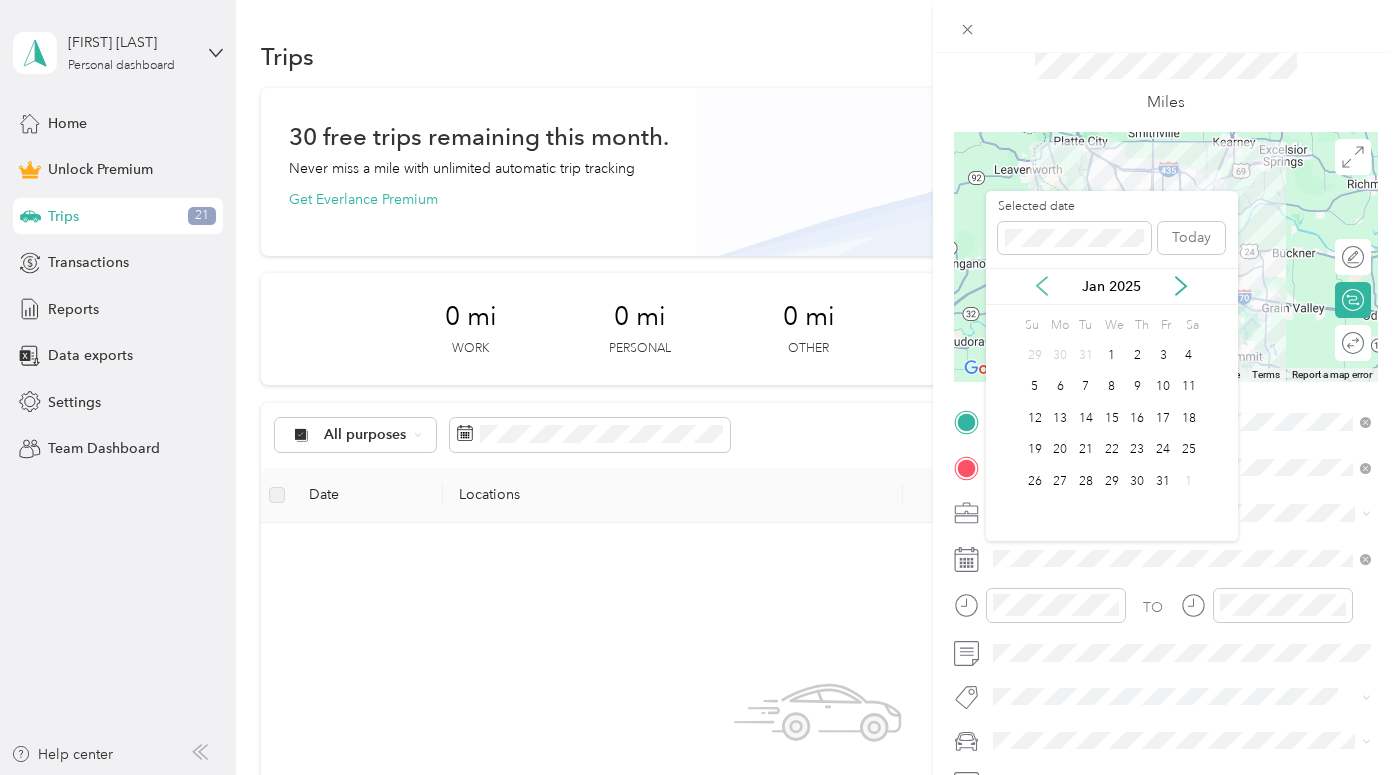 click 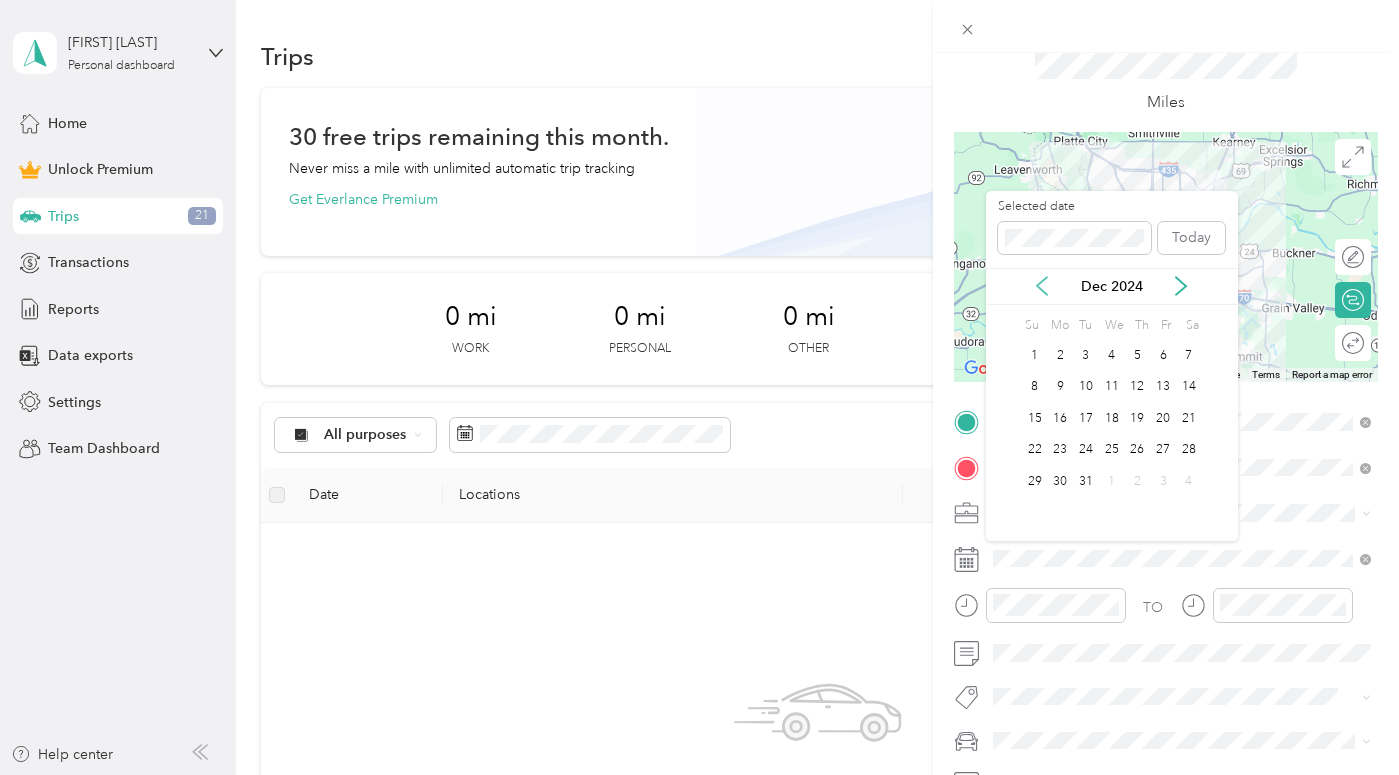 click 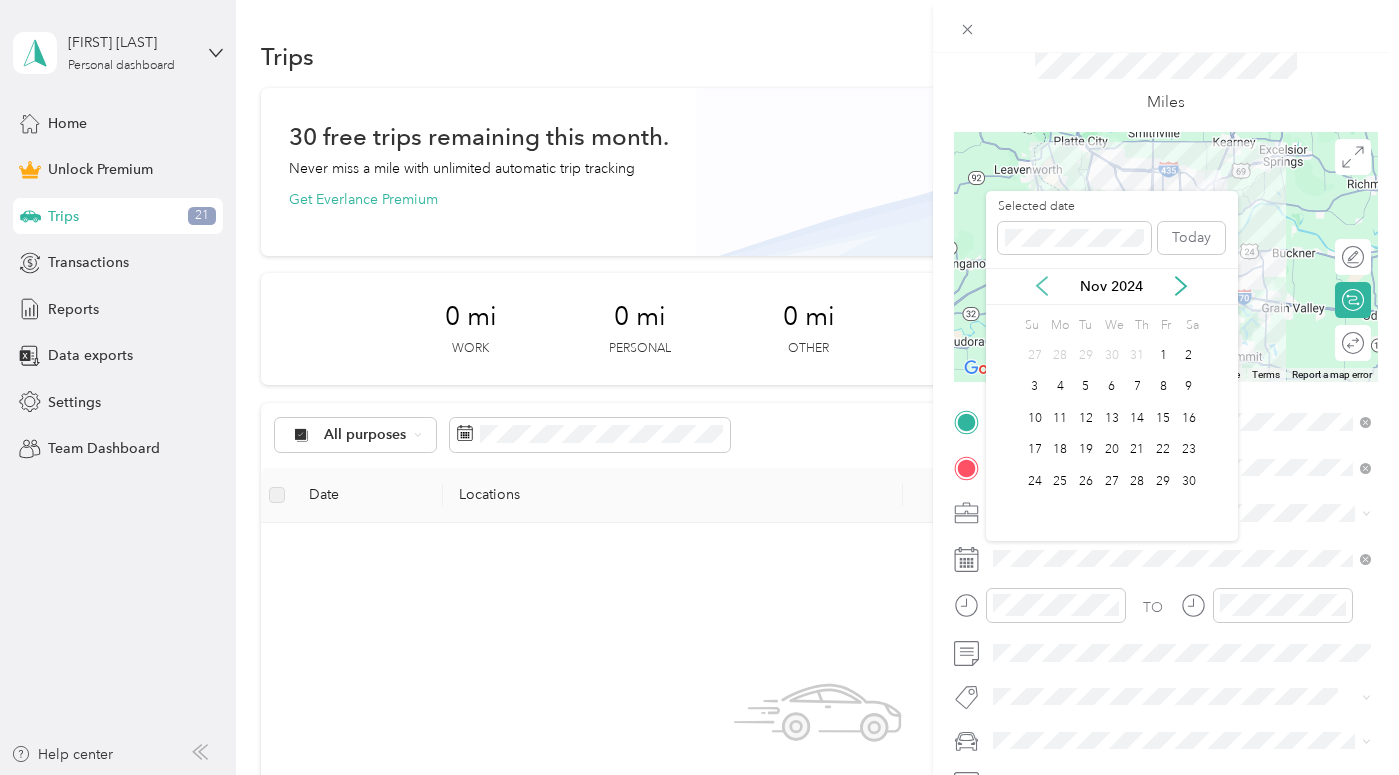 click 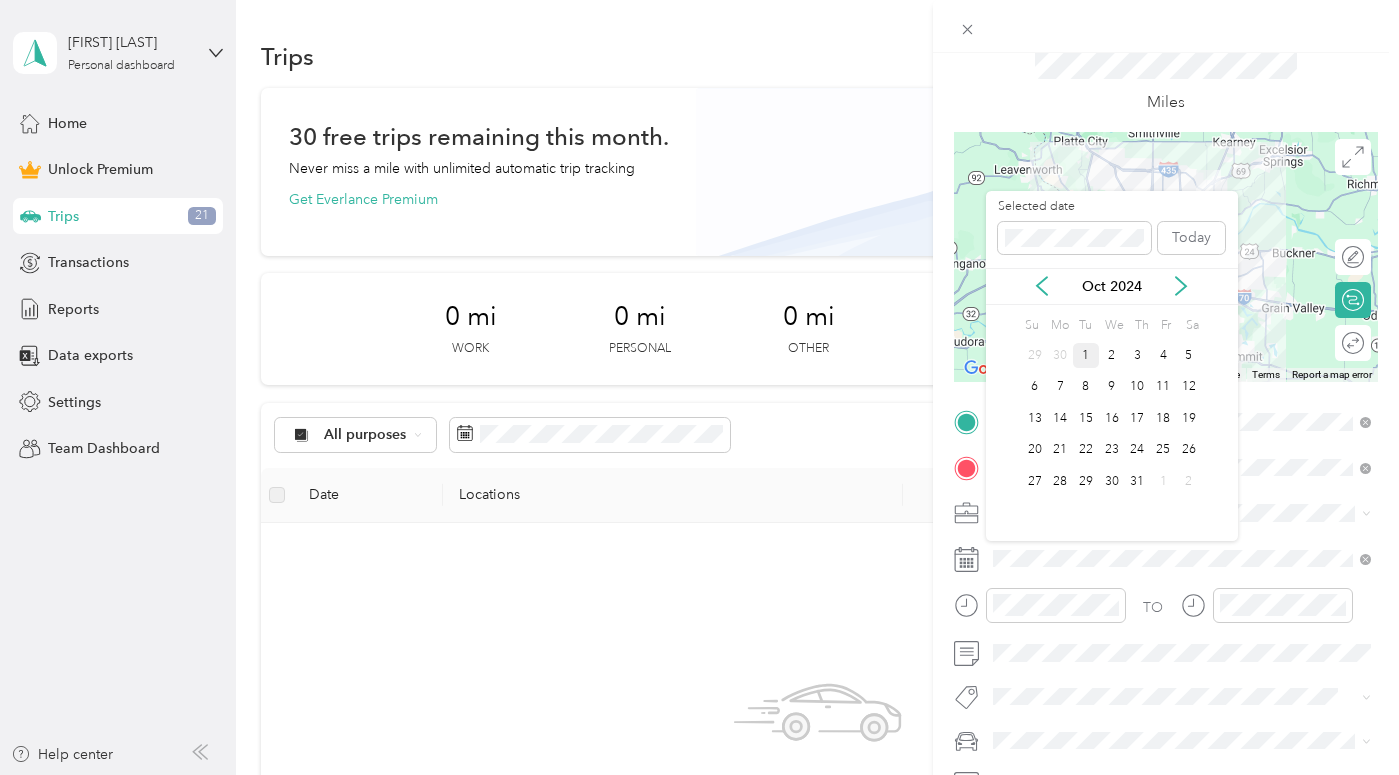 click on "1" at bounding box center [1086, 355] 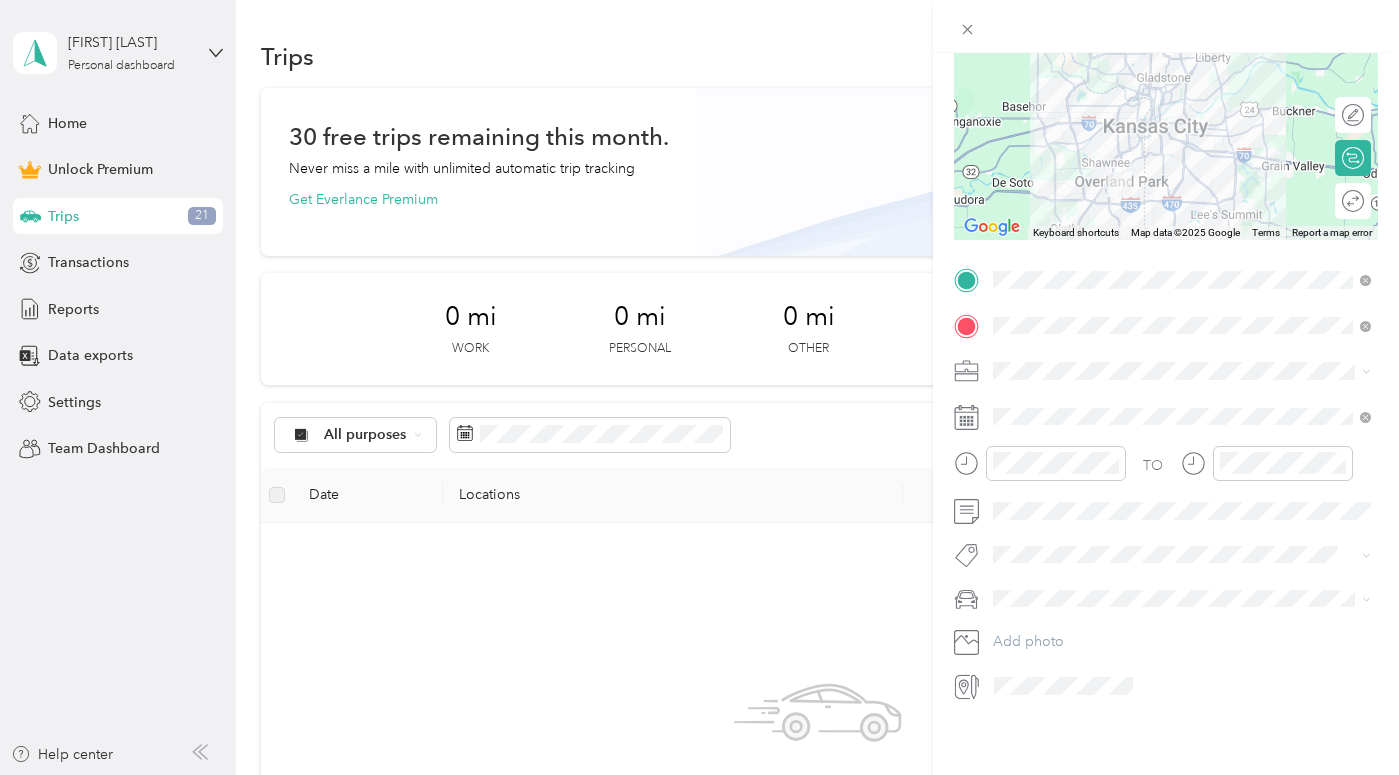 scroll, scrollTop: 0, scrollLeft: 0, axis: both 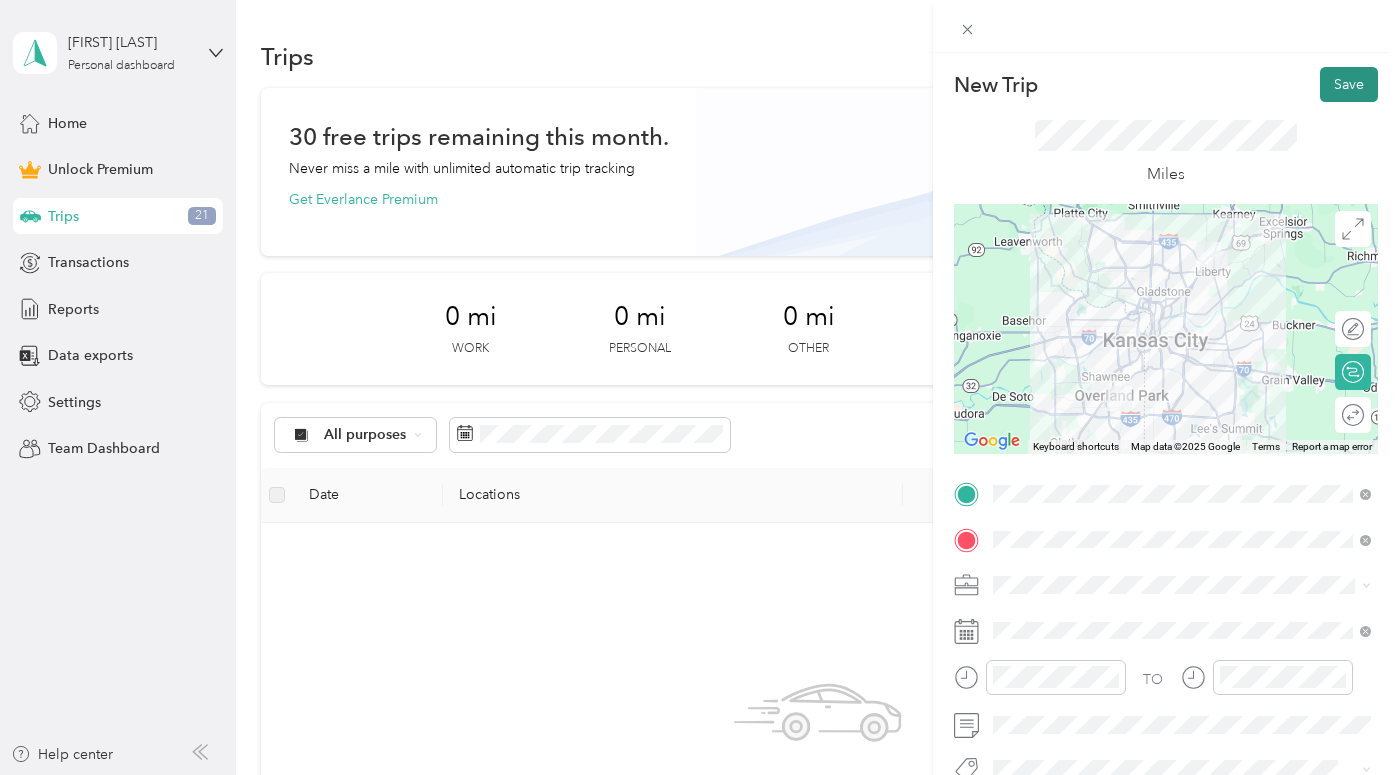click on "Save" at bounding box center (1349, 84) 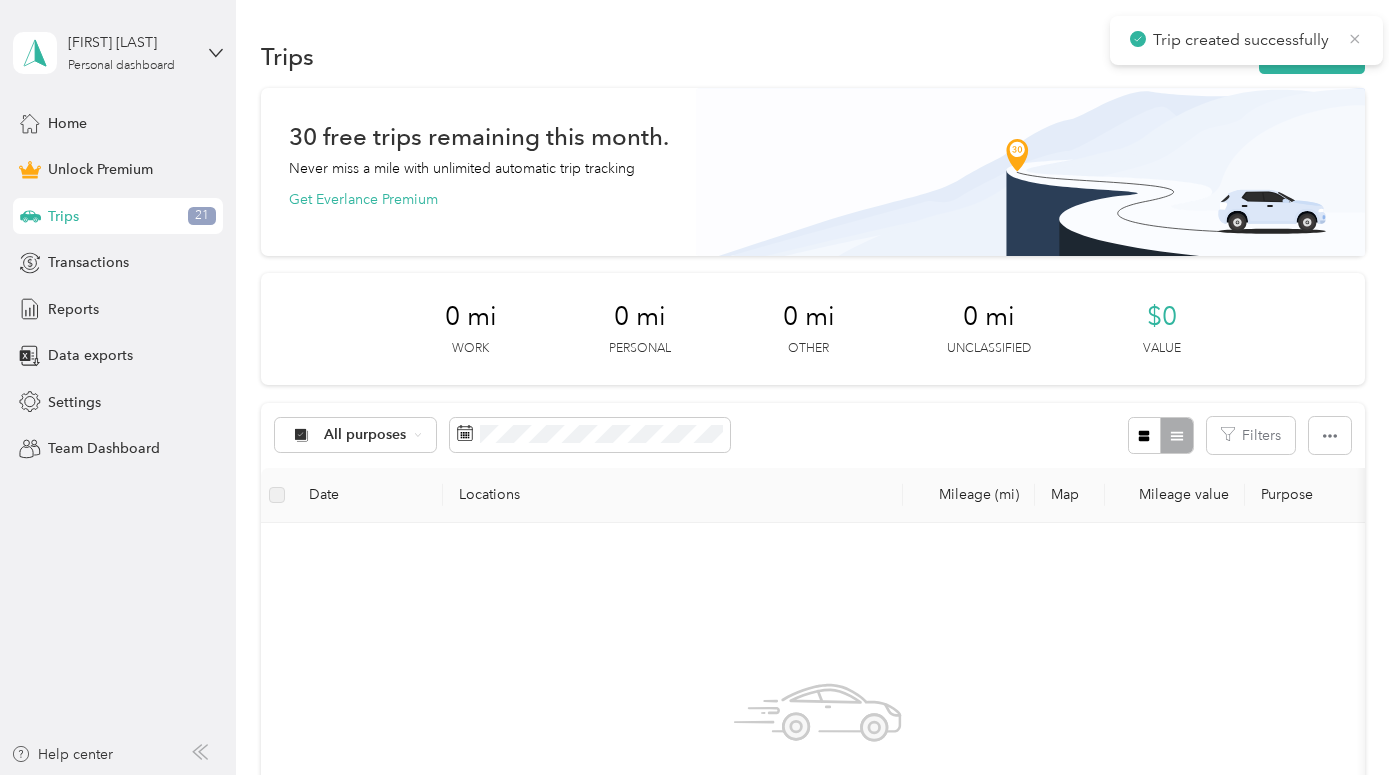 click 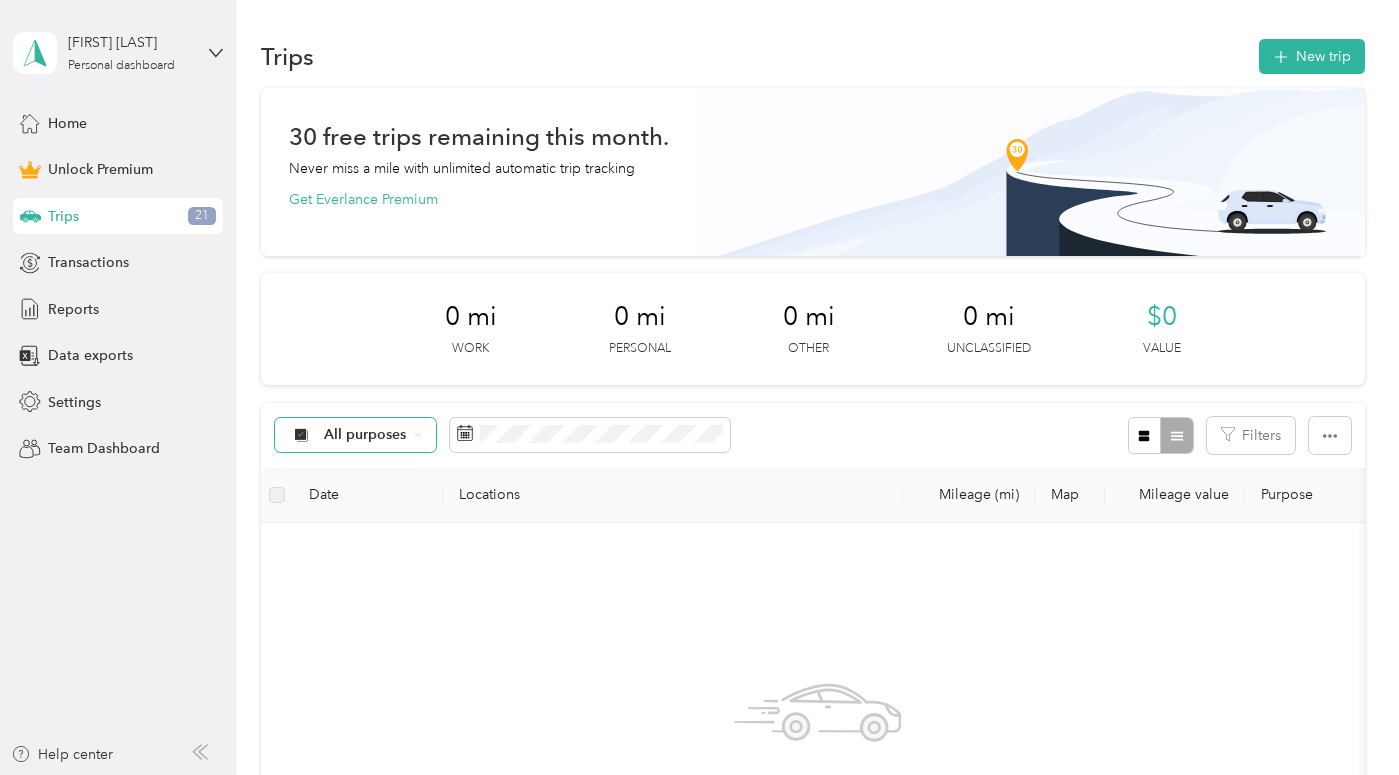 click on "All purposes" at bounding box center (356, 435) 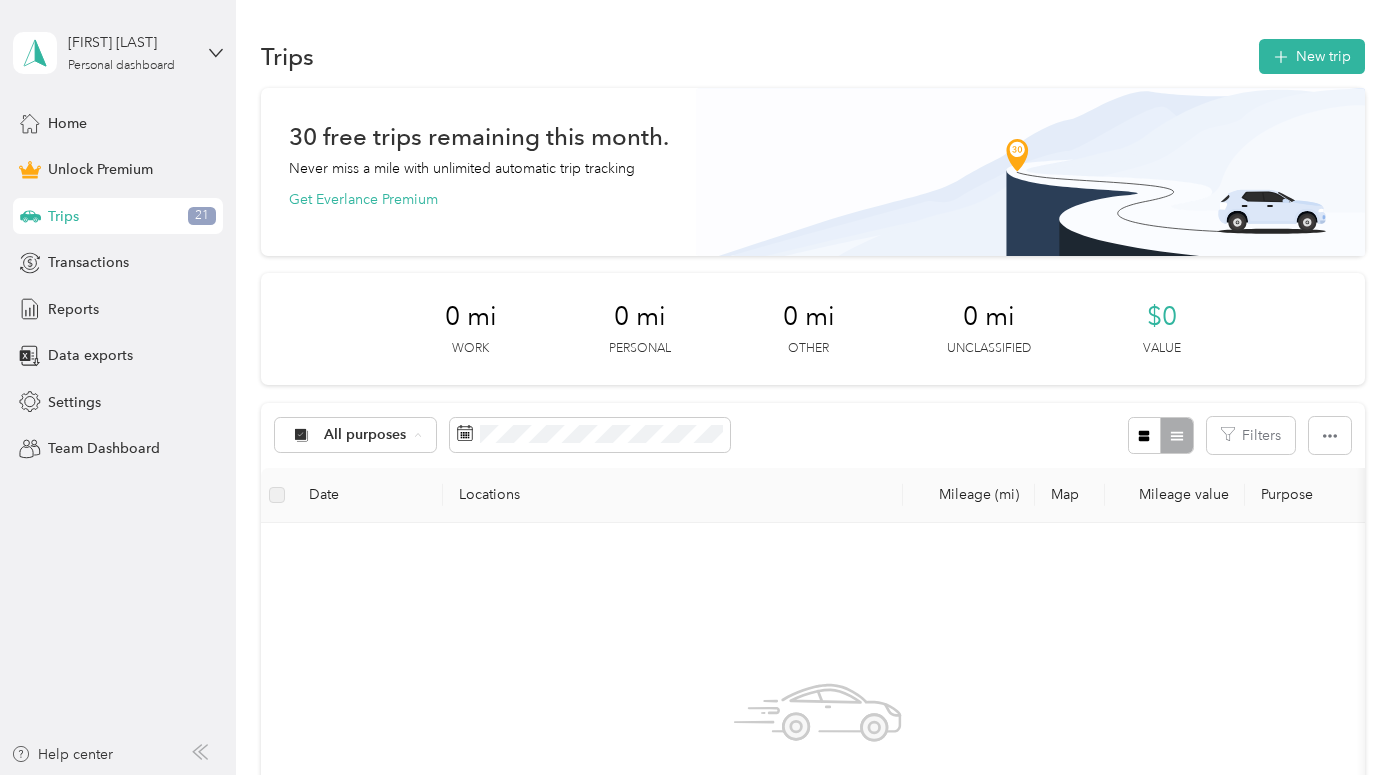 click on "Work" at bounding box center (355, 541) 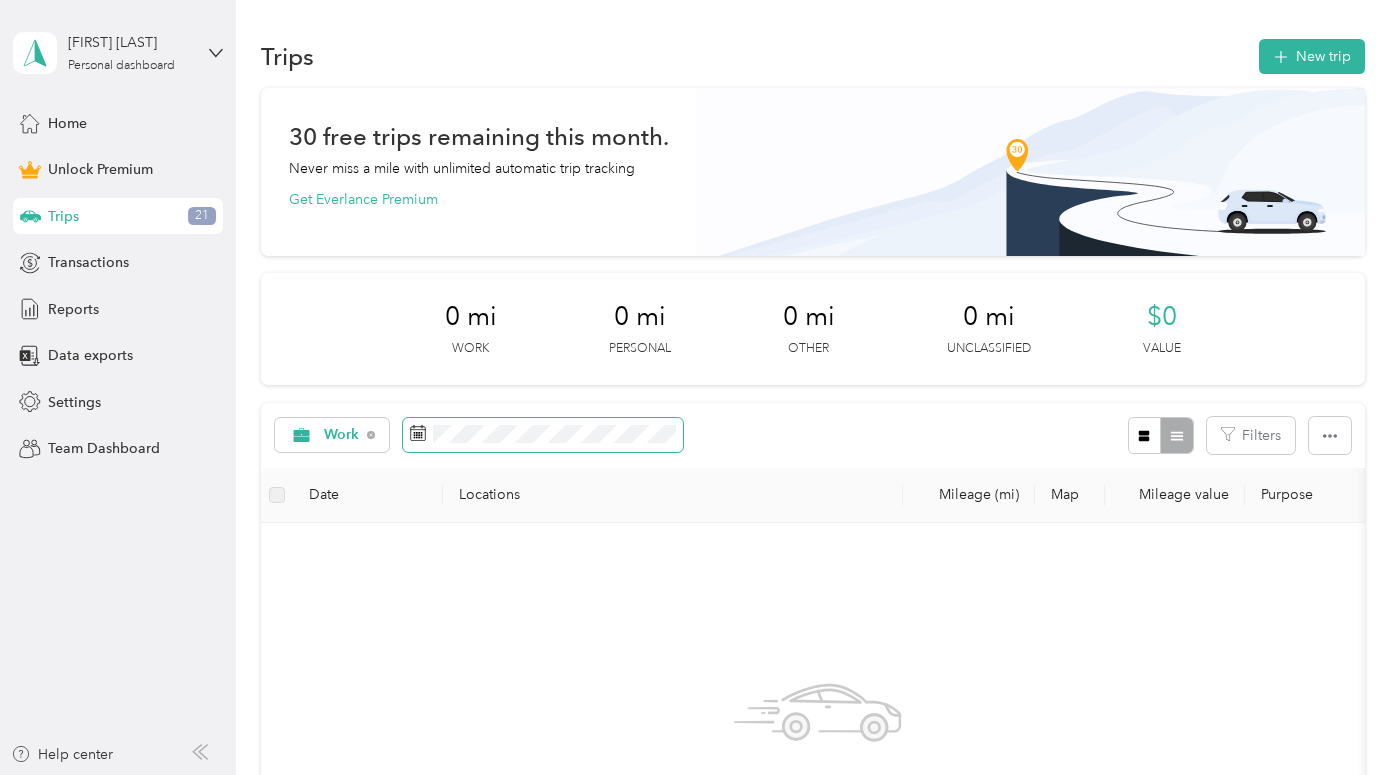 click 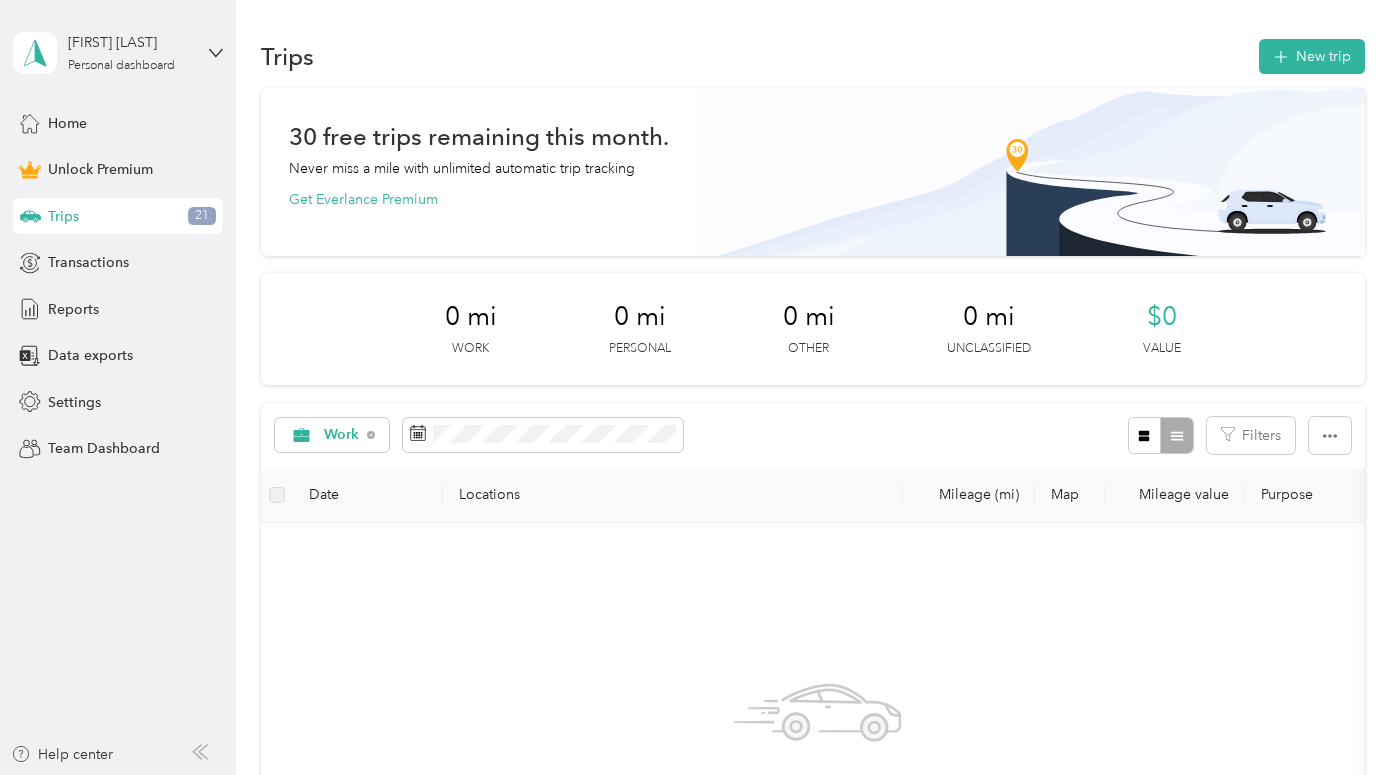 click on "Trips" at bounding box center (63, 216) 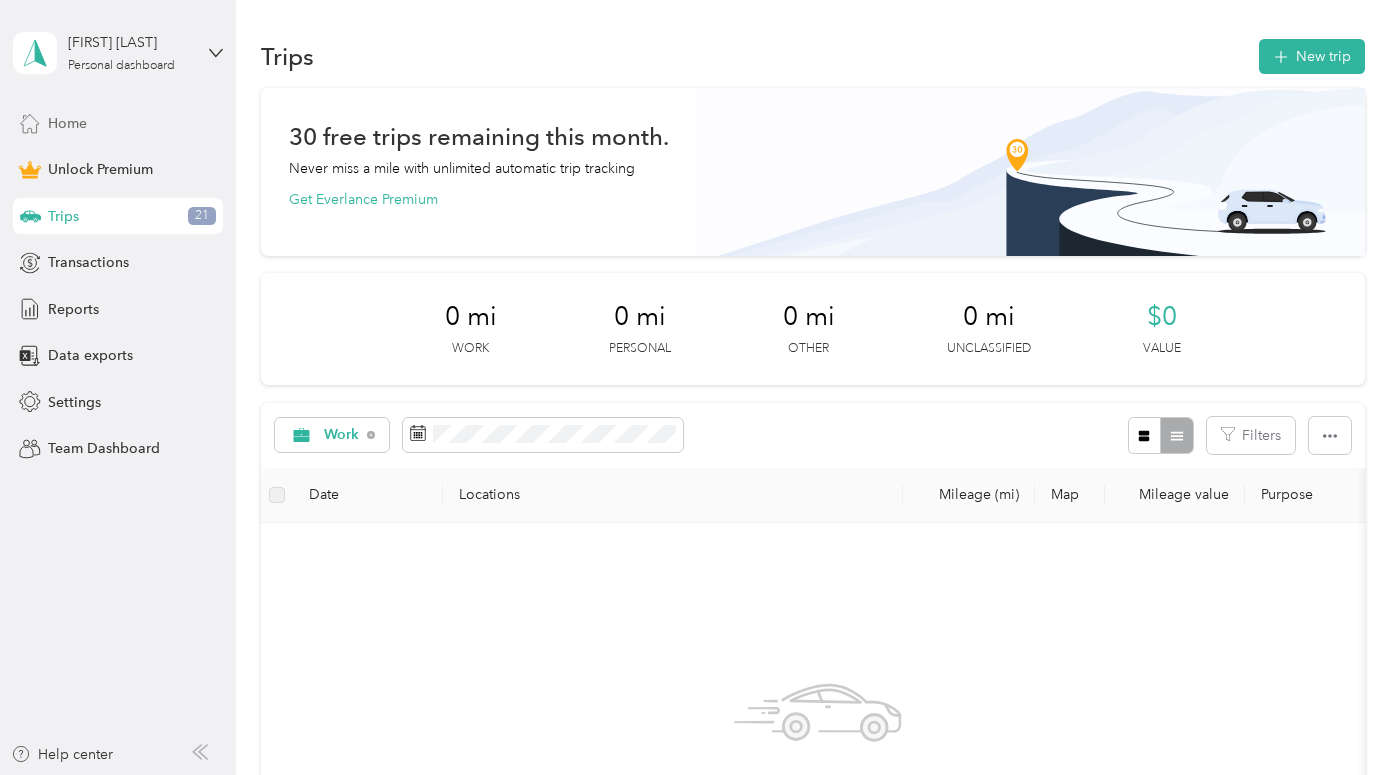 click on "Home" at bounding box center [67, 123] 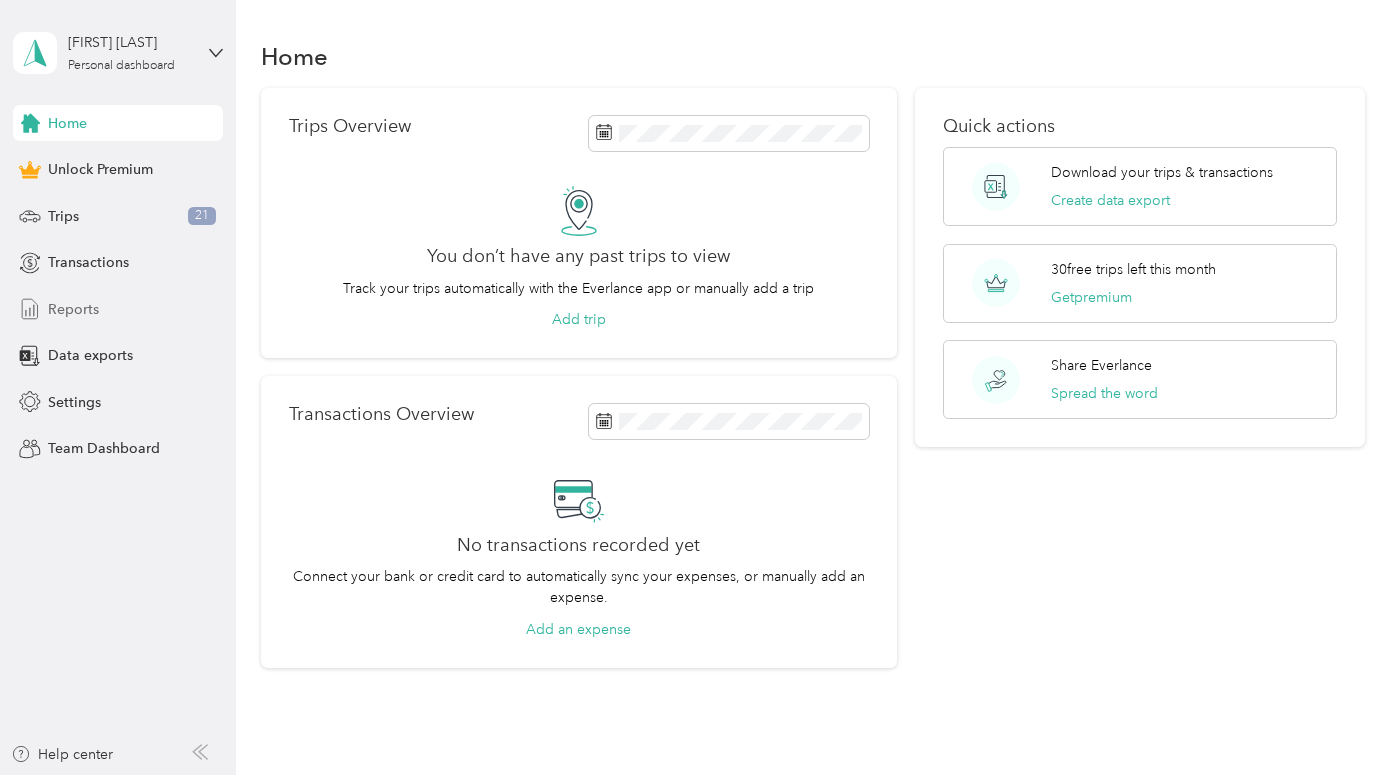 click on "Reports" at bounding box center (73, 309) 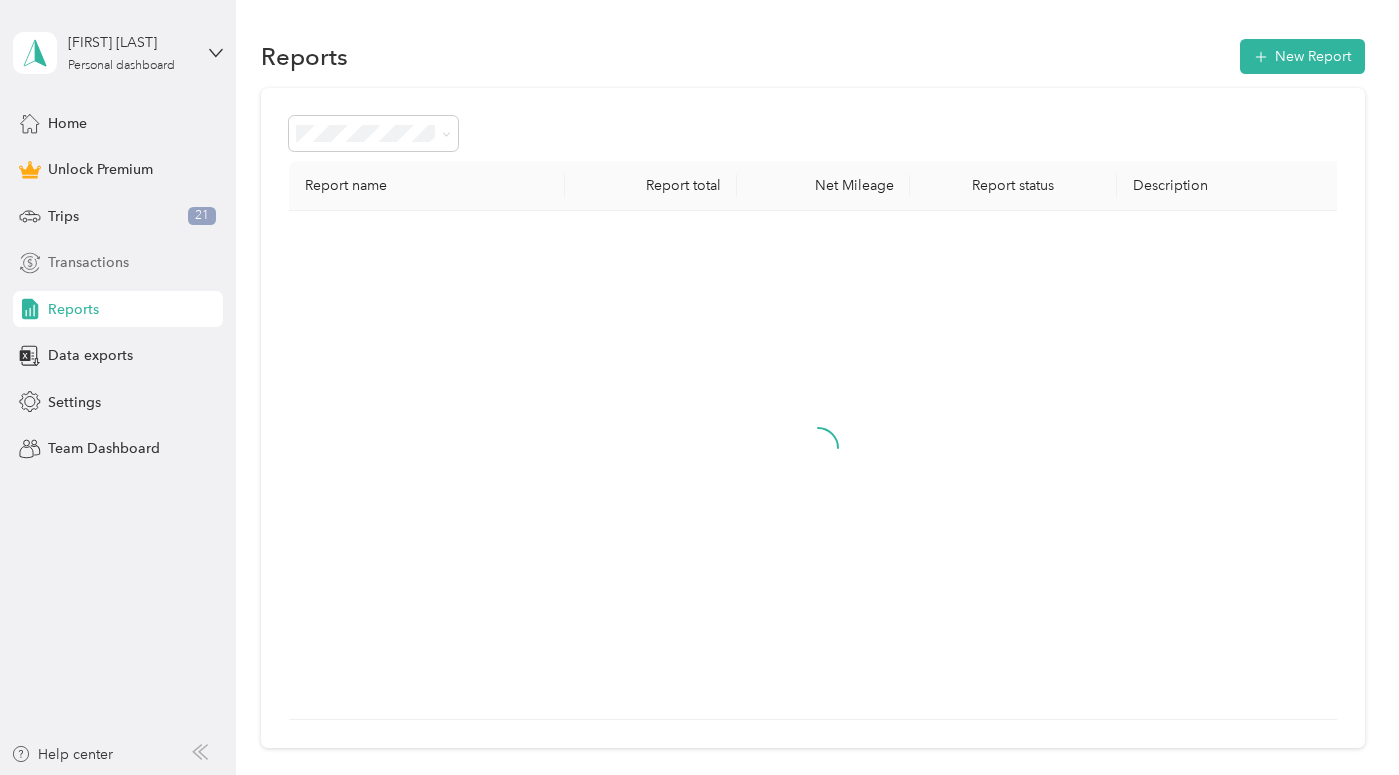 click on "Transactions" at bounding box center [88, 262] 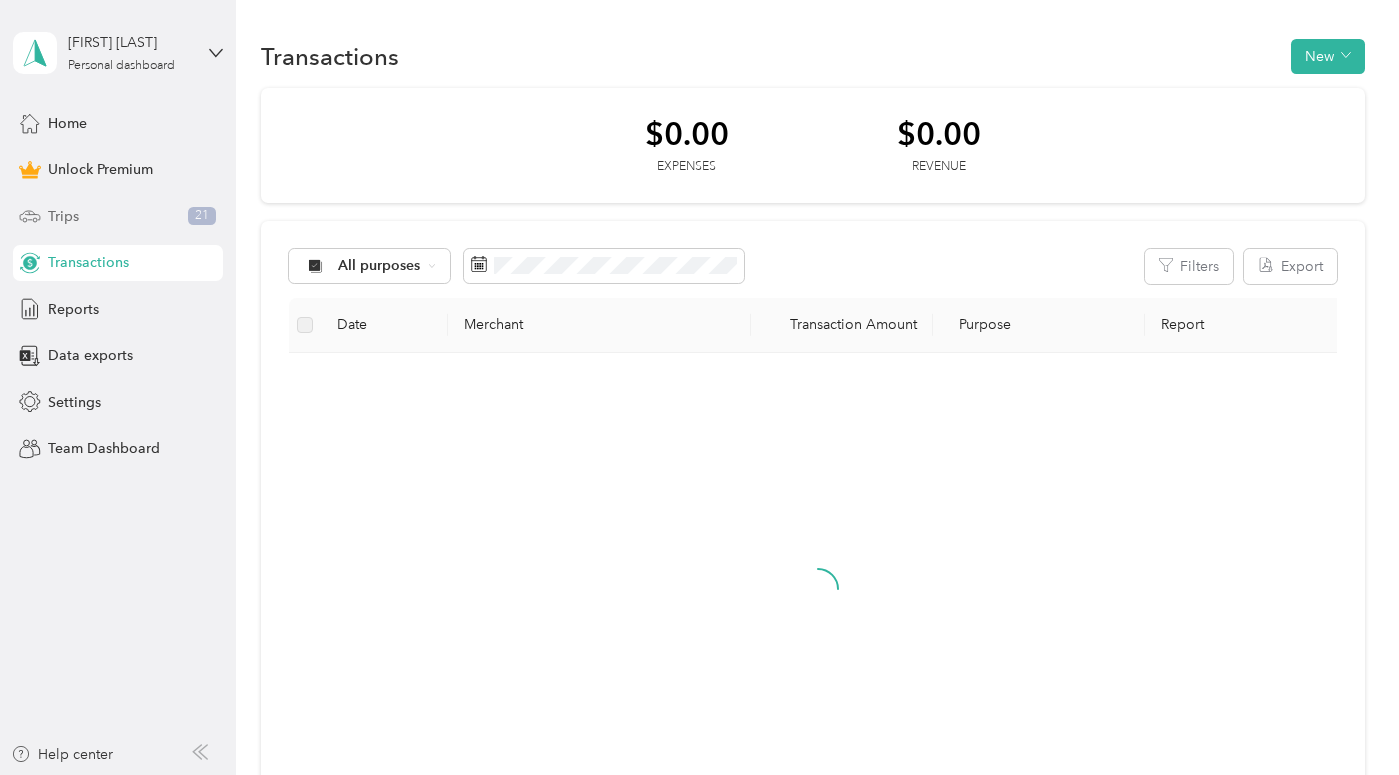 click on "Trips" at bounding box center (63, 216) 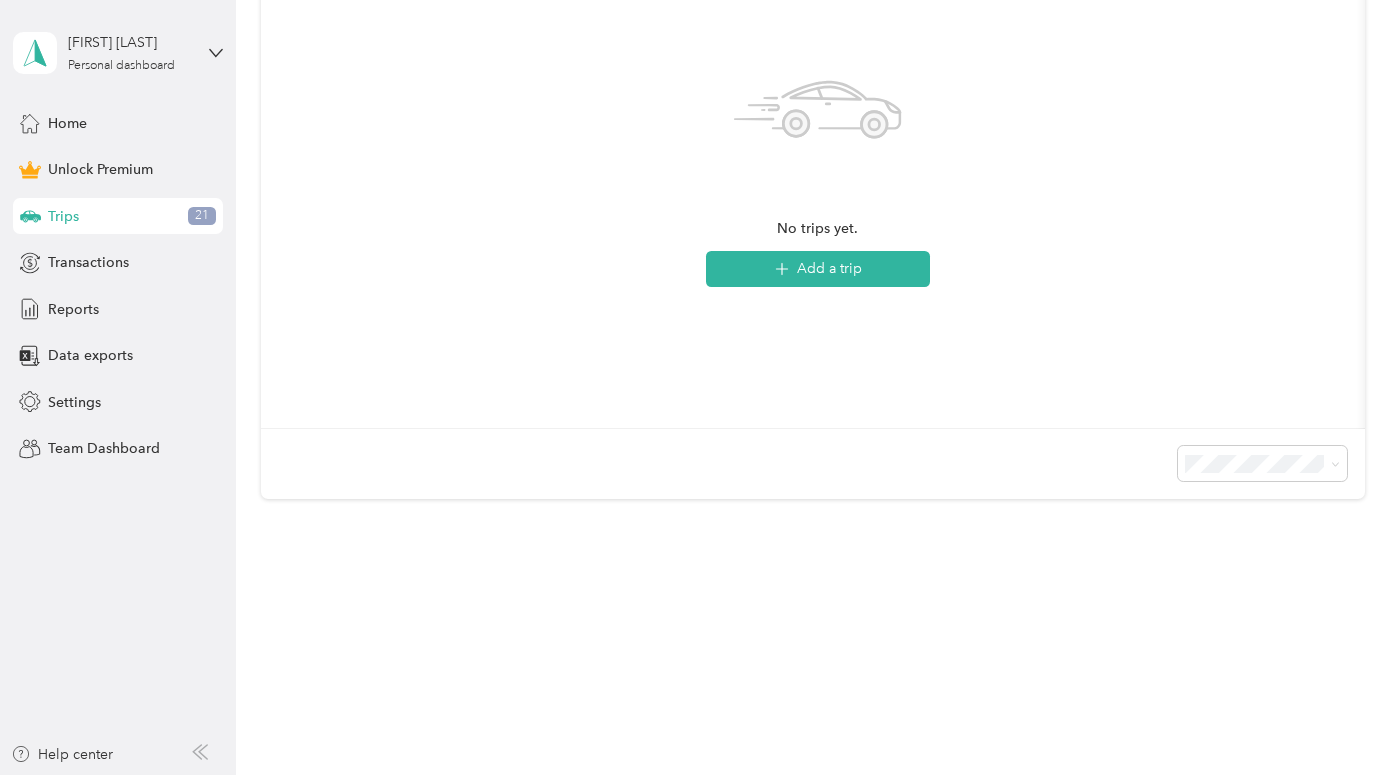 scroll, scrollTop: 0, scrollLeft: 0, axis: both 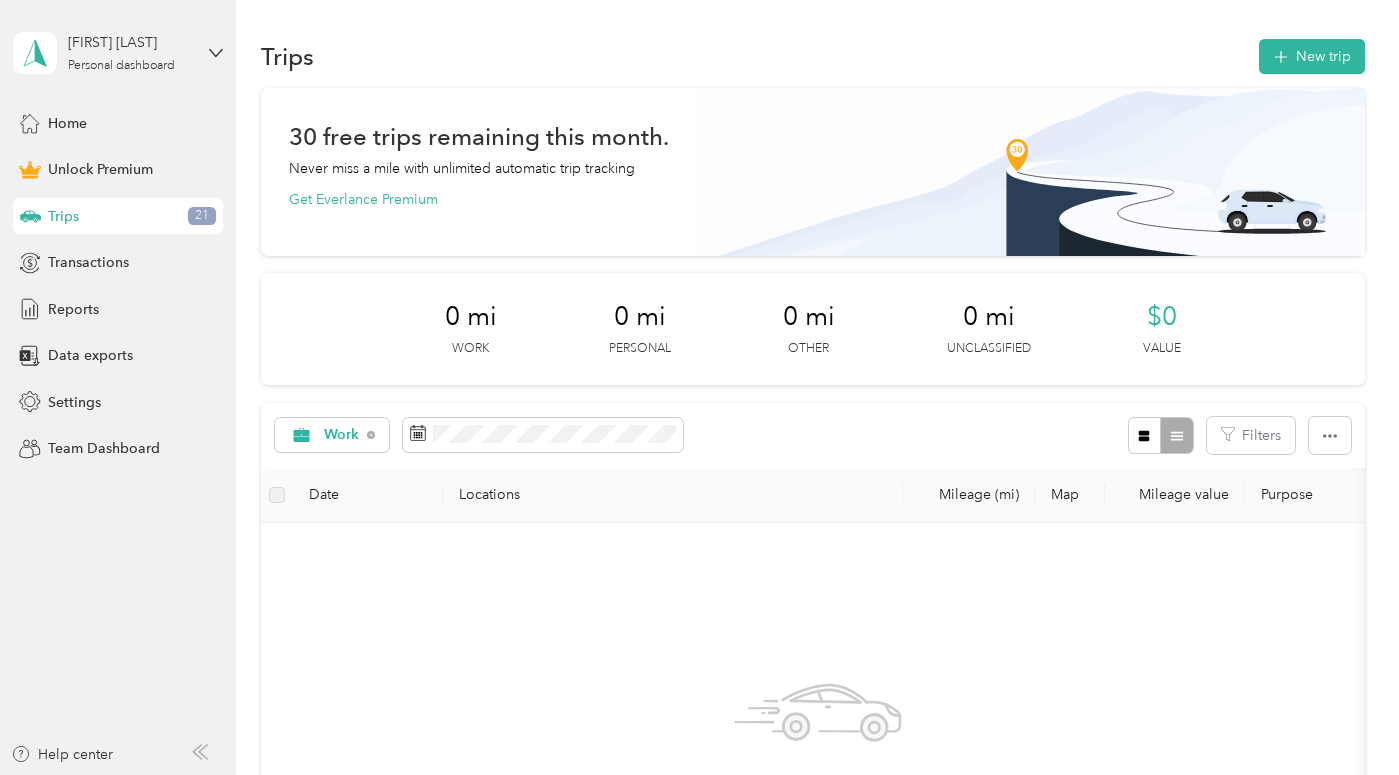 click on "[FIRST] [LAST] Personal dashboard" at bounding box center [118, 53] 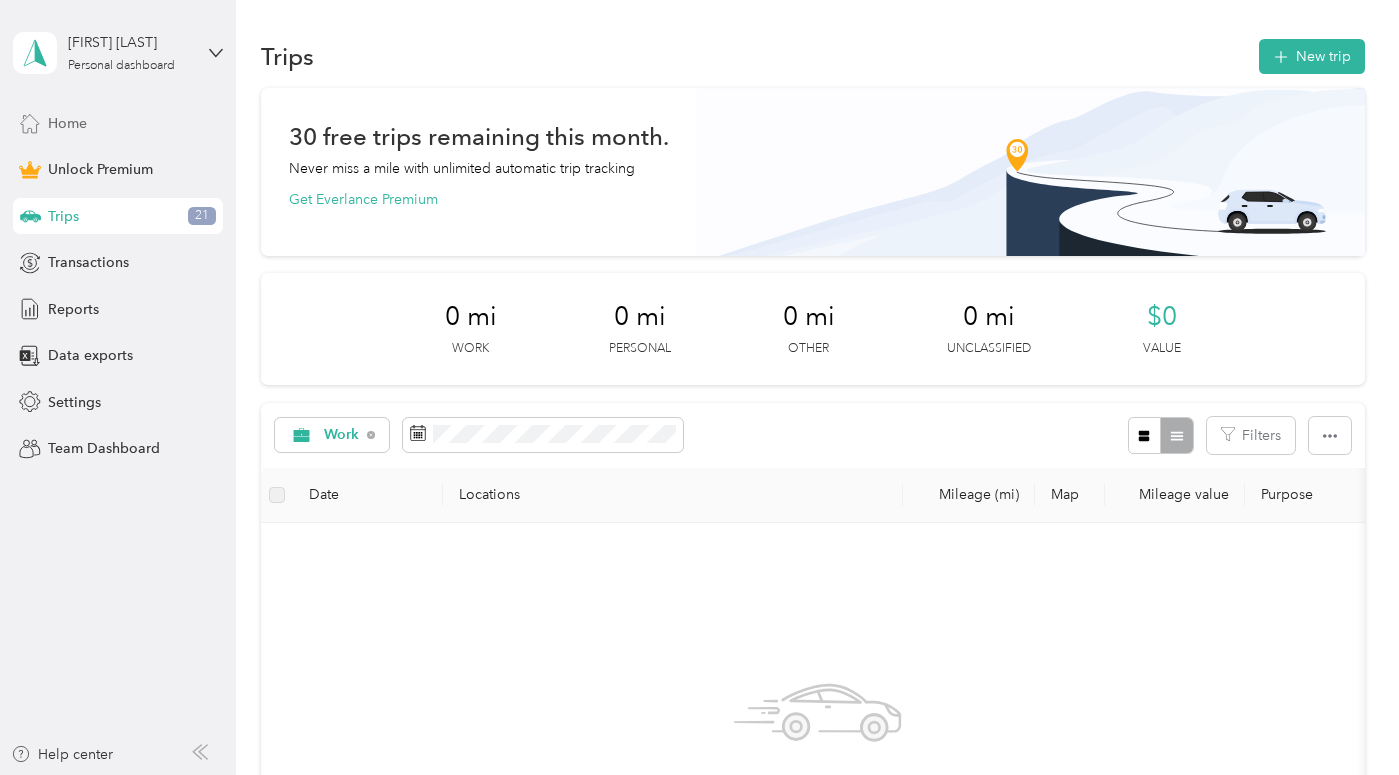 click on "Home" at bounding box center [67, 123] 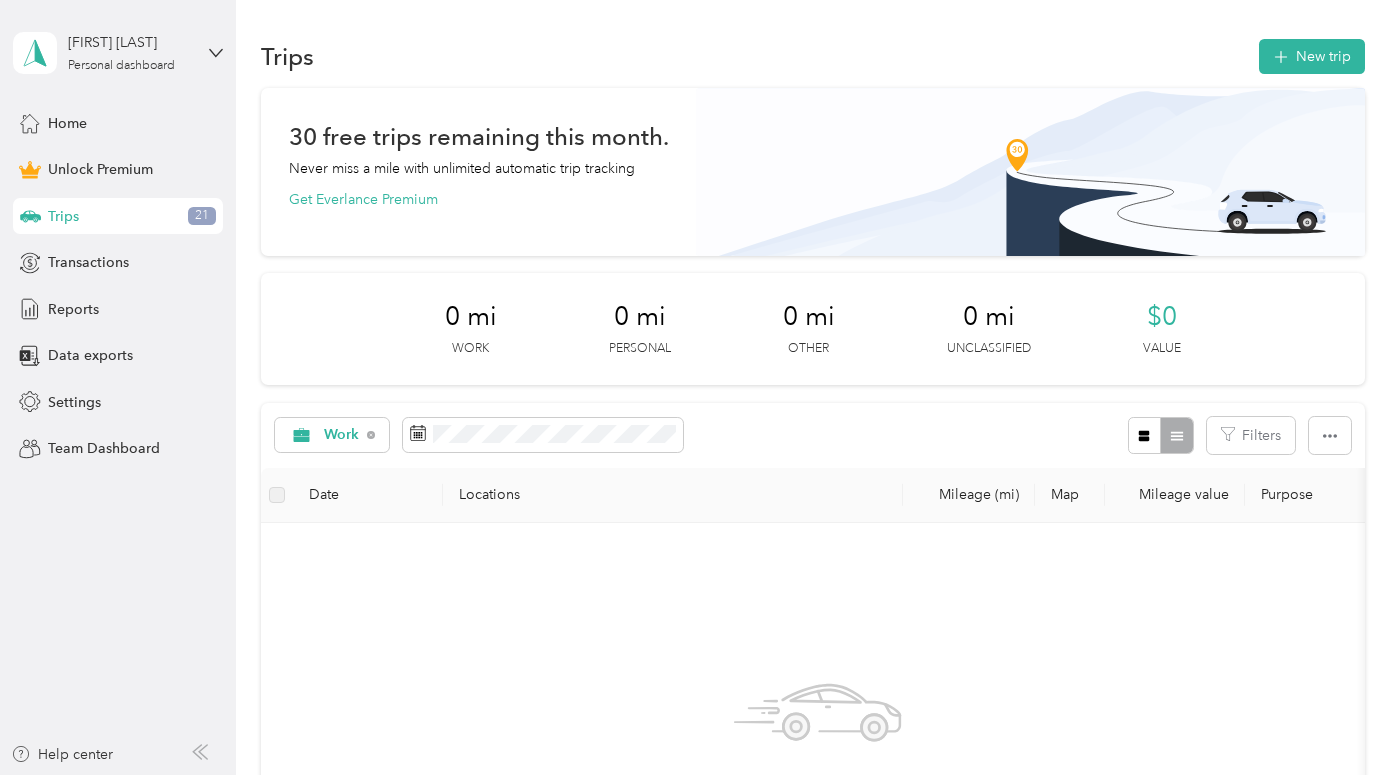 click on "Trips New trip [NUMBER] free trips remaining this month. Never miss a mile with unlimited automatic trip tracking Get Everlance Premium [NUMBER]   mi Work [NUMBER]   mi Personal [NUMBER]   mi Other [NUMBER]   mi Unclassified $[NUMBER] Value Work Filters Date Locations Mileage (mi) Map Mileage value Purpose Track Method Report                     No trips yet. Add a trip" at bounding box center (812, 640) 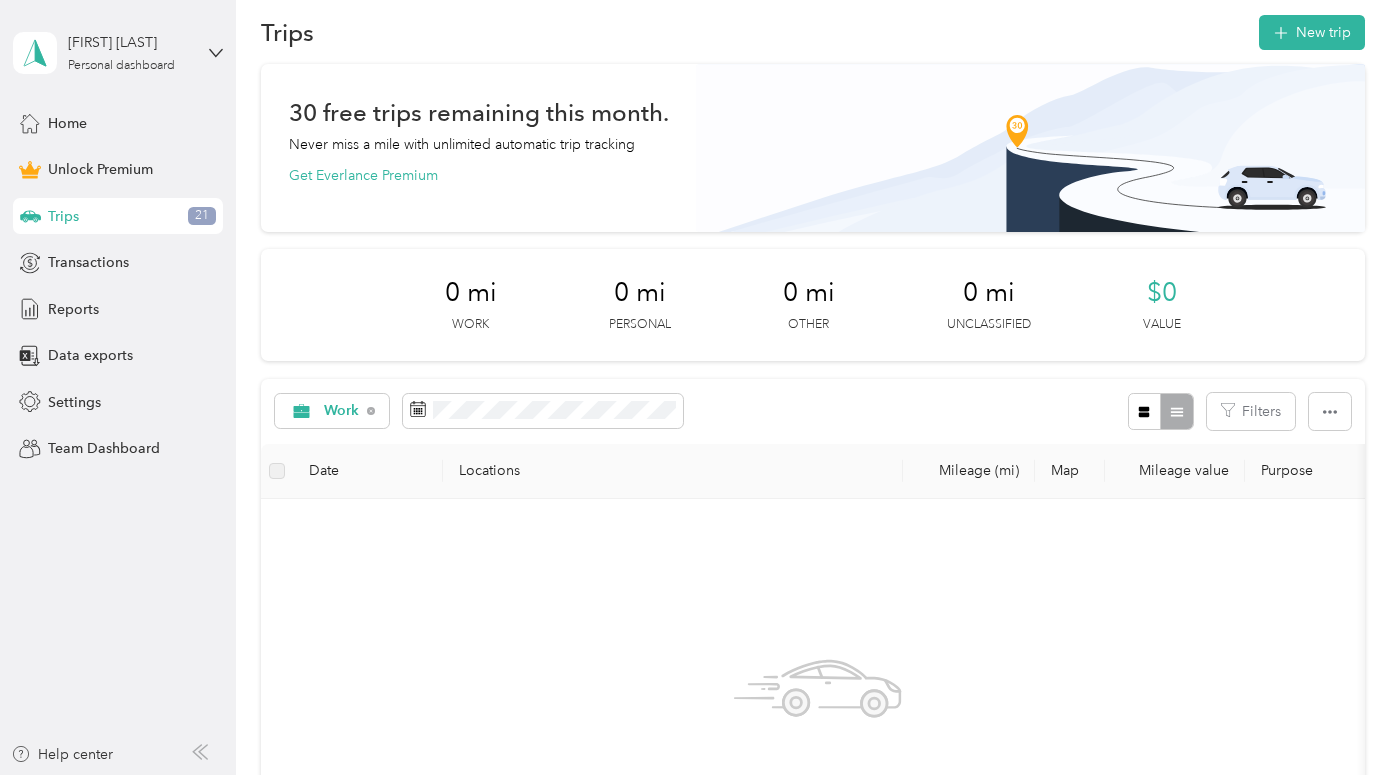 scroll, scrollTop: 29, scrollLeft: 0, axis: vertical 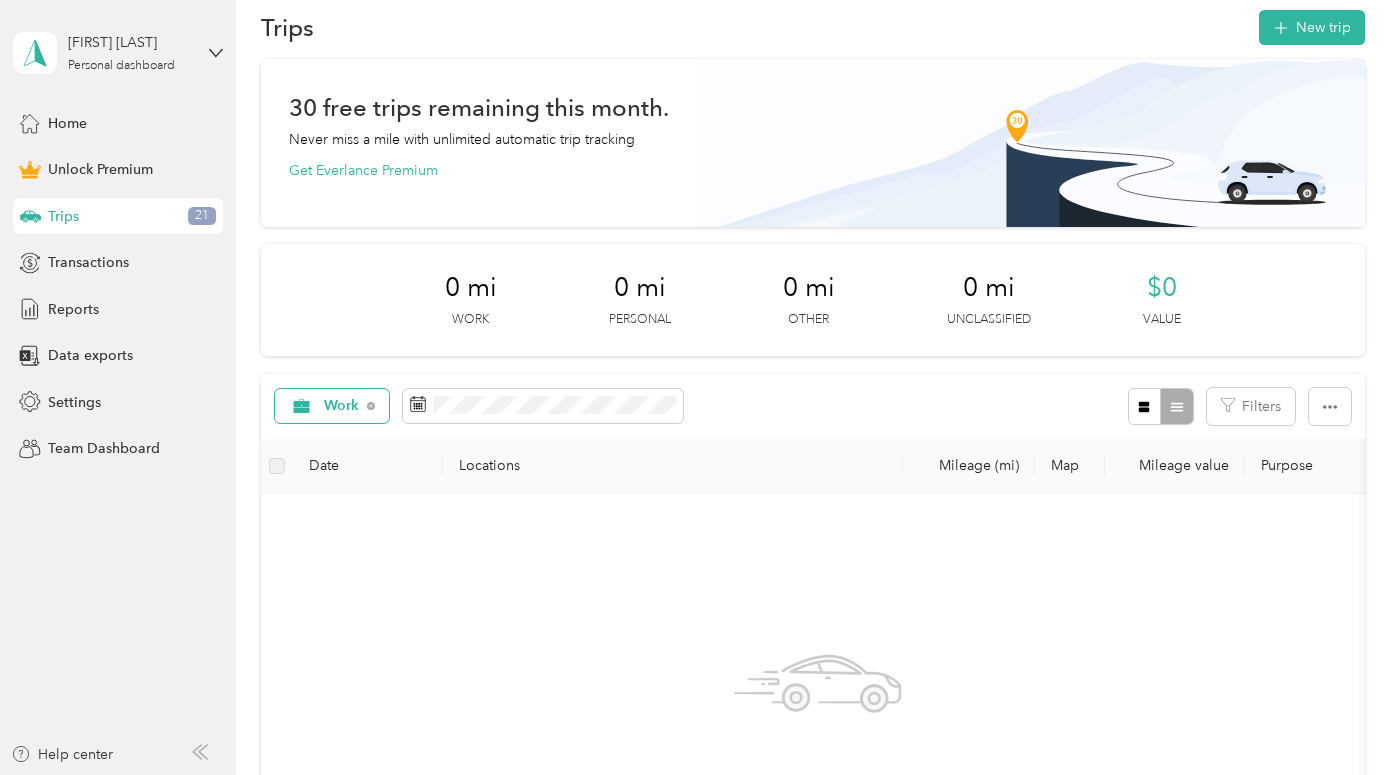click on "Work" at bounding box center [342, 406] 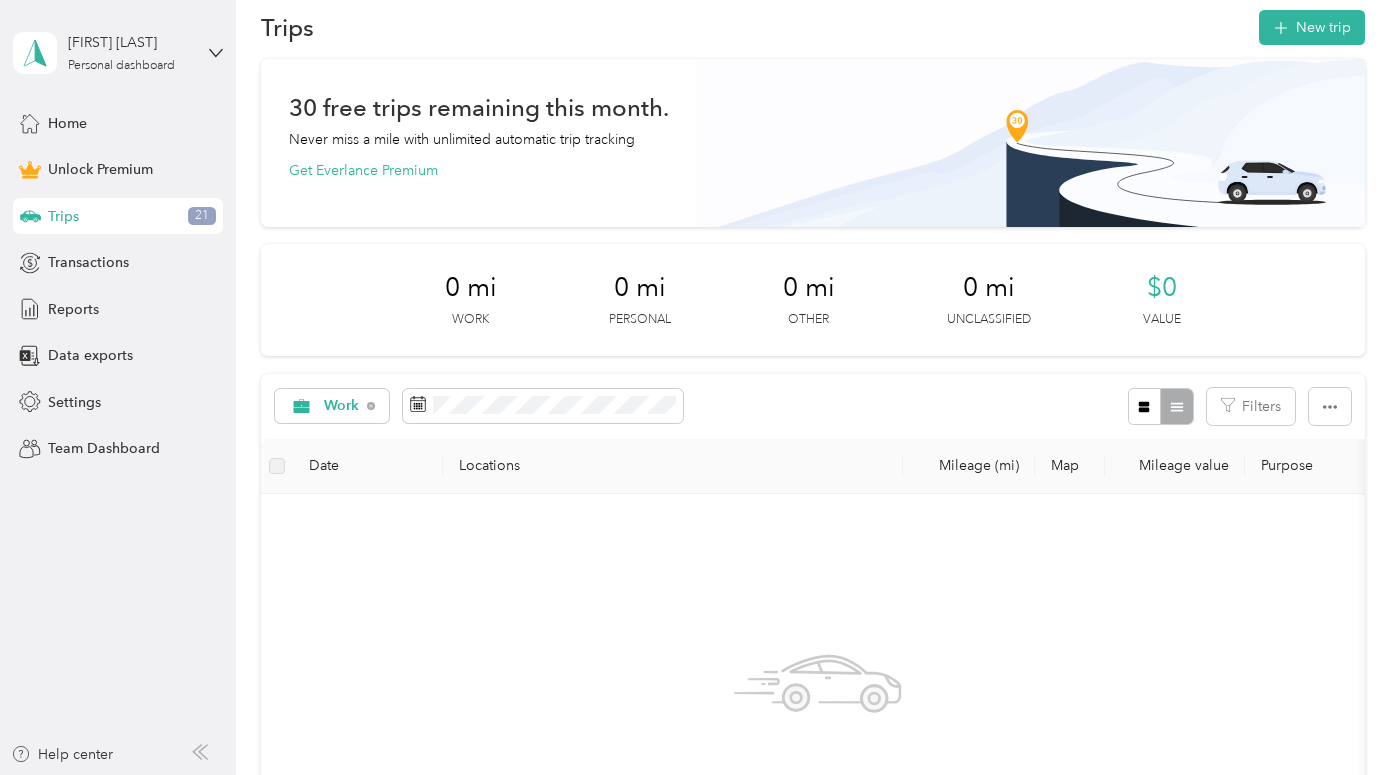 click on "Work" at bounding box center (355, 511) 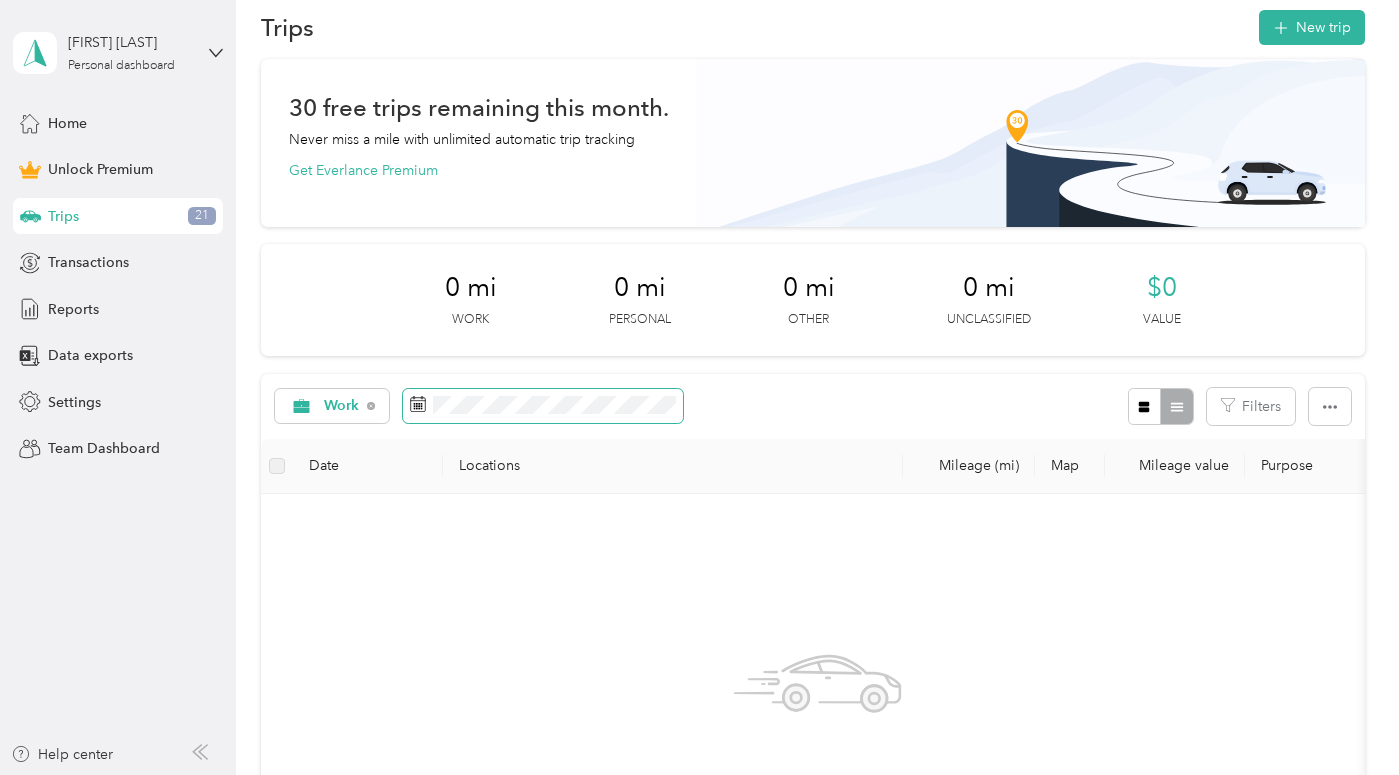 click at bounding box center [543, 406] 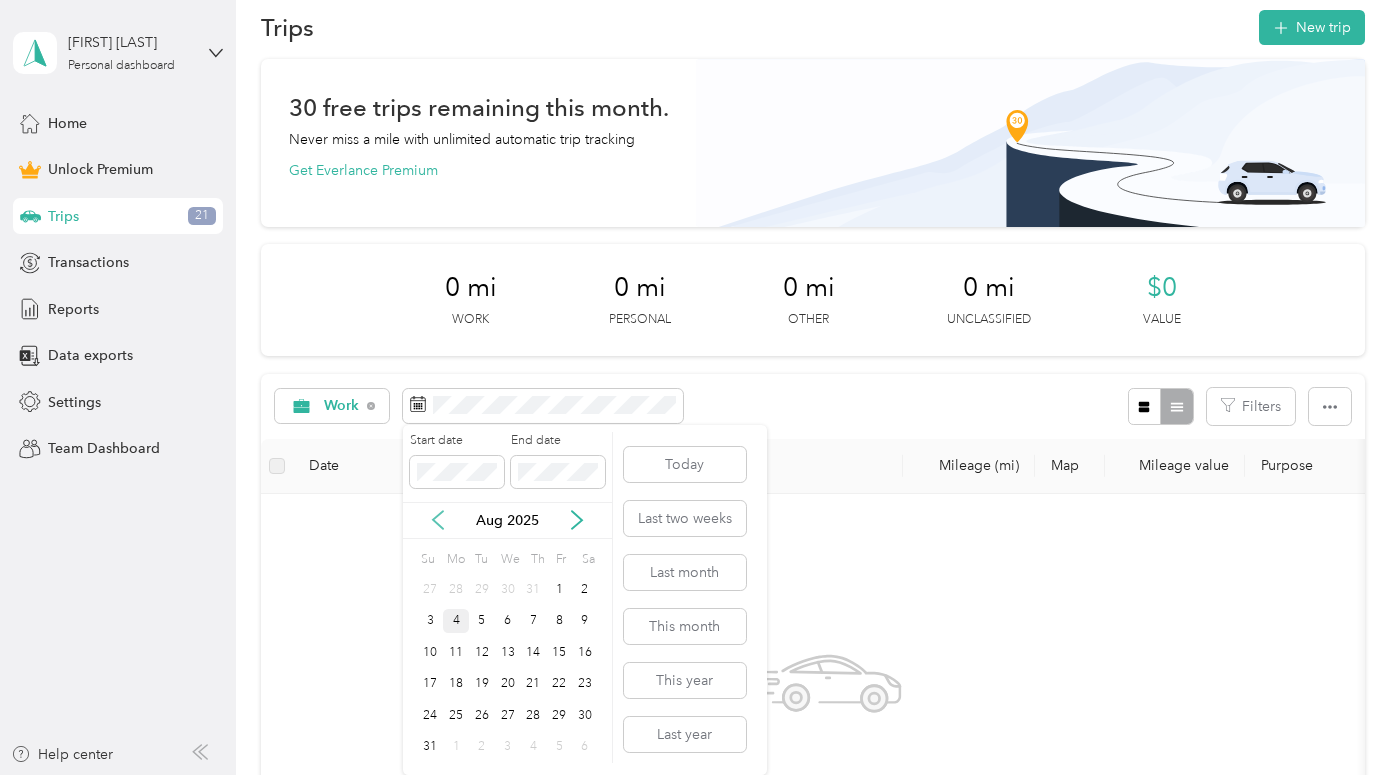 click 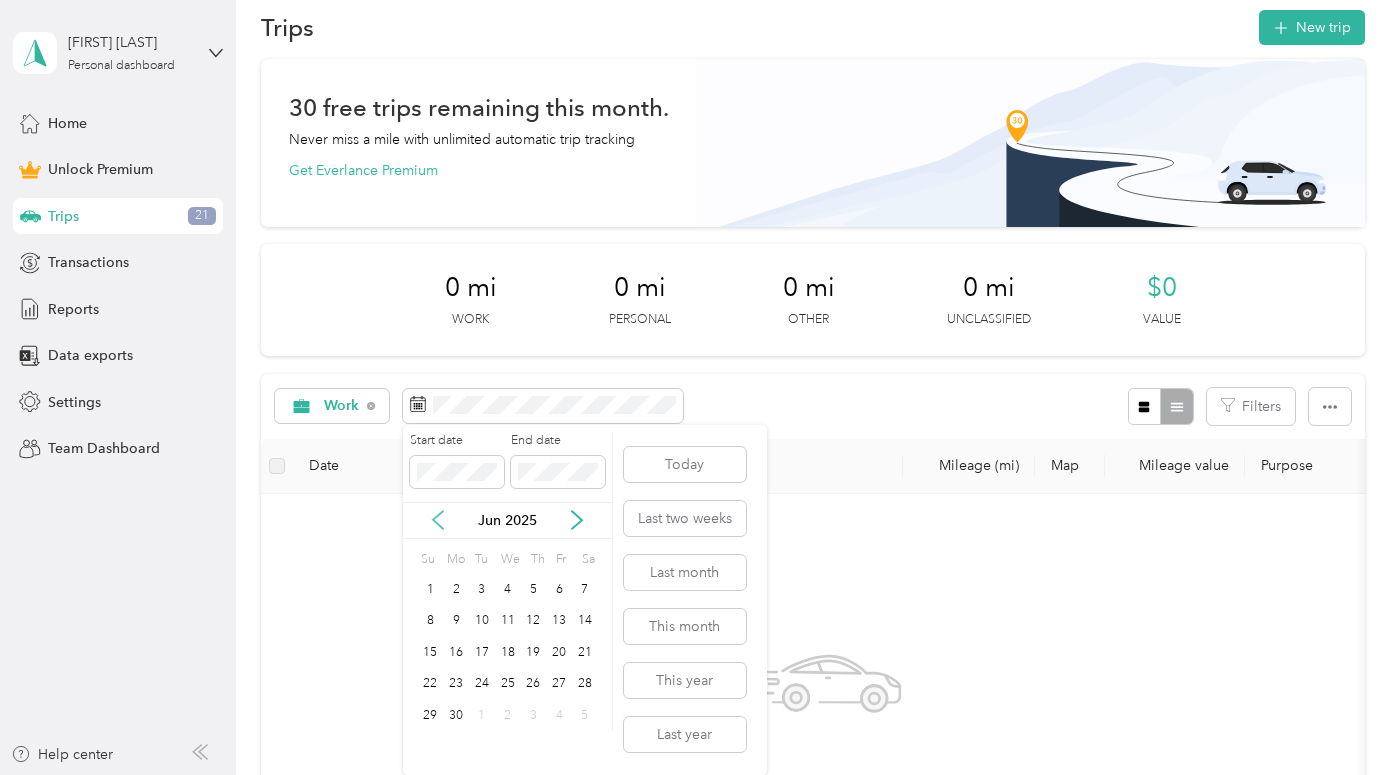click 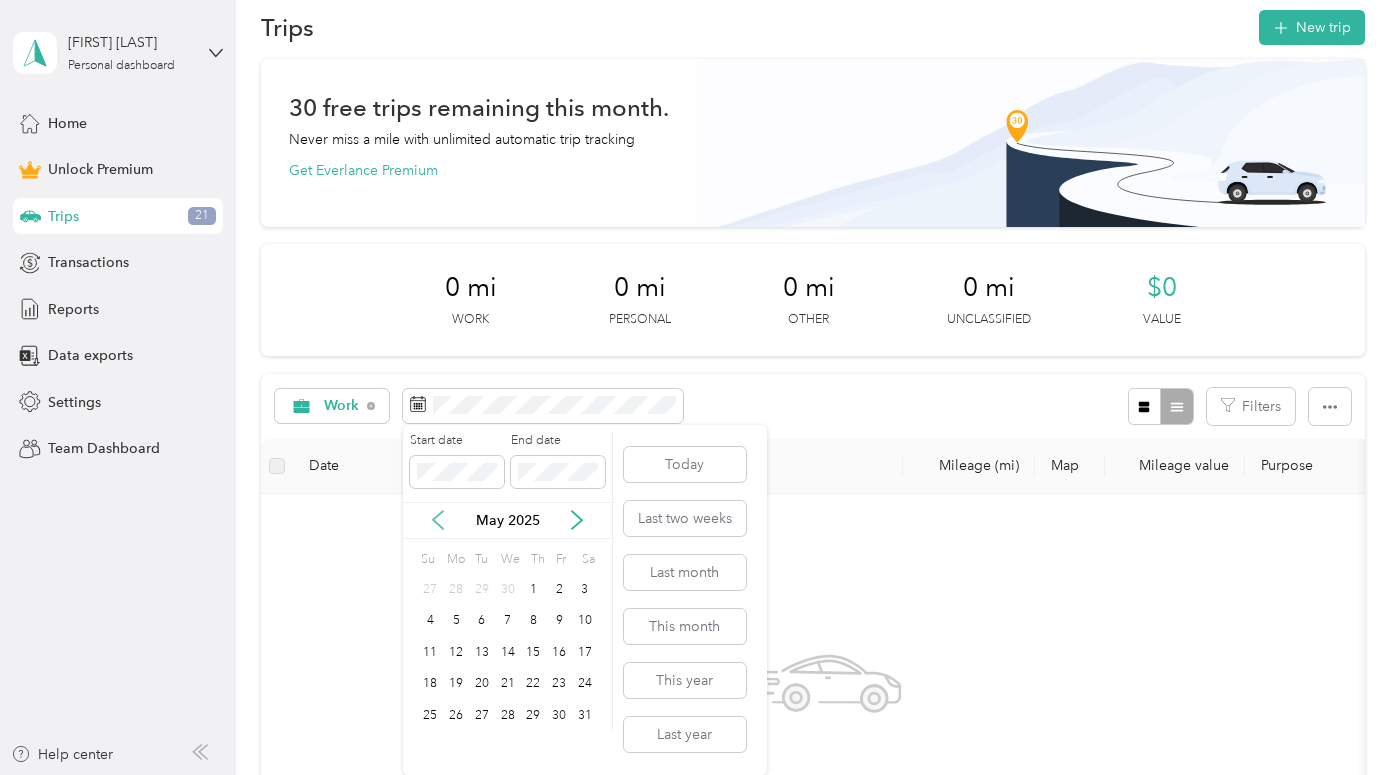 click 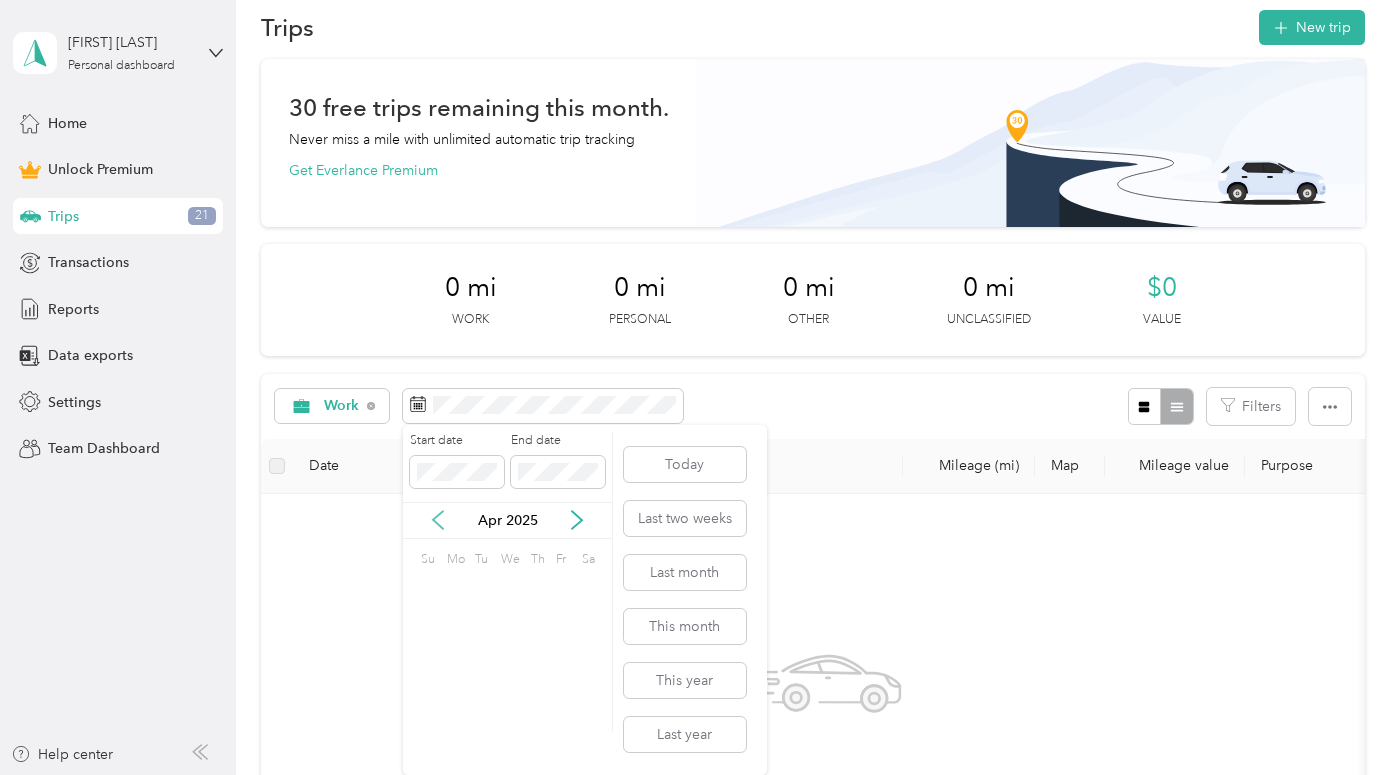 click 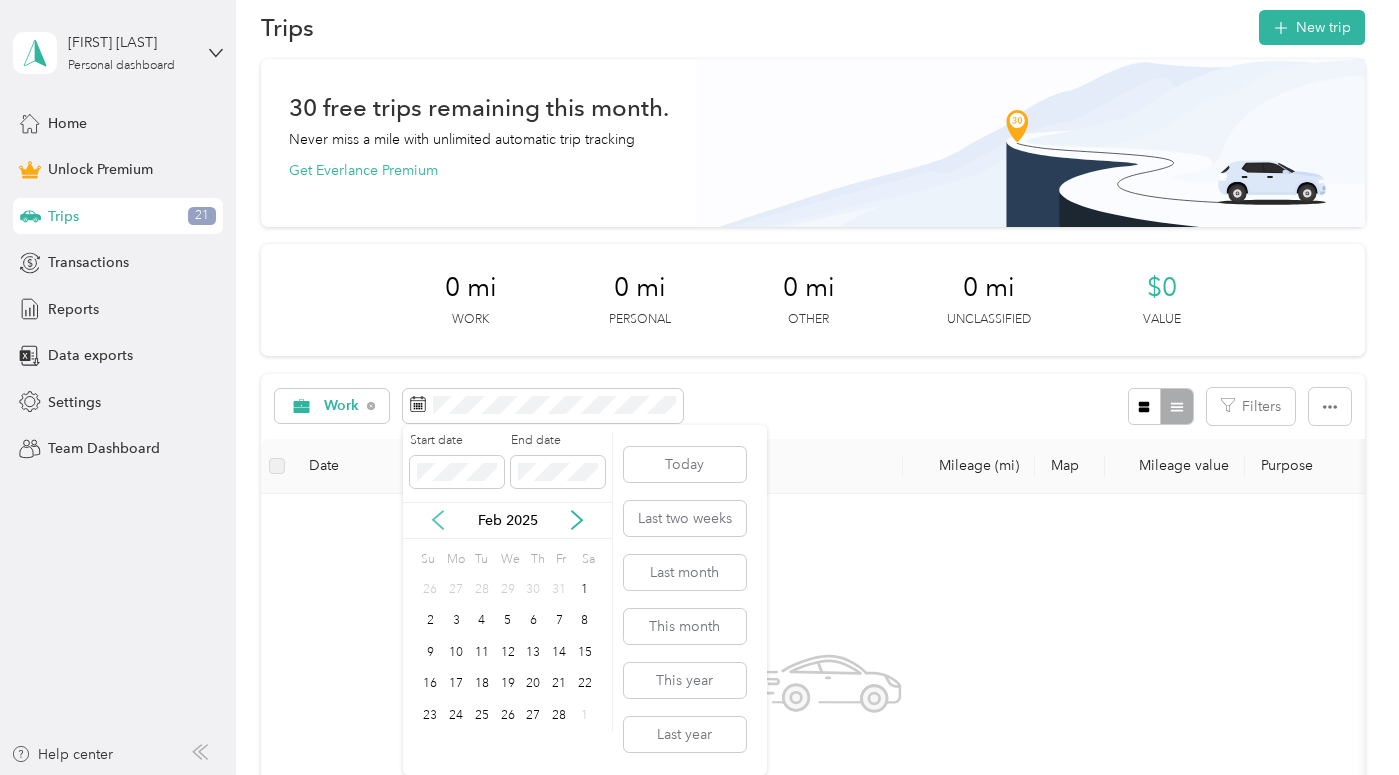 click 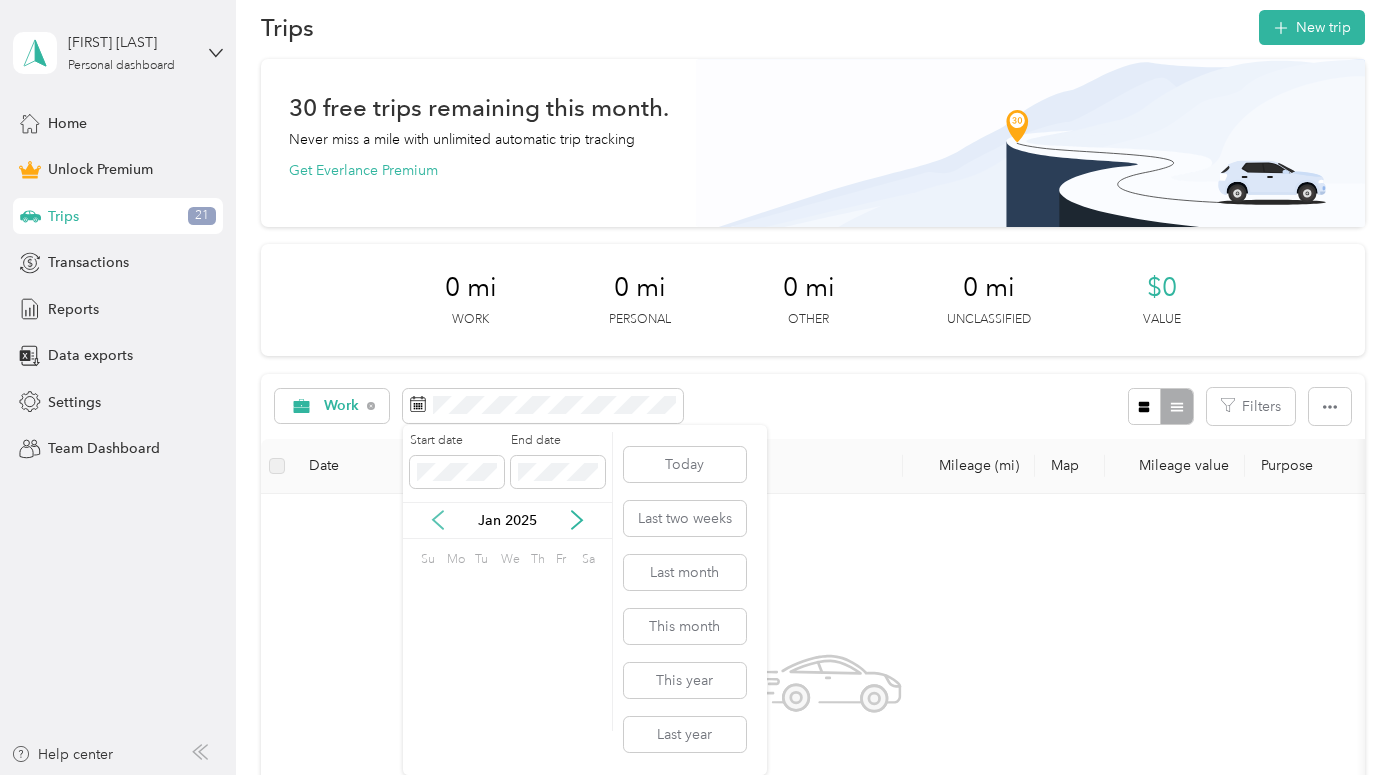 click 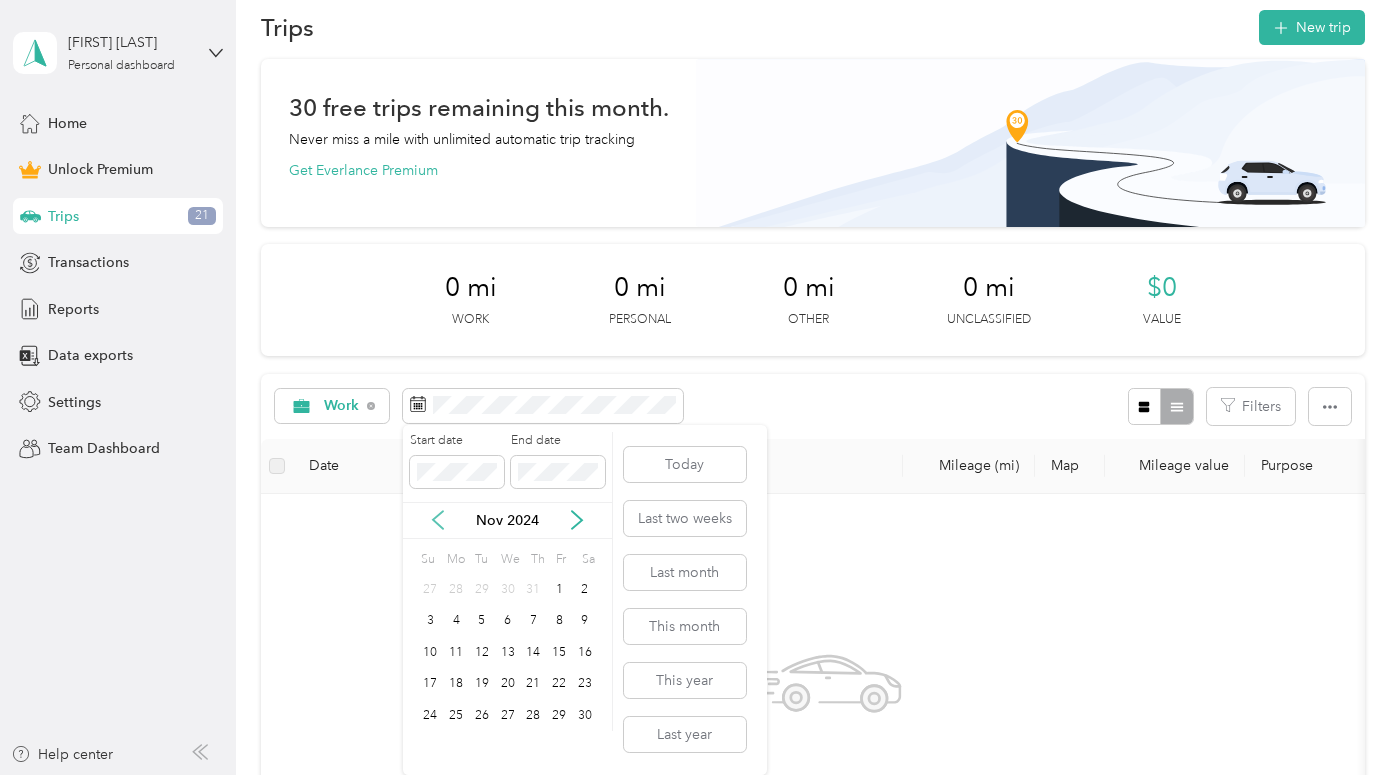 click 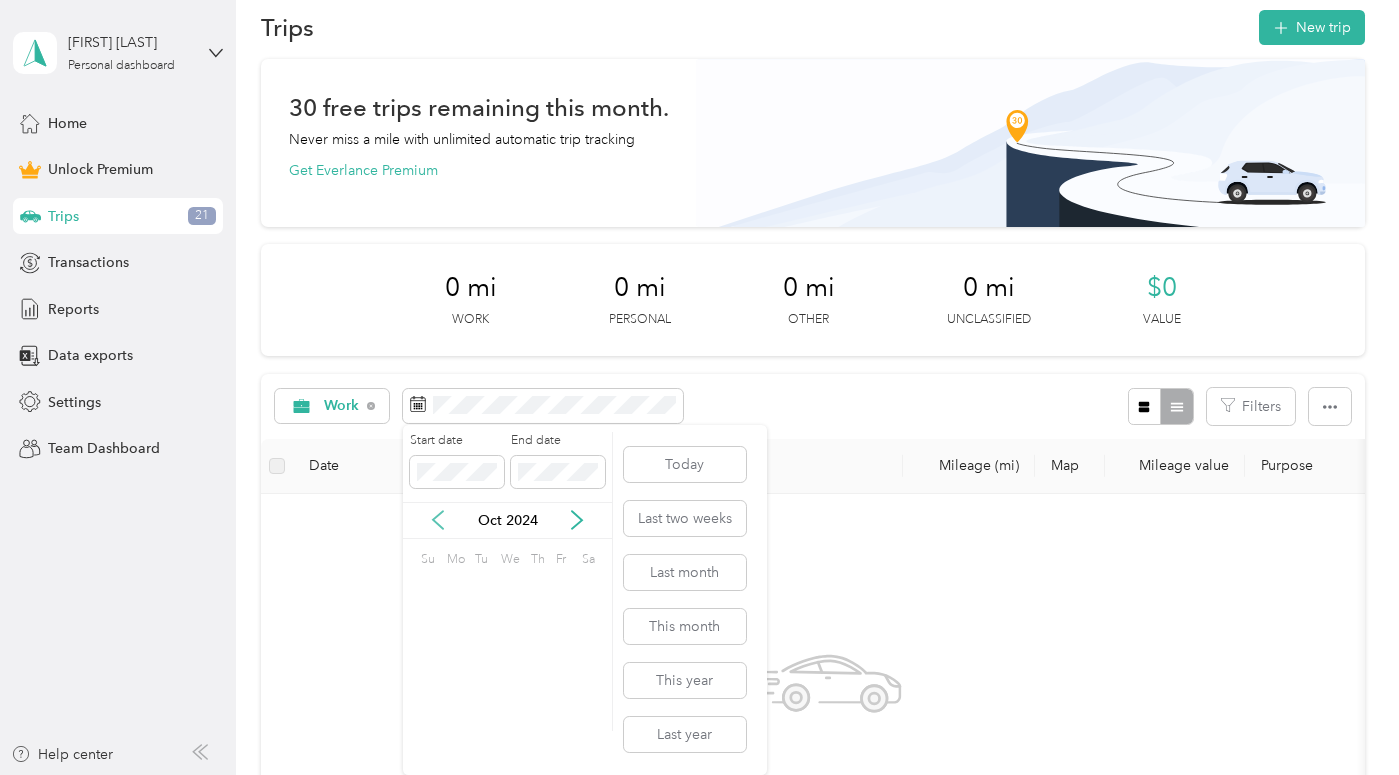 click 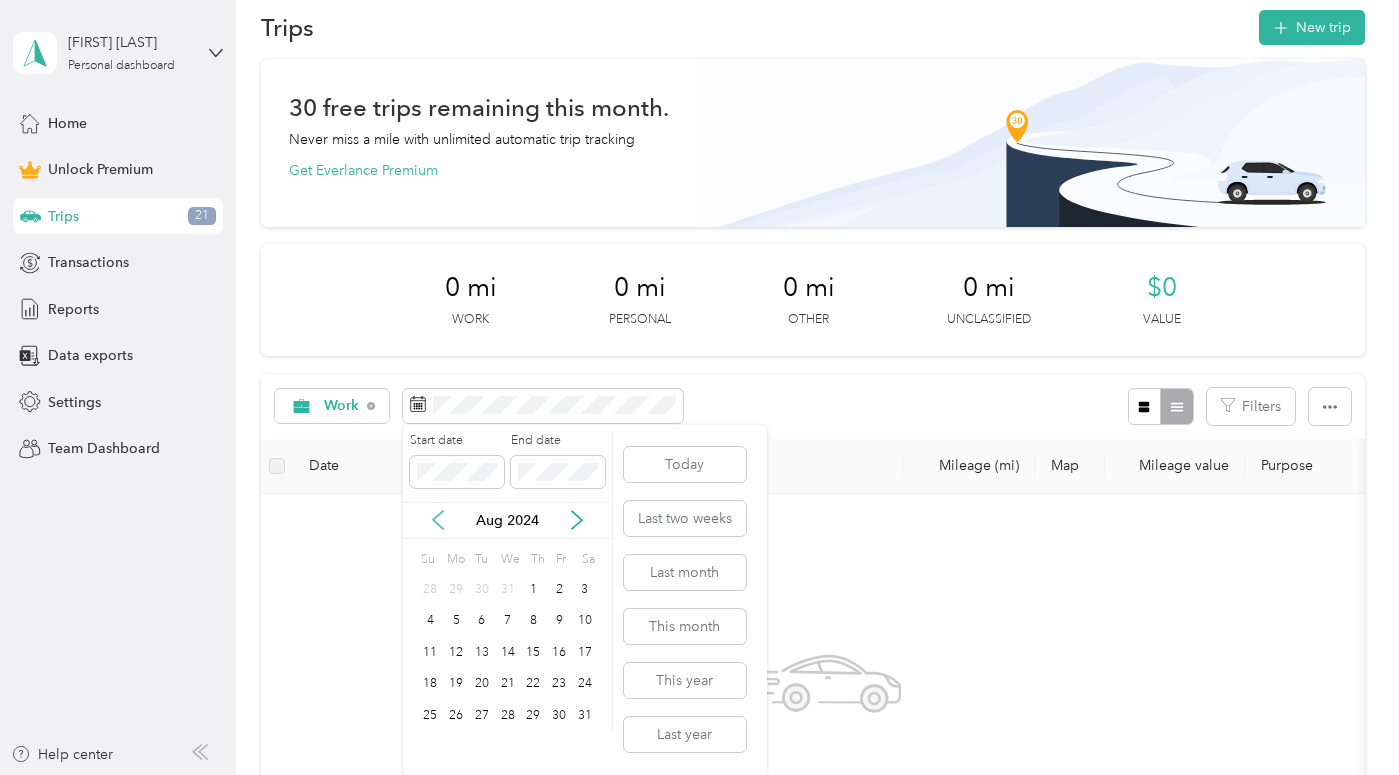 click 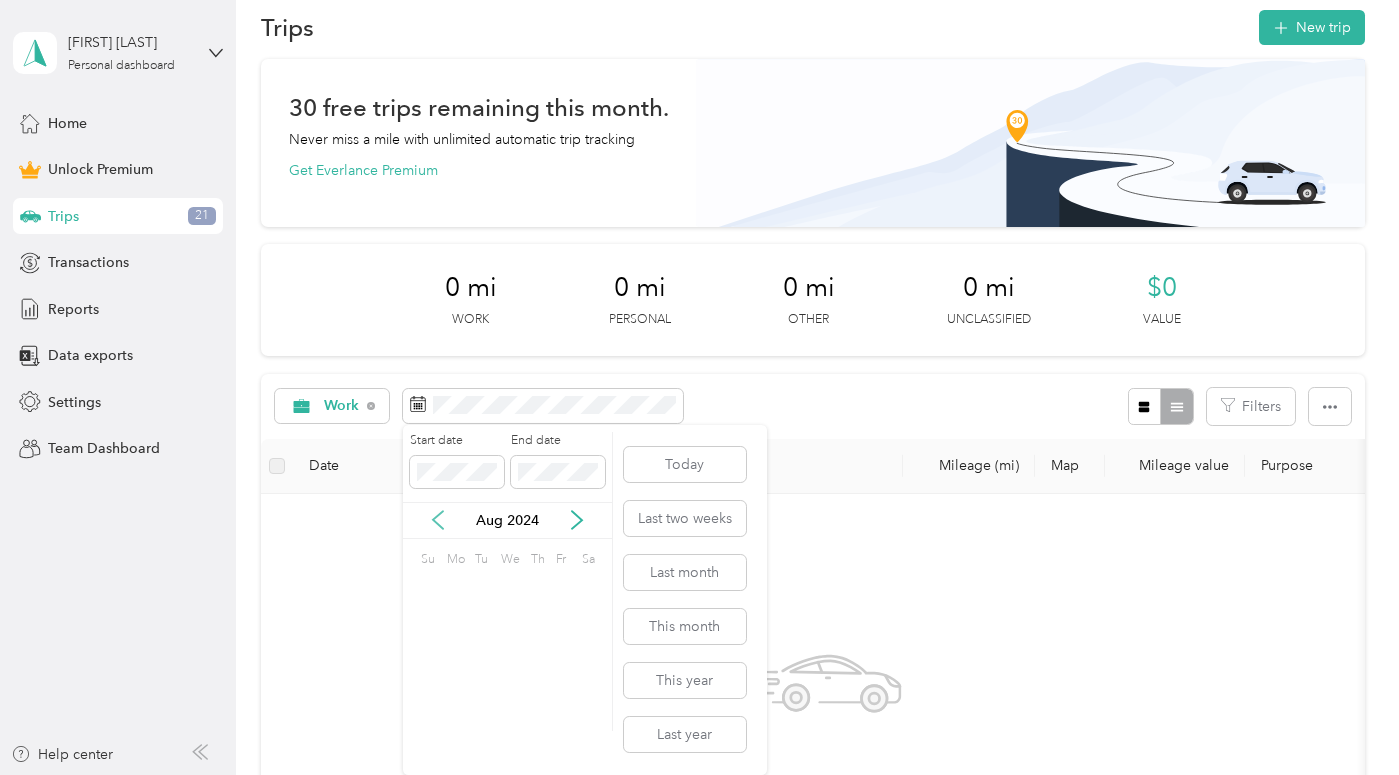 click 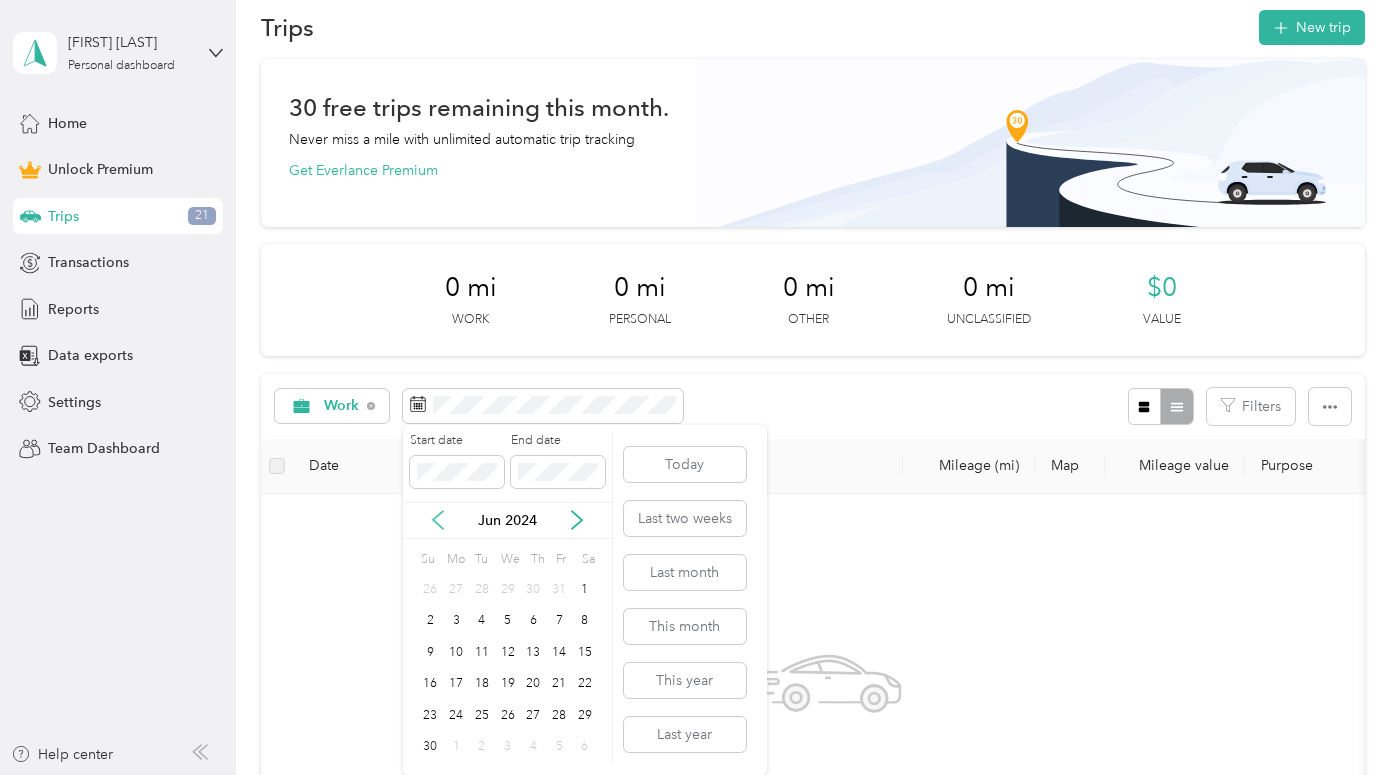 click 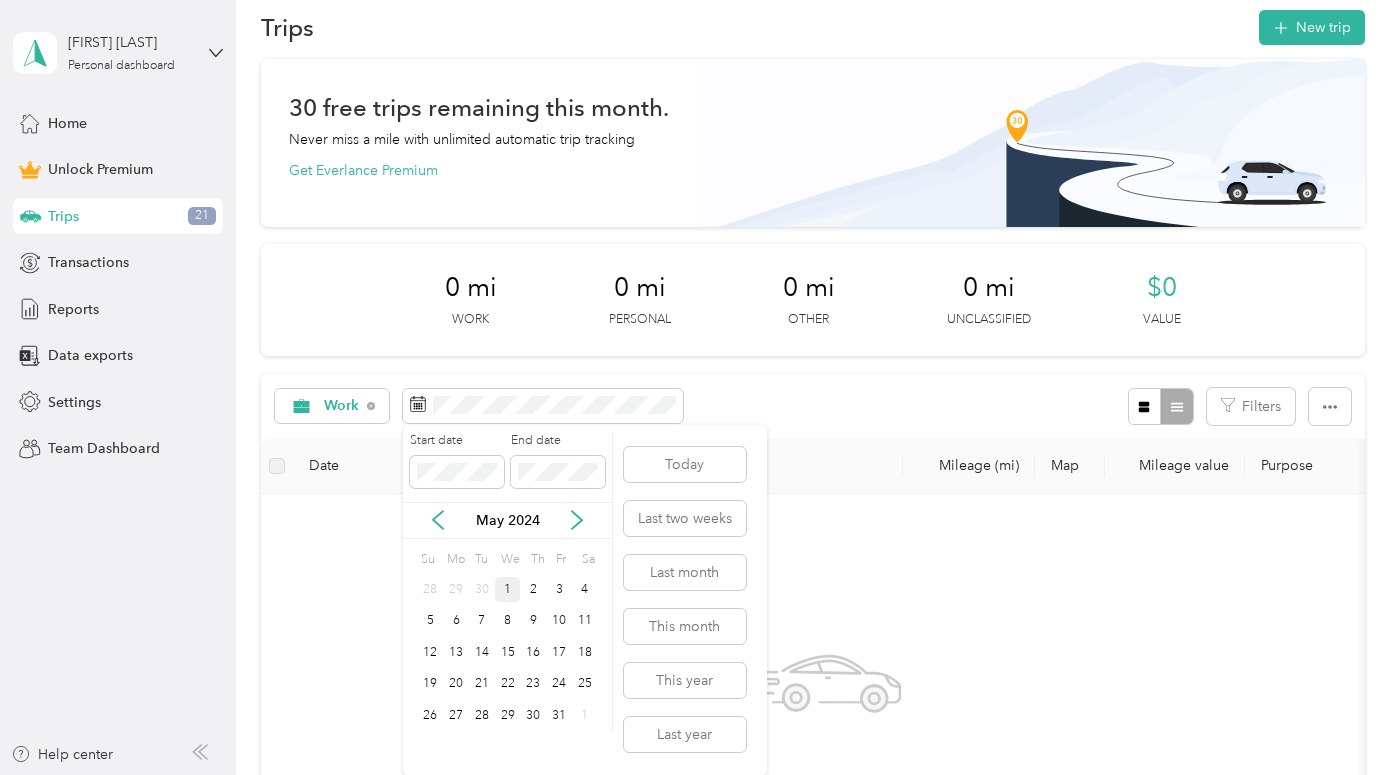 click on "1" at bounding box center [508, 589] 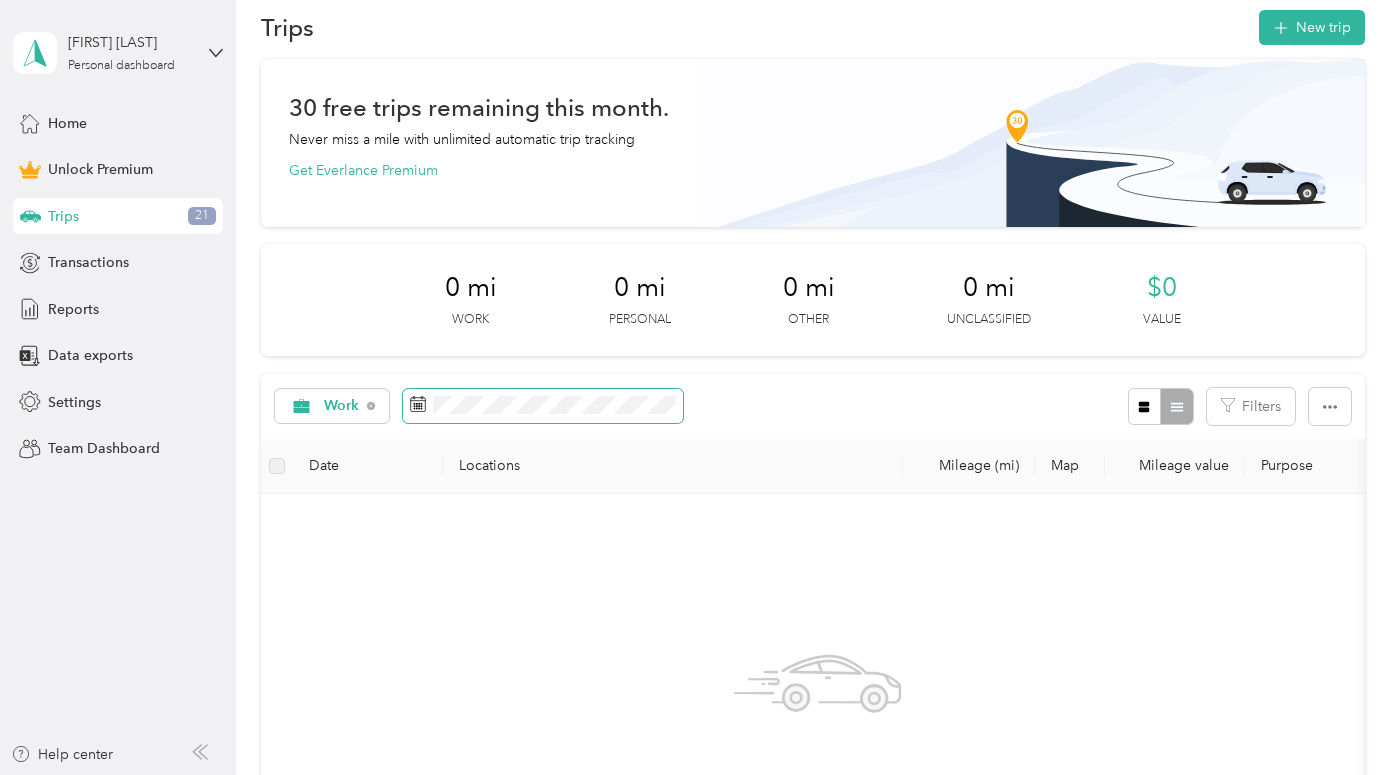 click at bounding box center [543, 406] 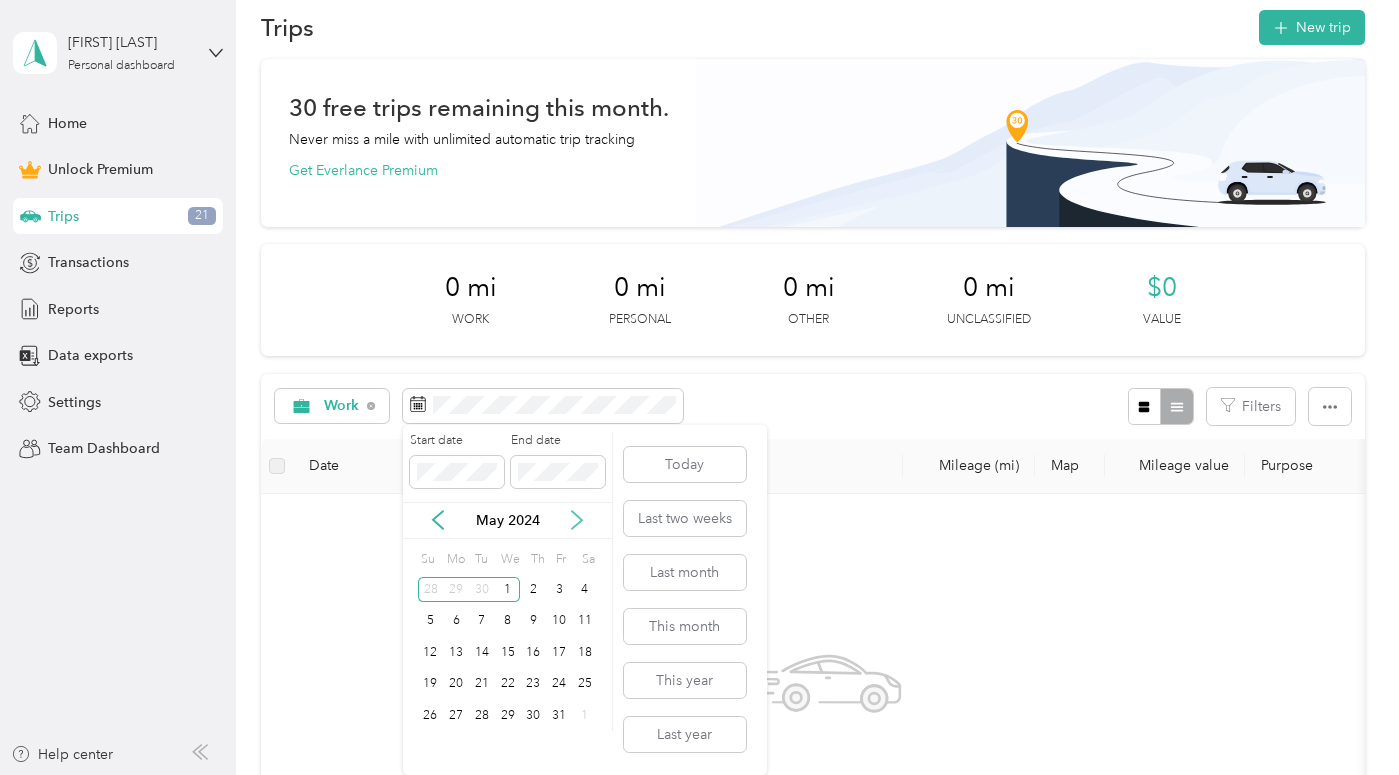 click 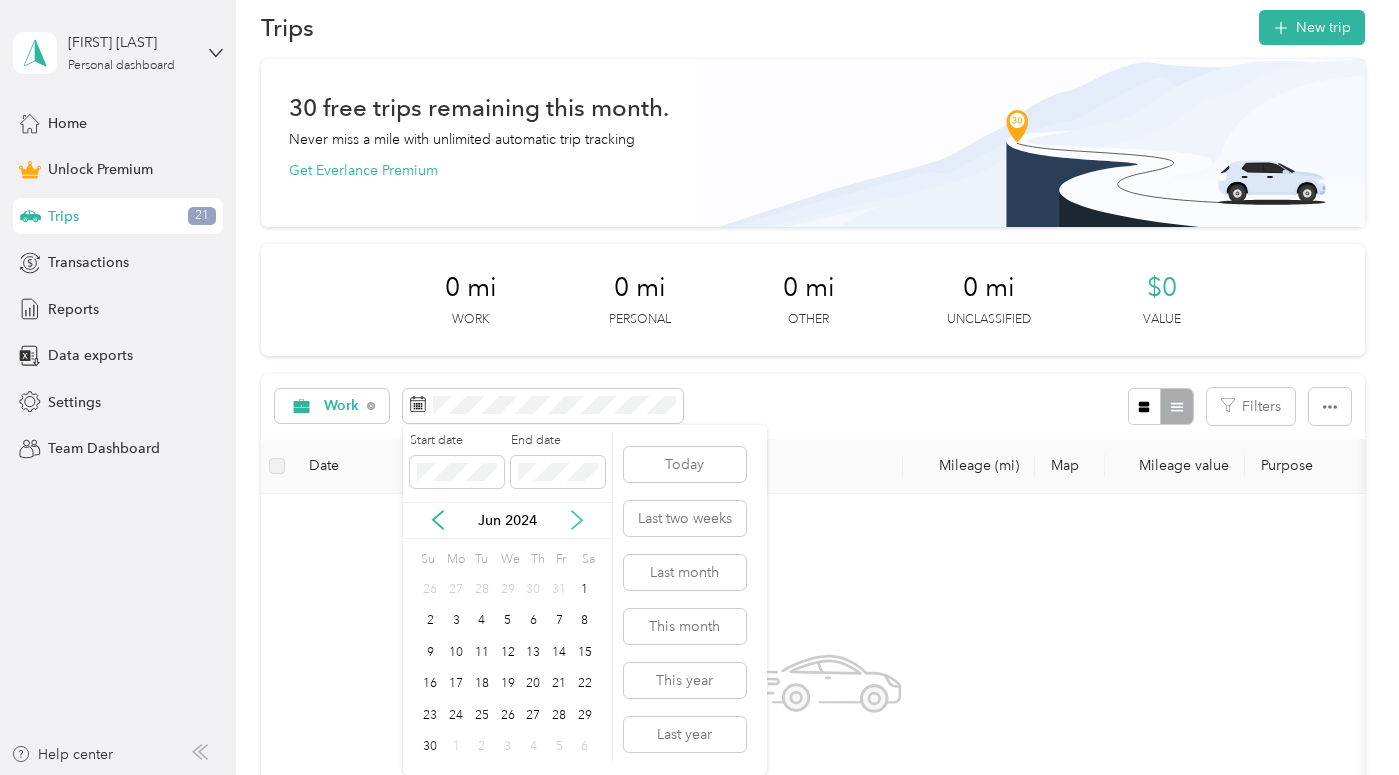click 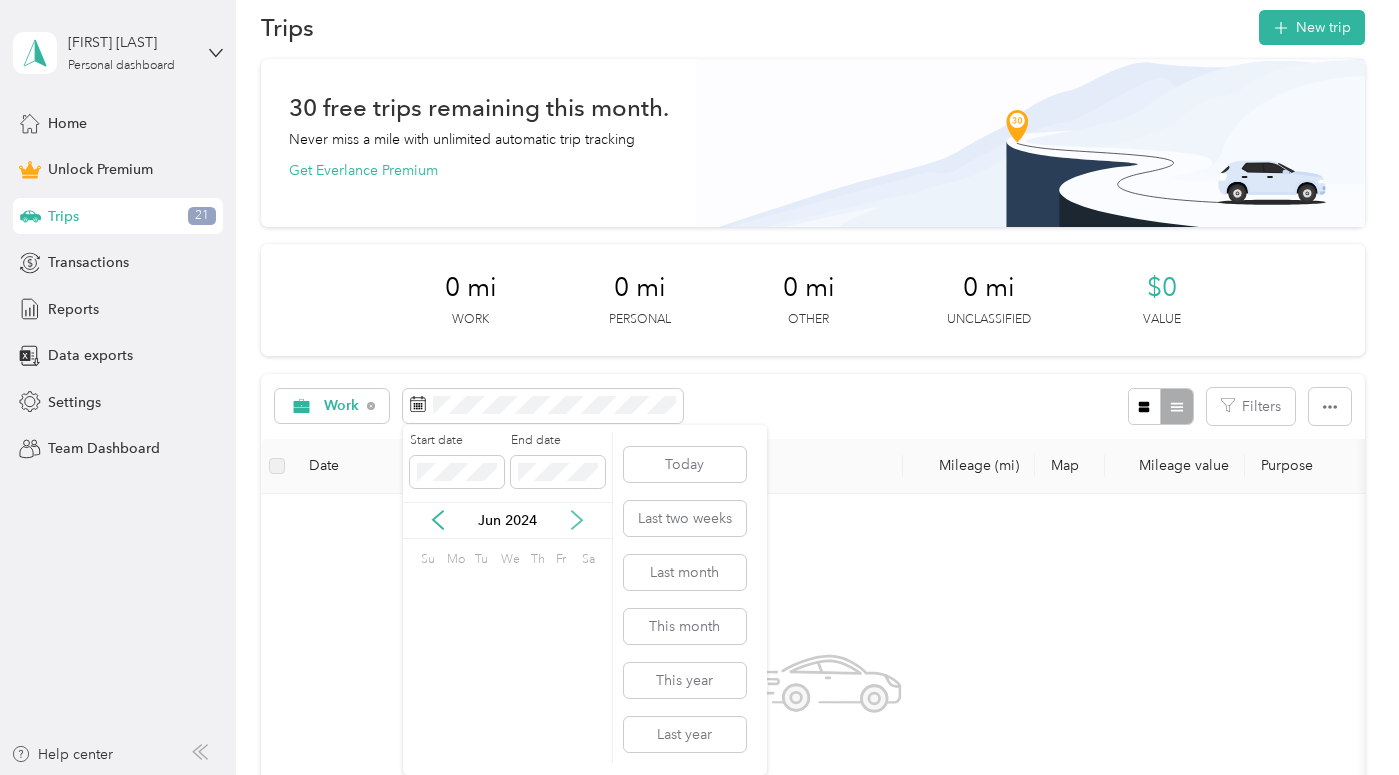 click 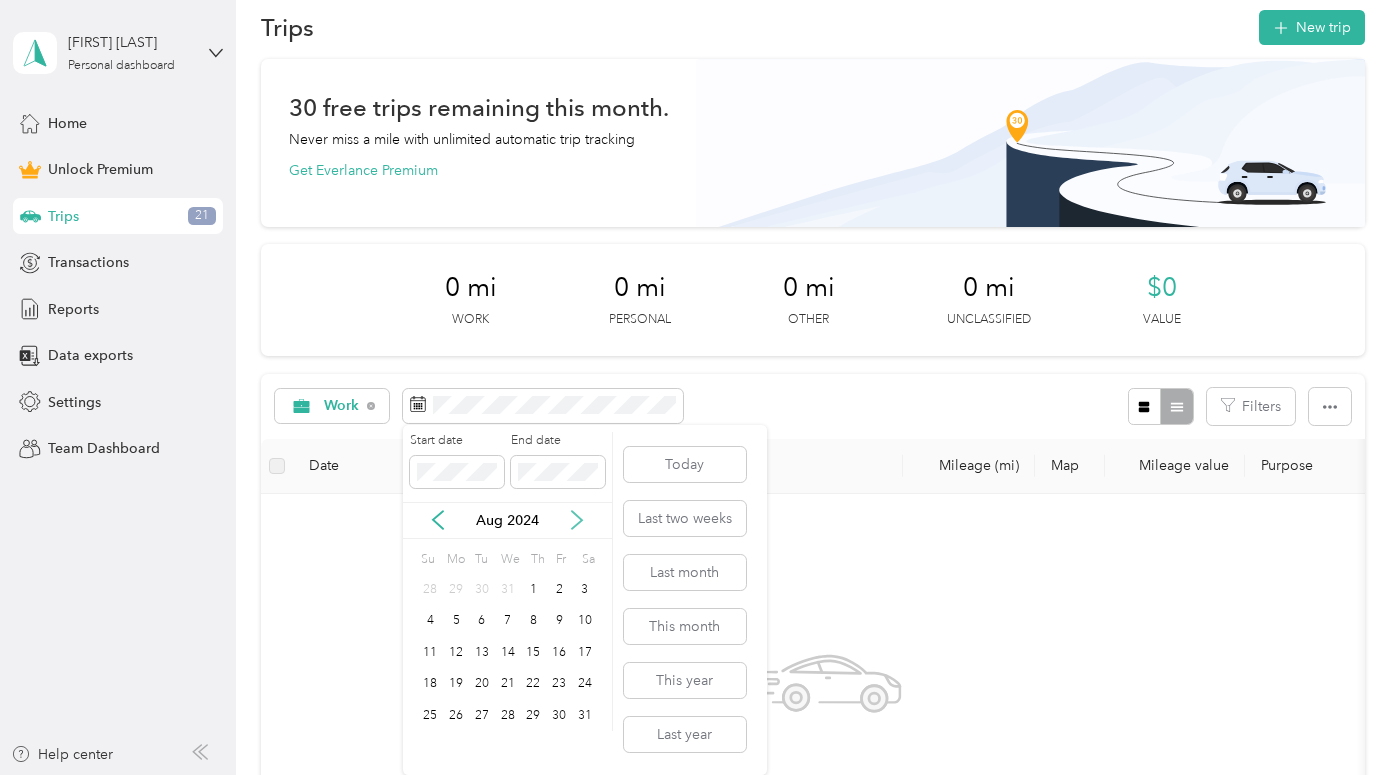 click 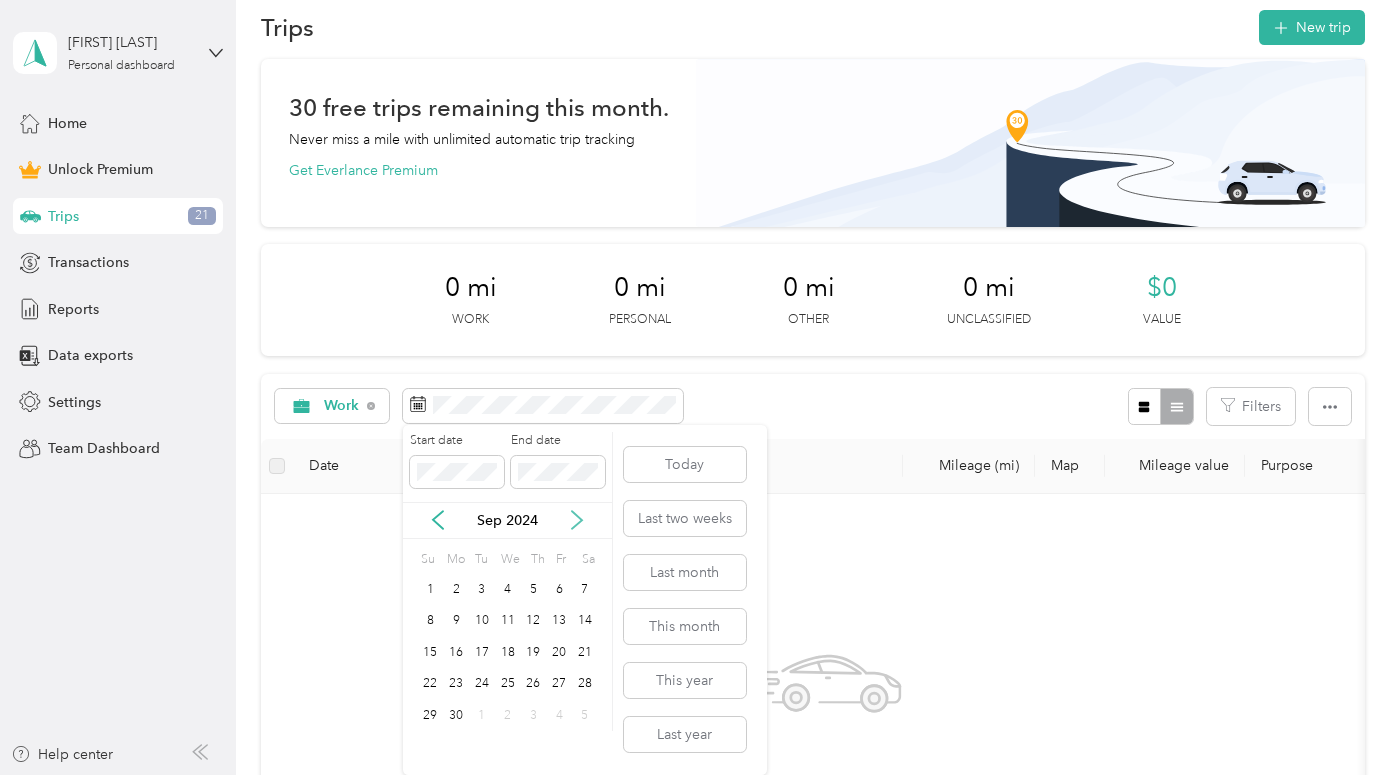 click 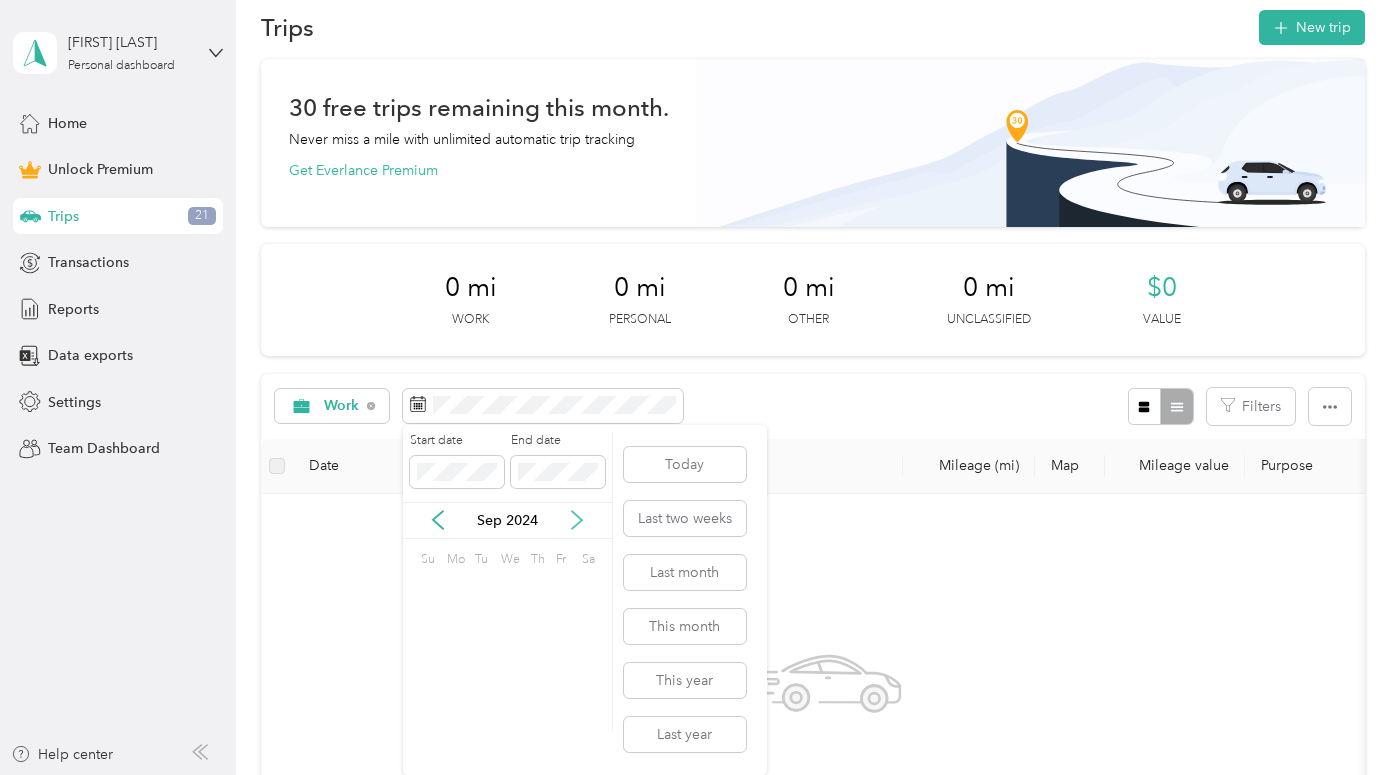 click 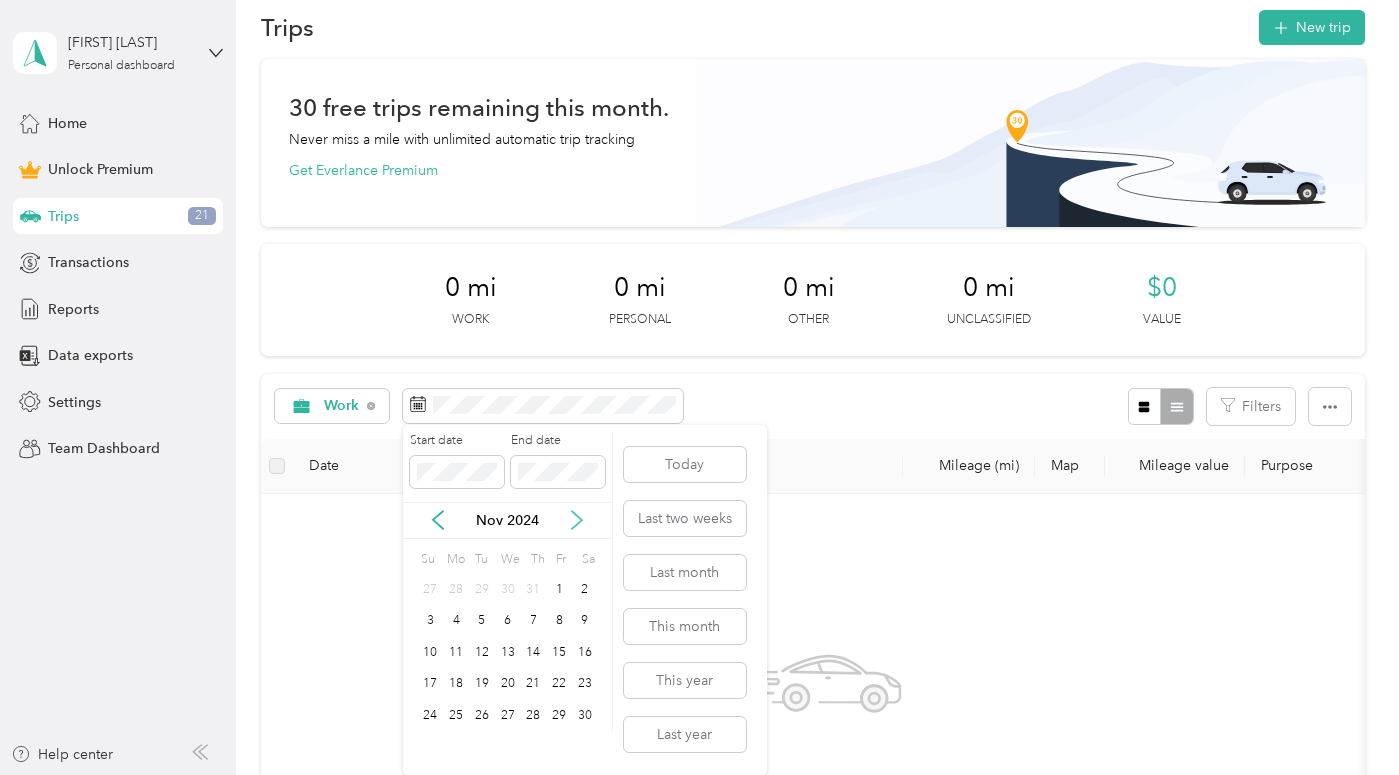 click 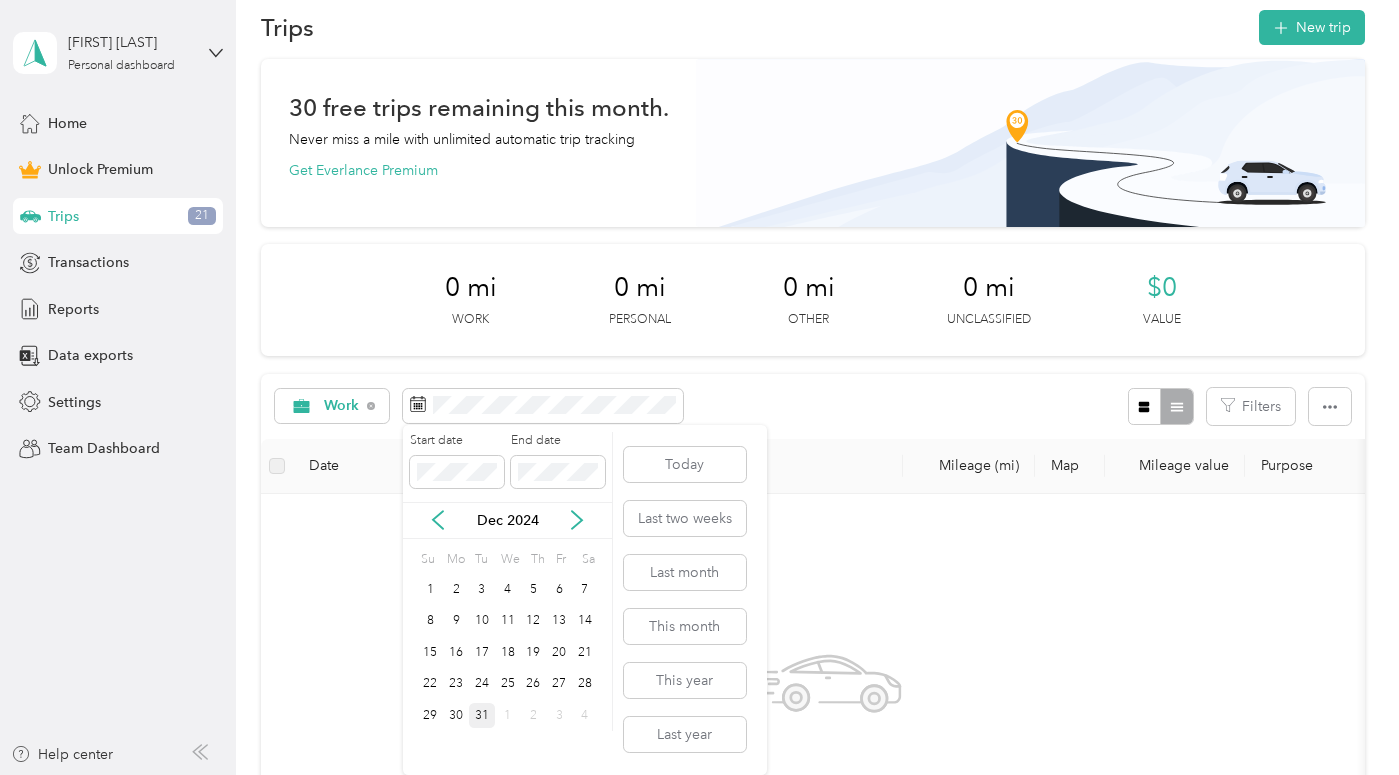 click on "31" at bounding box center (482, 715) 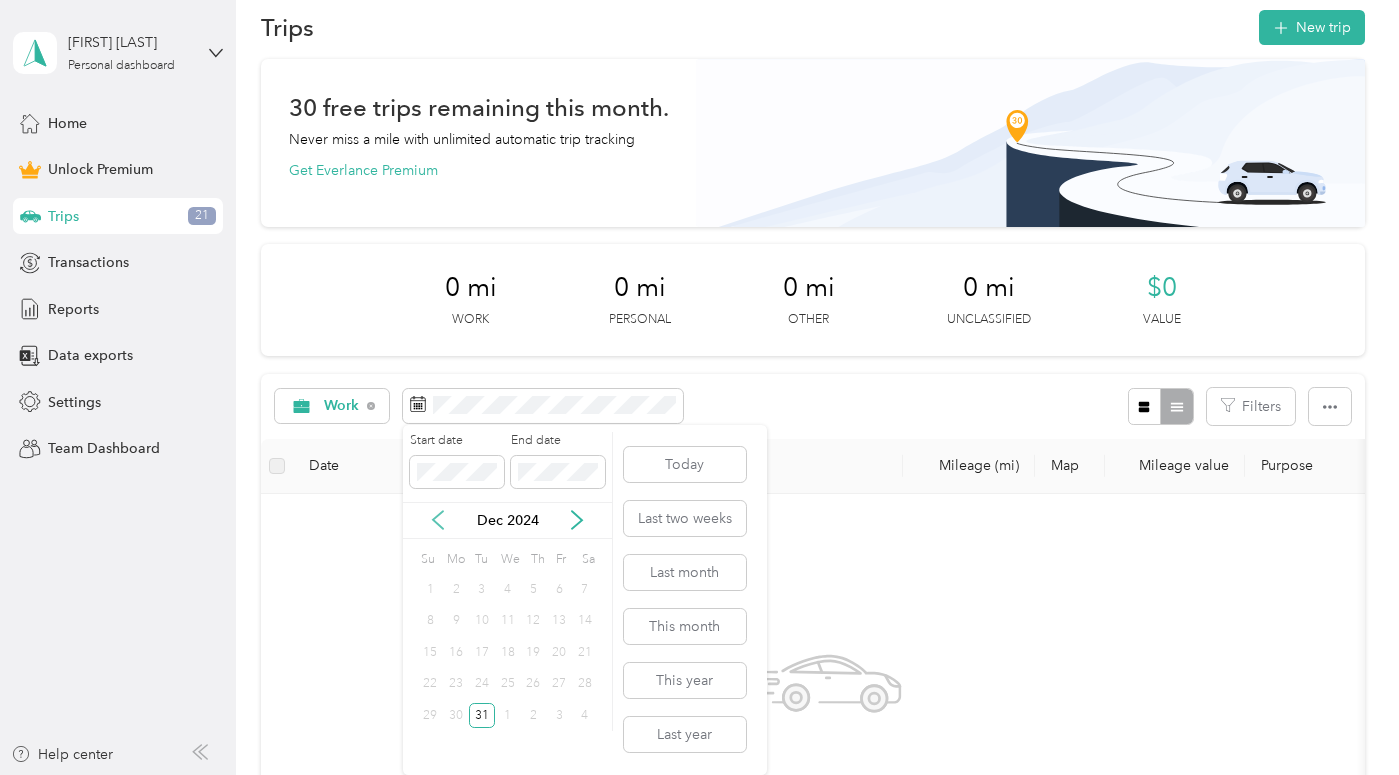 click 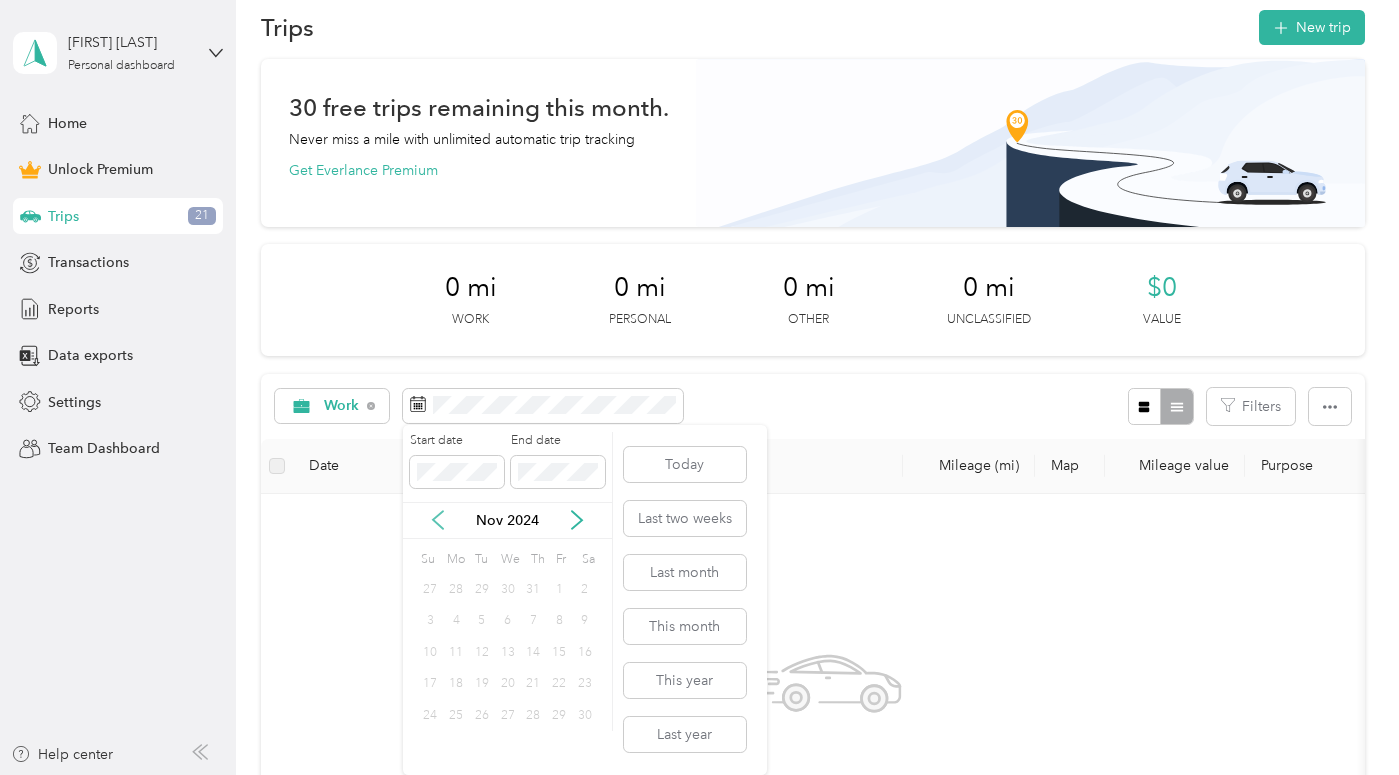 click 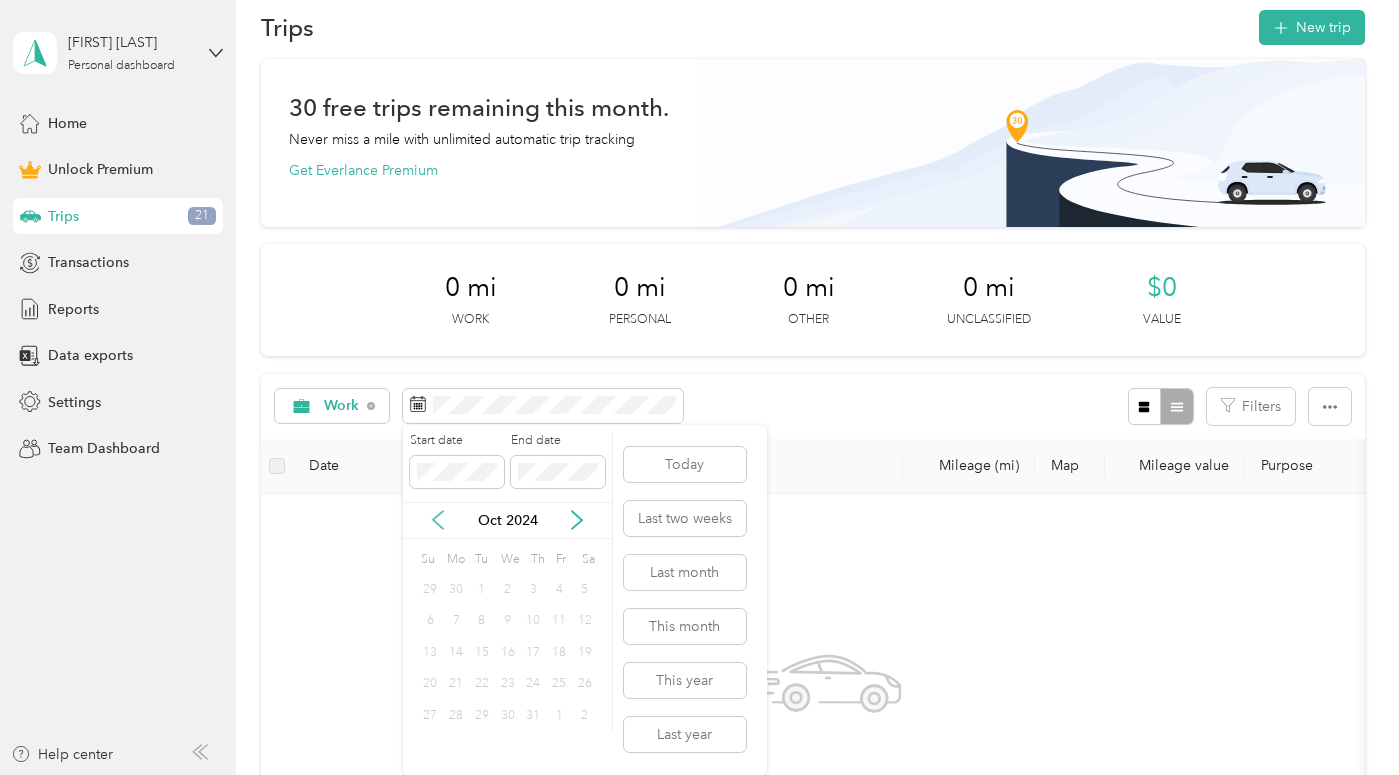 click 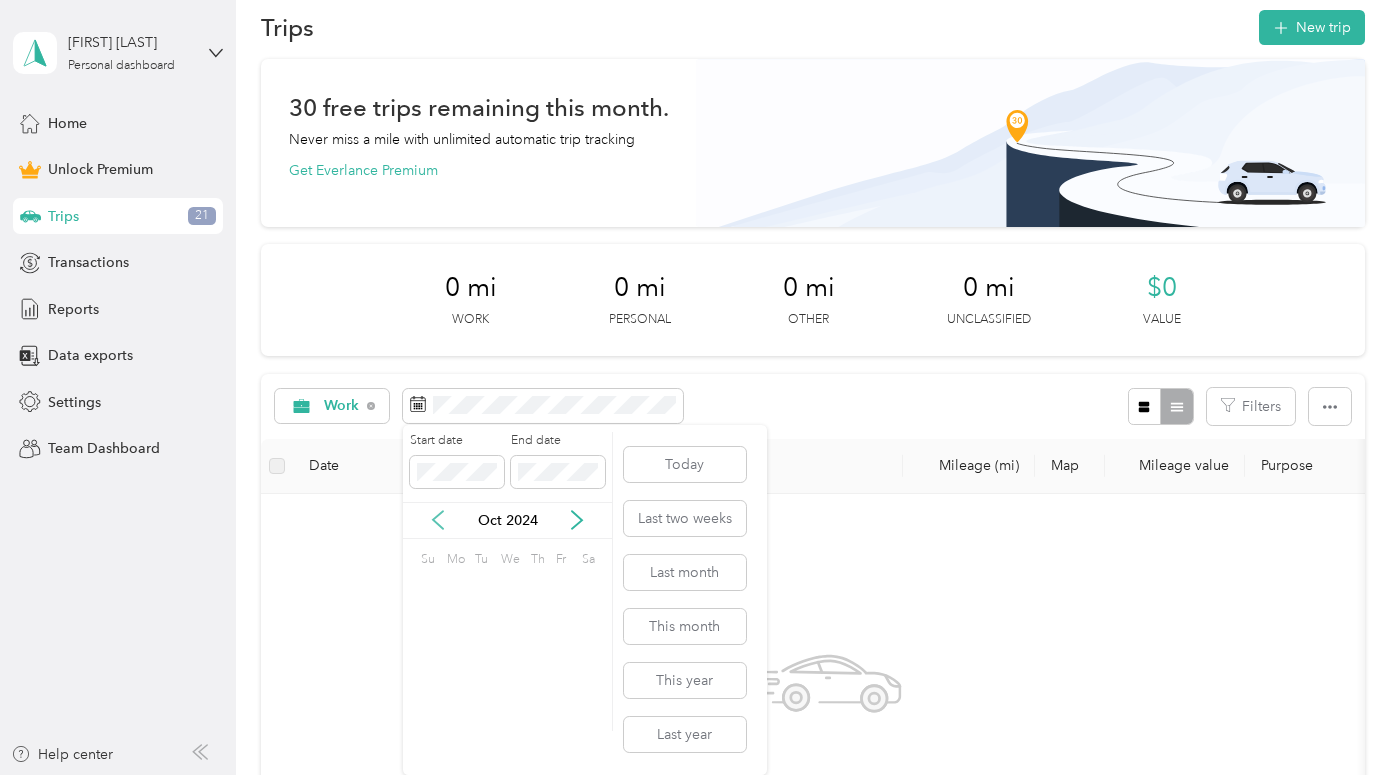 click 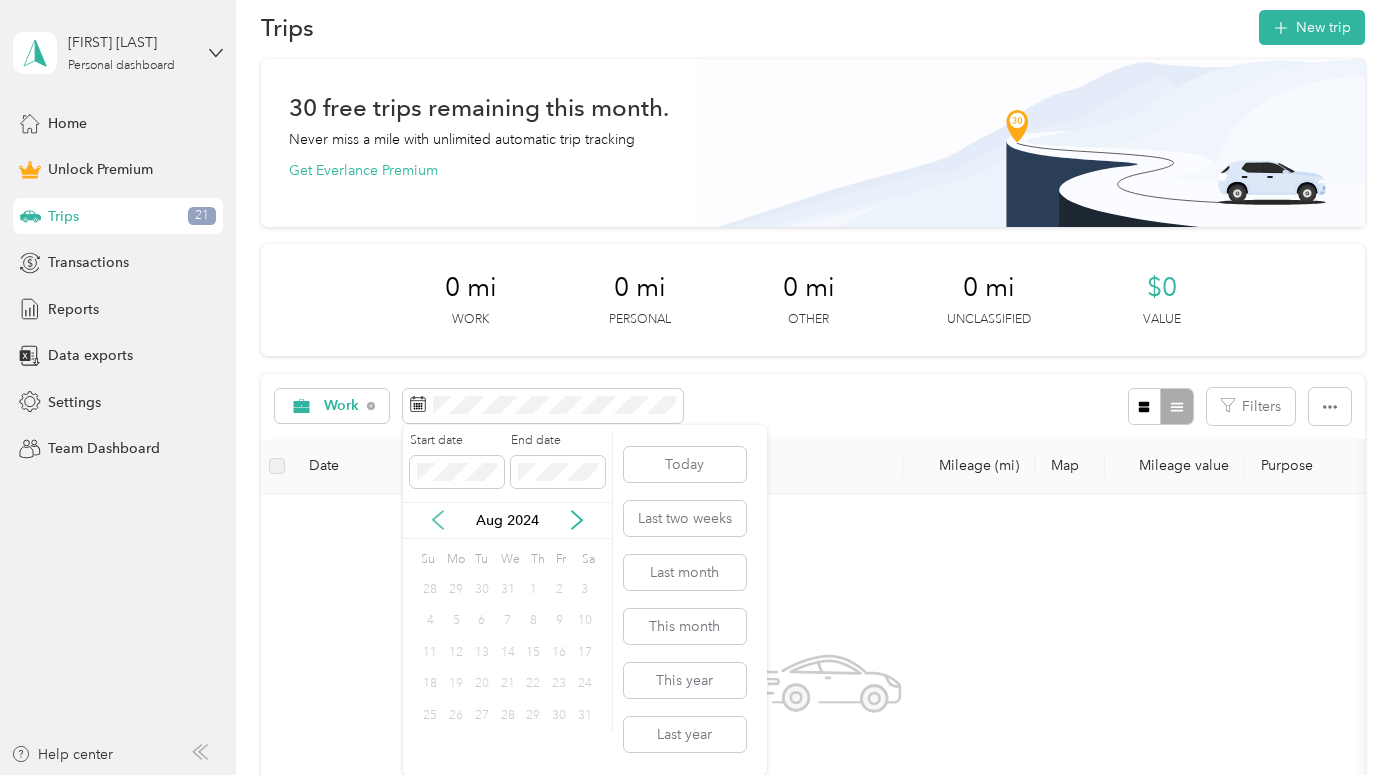 click 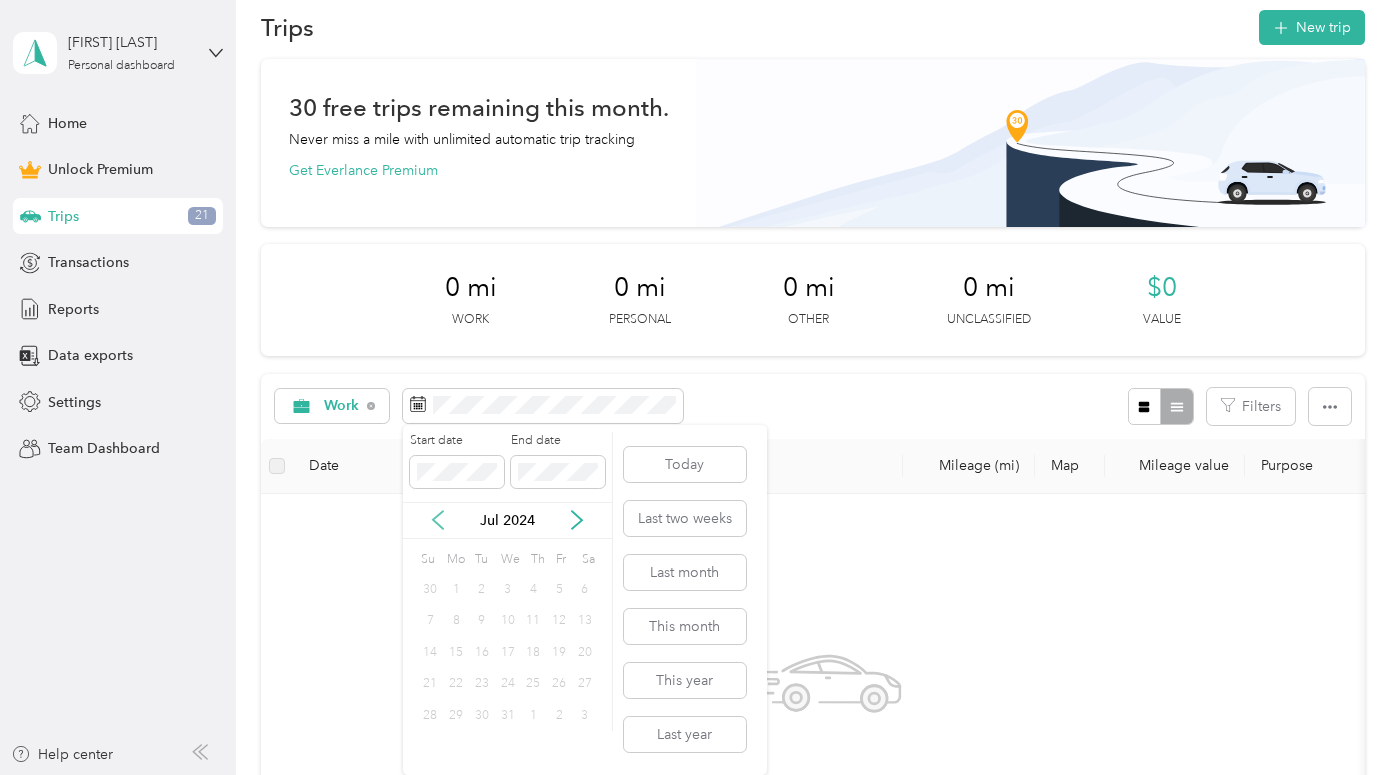click 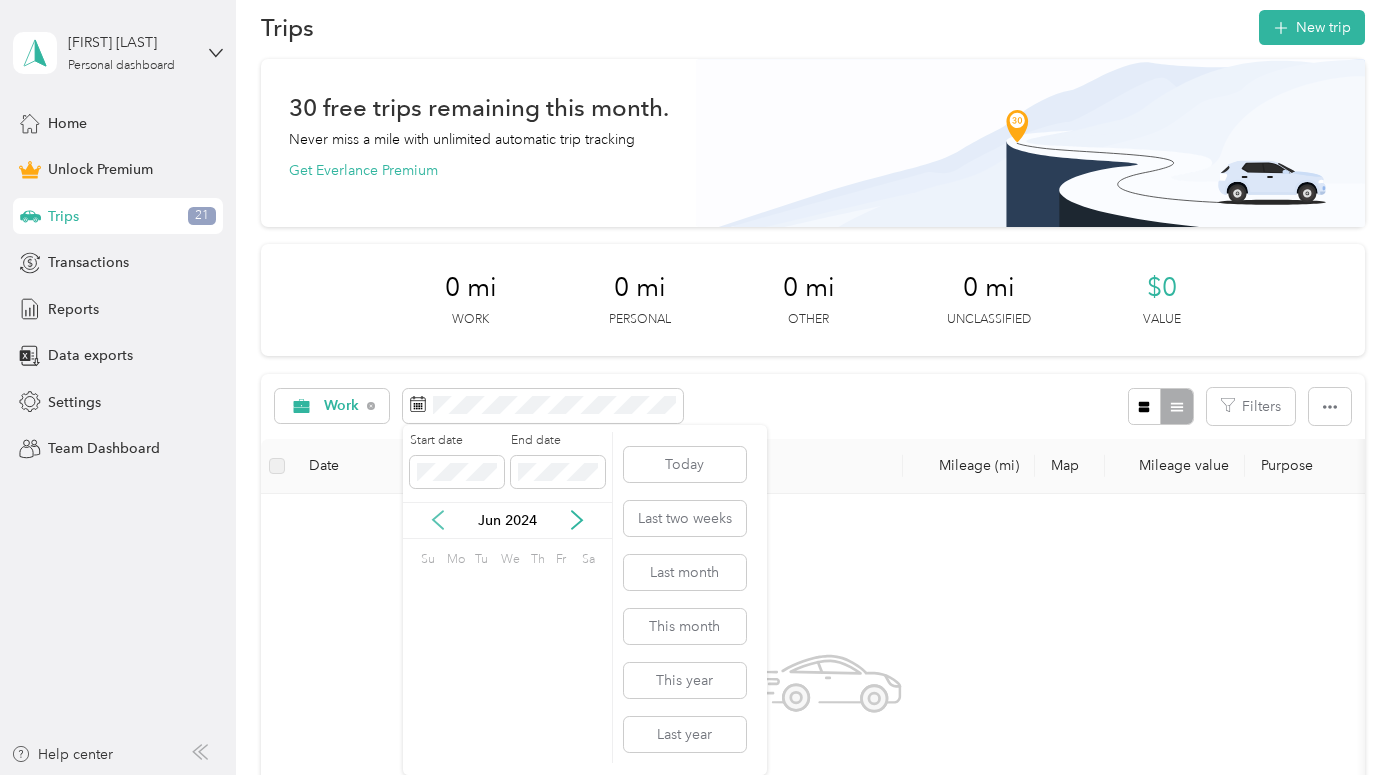 click 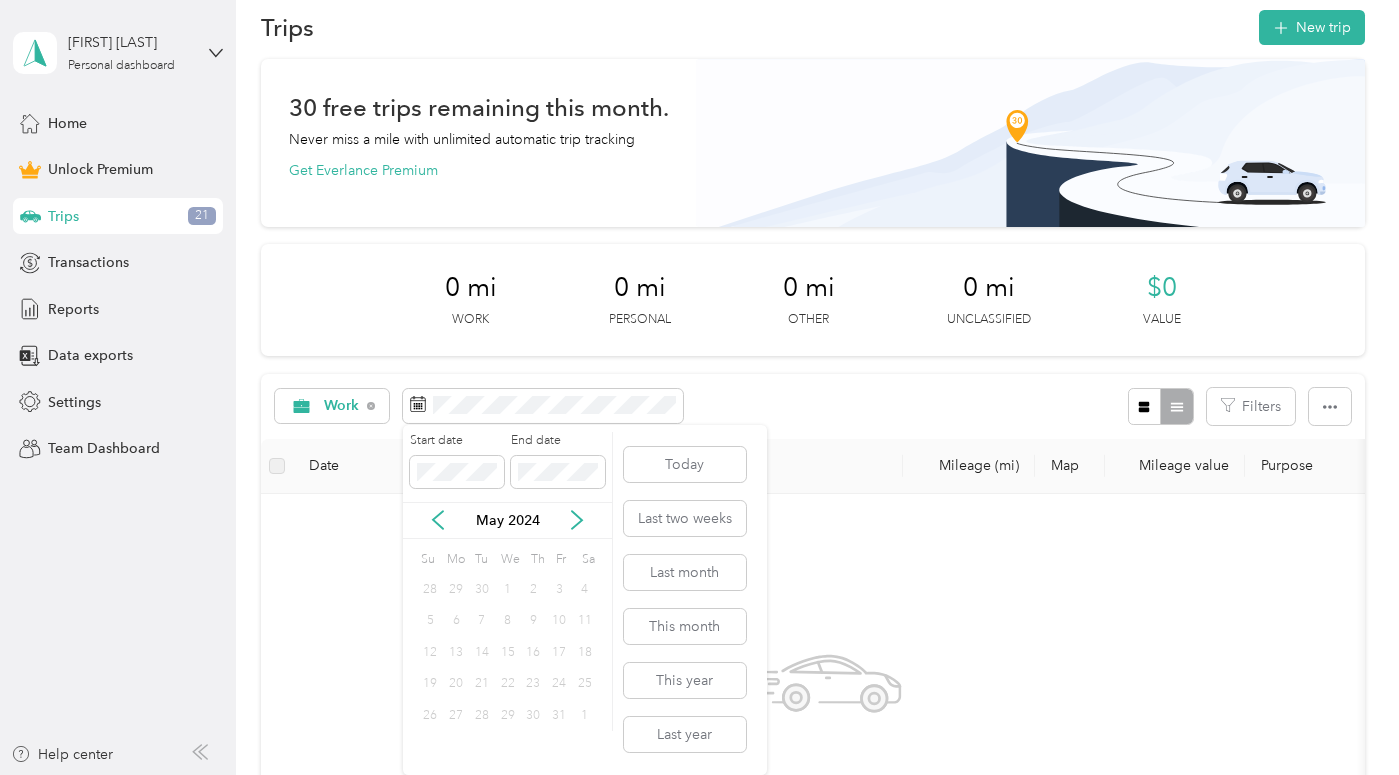 click on "1" at bounding box center [508, 589] 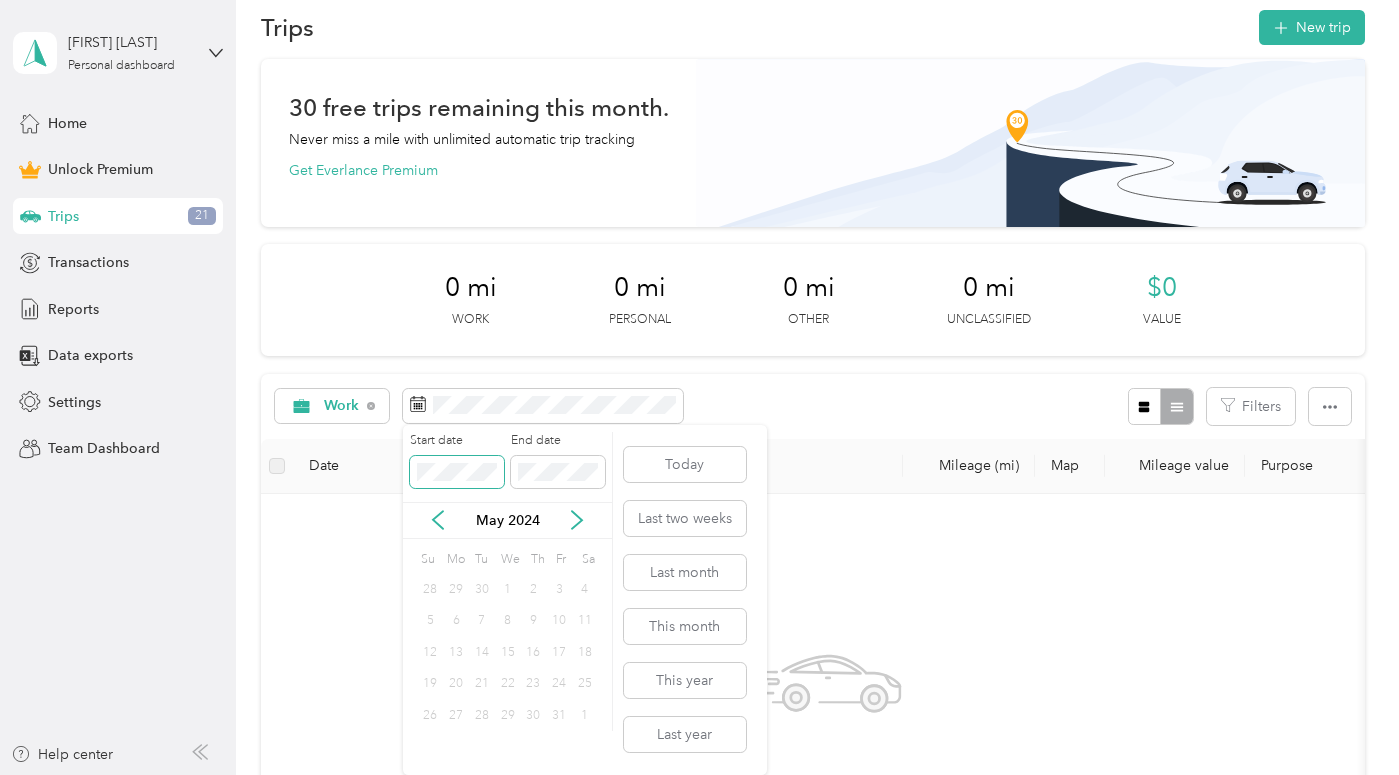 click at bounding box center (457, 472) 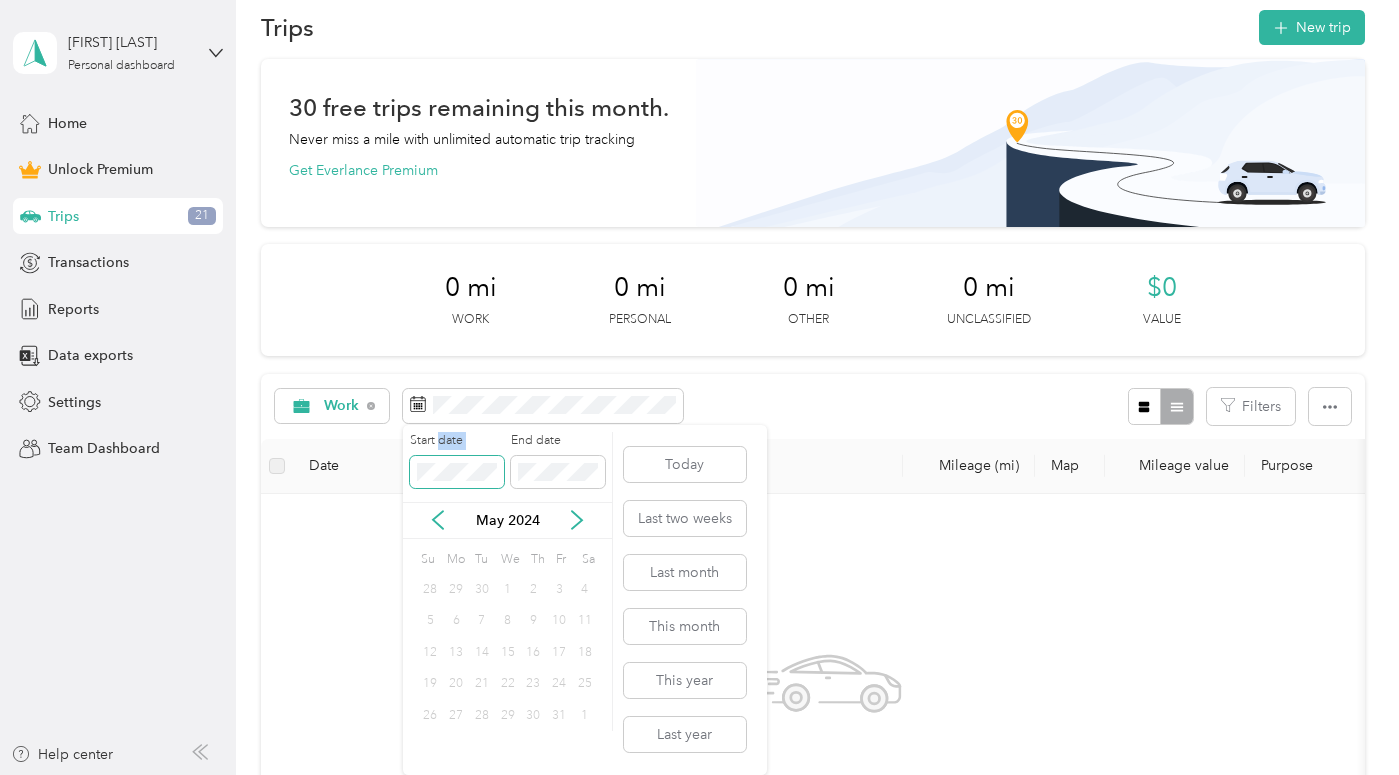 click at bounding box center [457, 472] 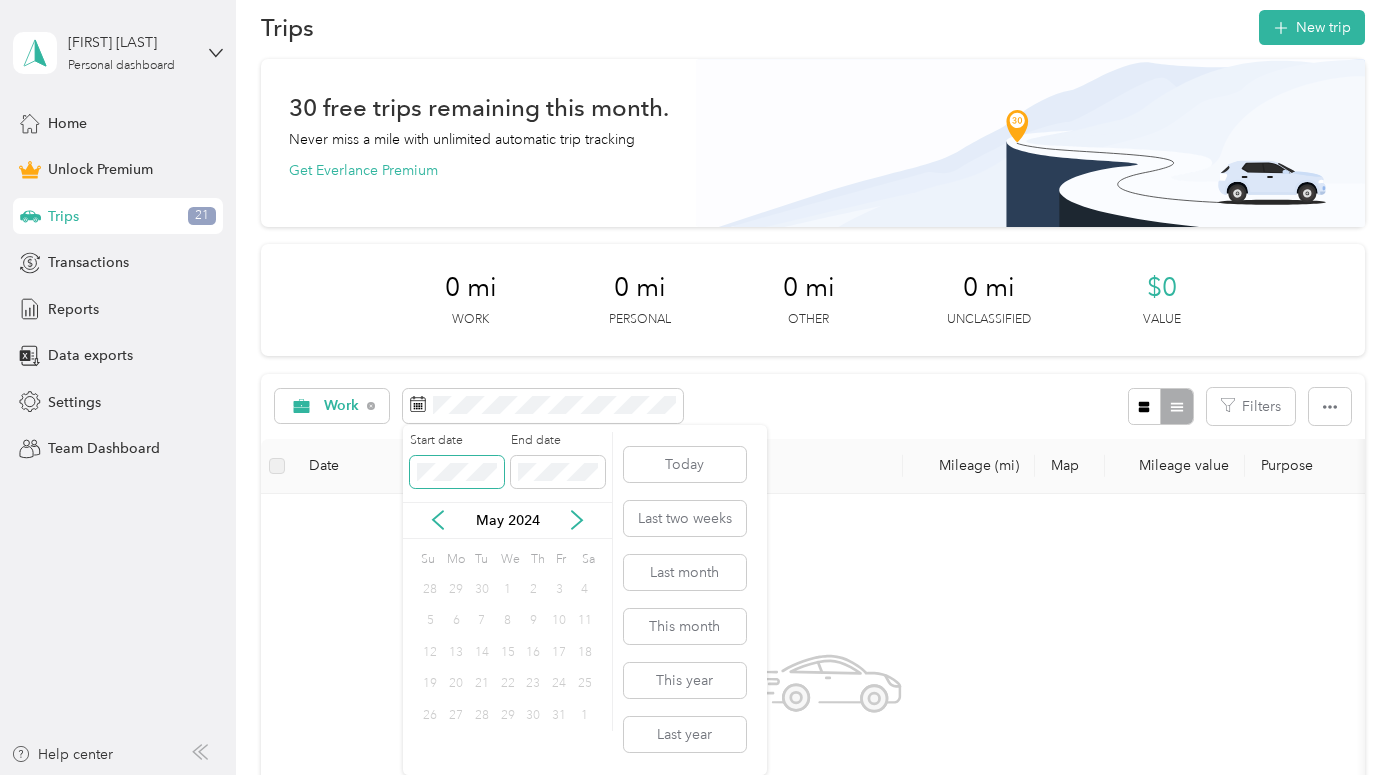 click at bounding box center [457, 472] 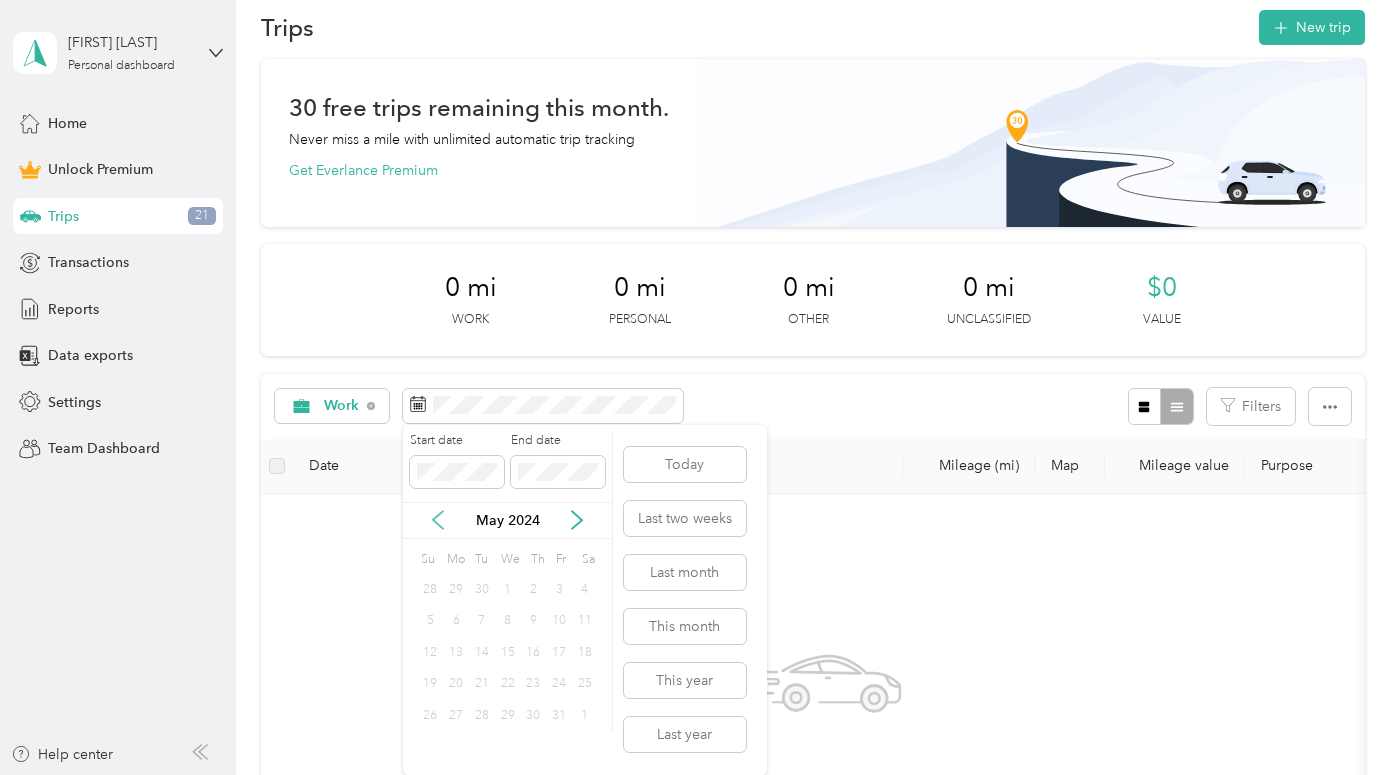 click 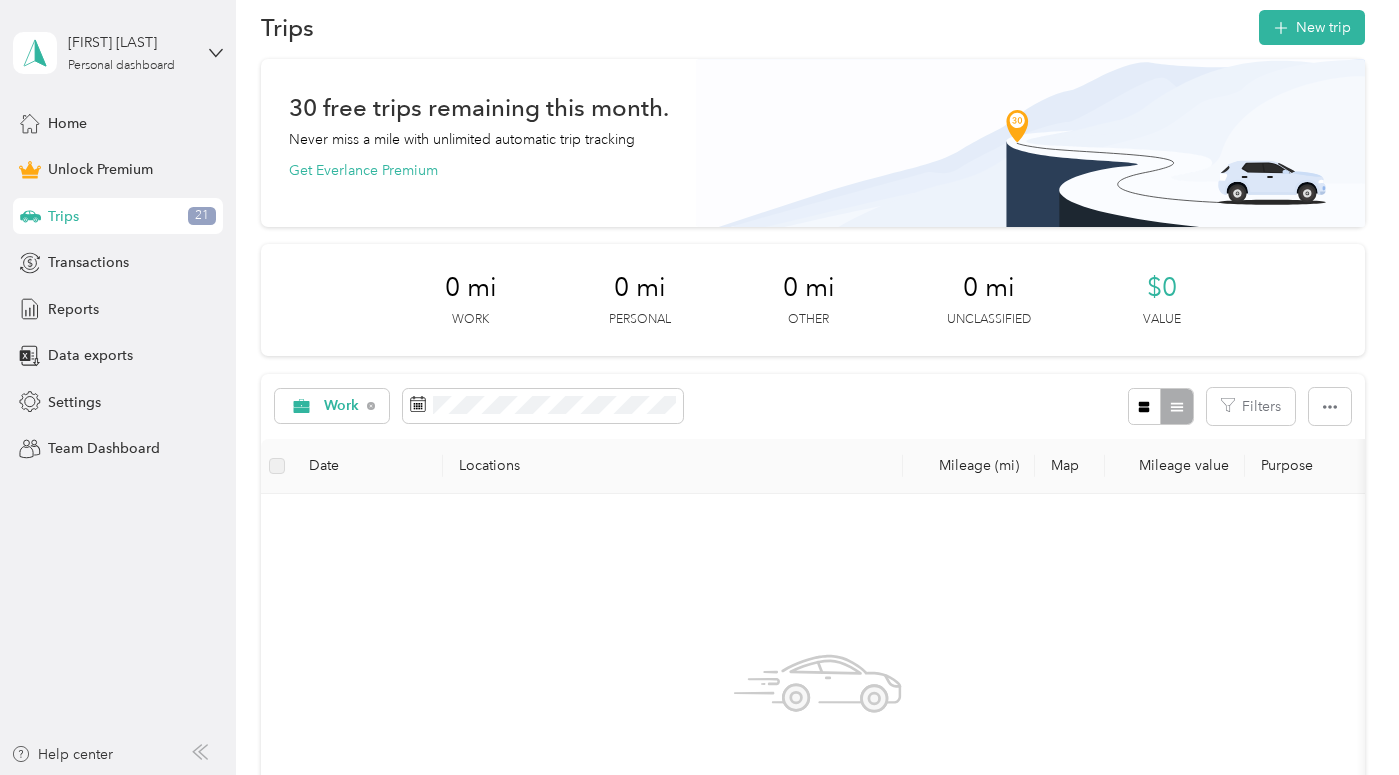 click on "Work Filters" at bounding box center (813, 406) 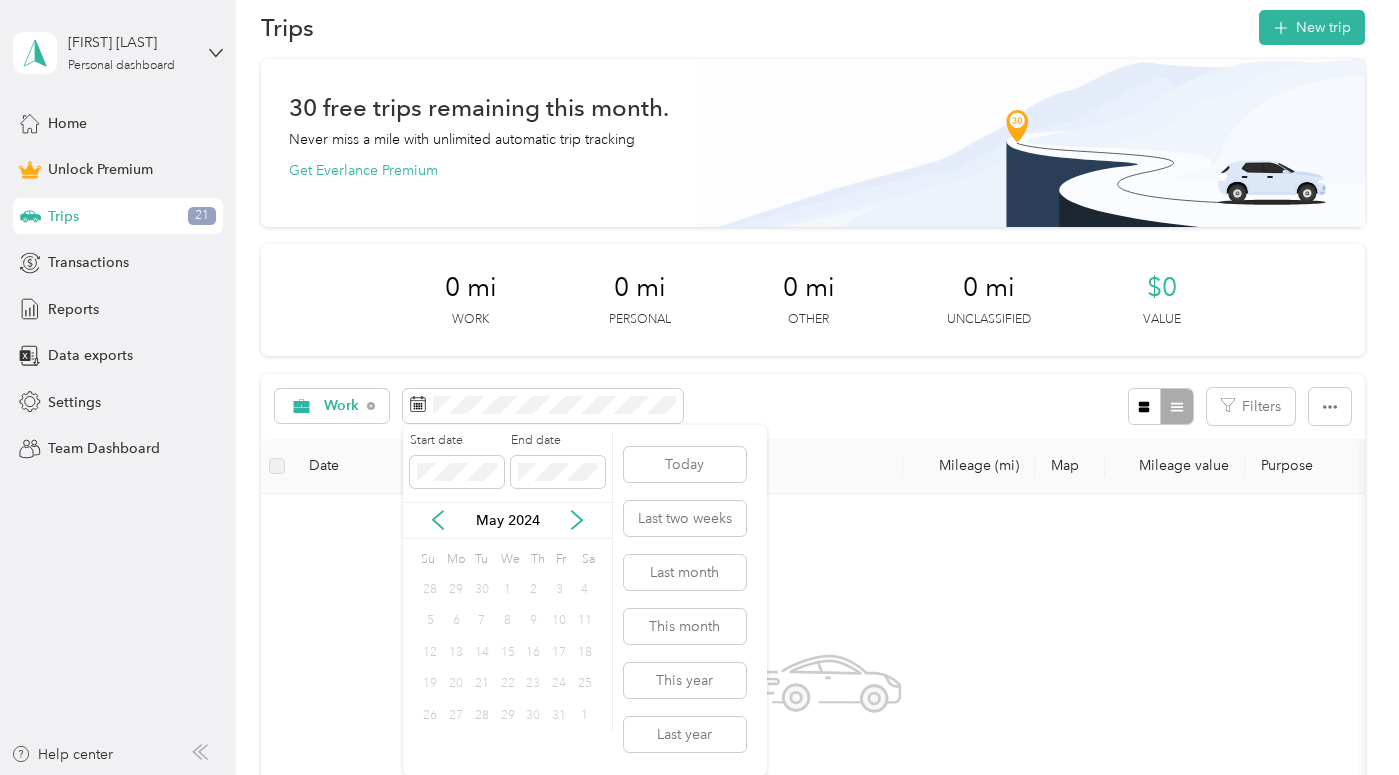 click on "1" at bounding box center [508, 589] 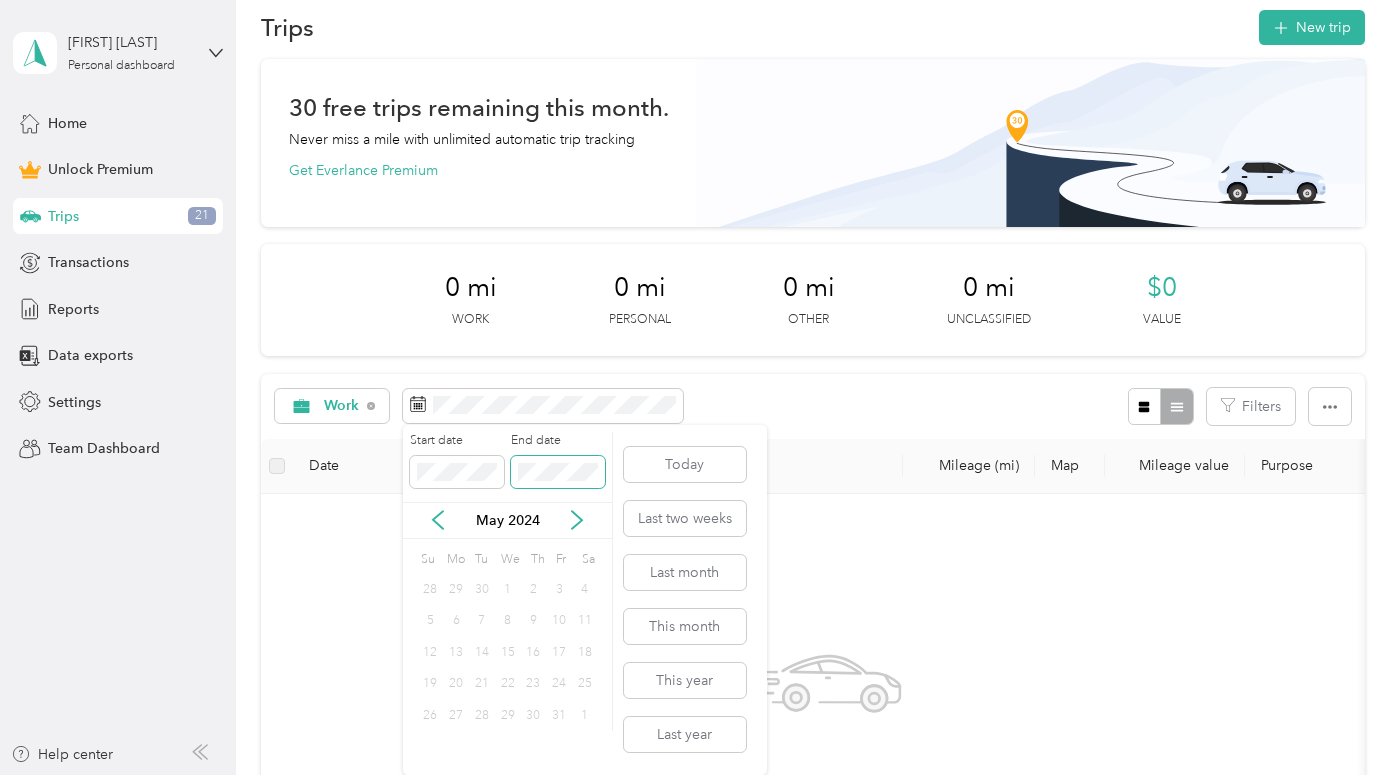 click at bounding box center [558, 472] 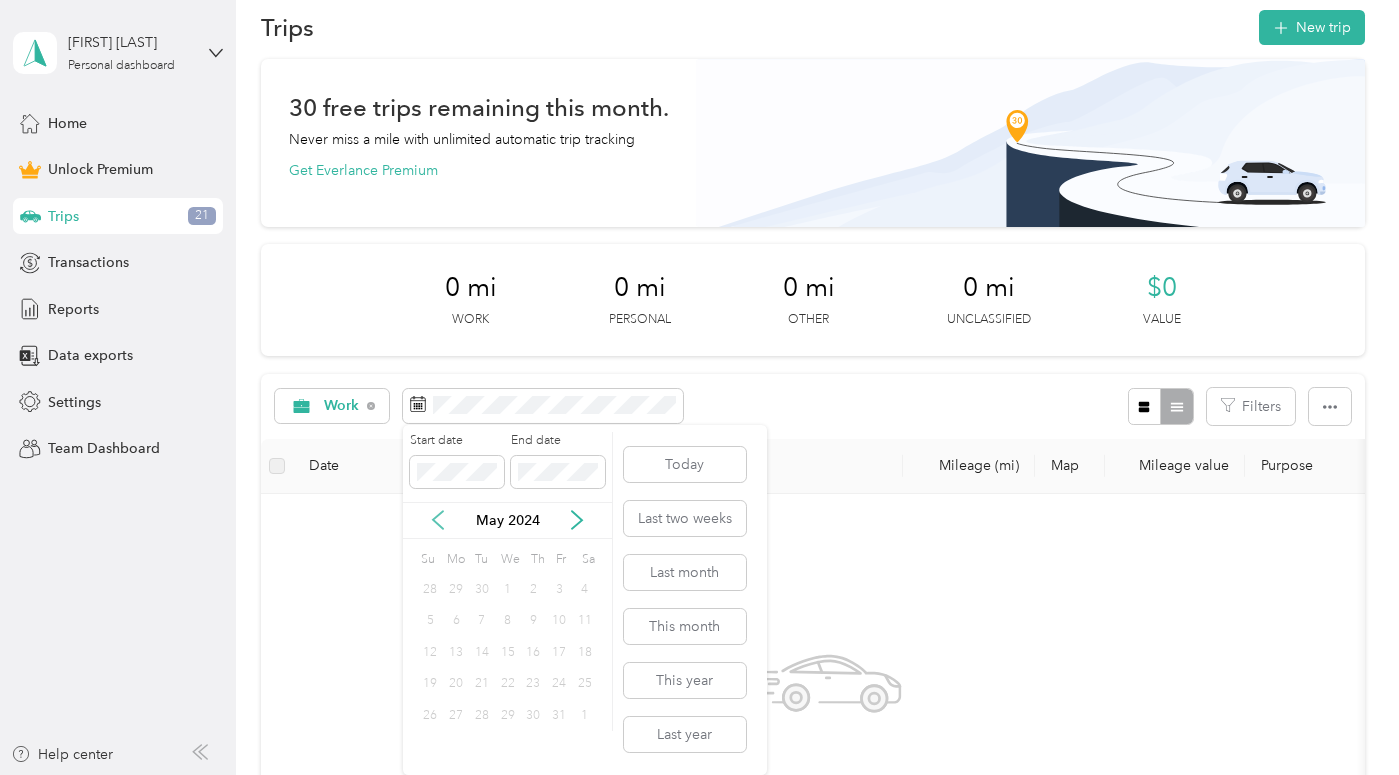 click 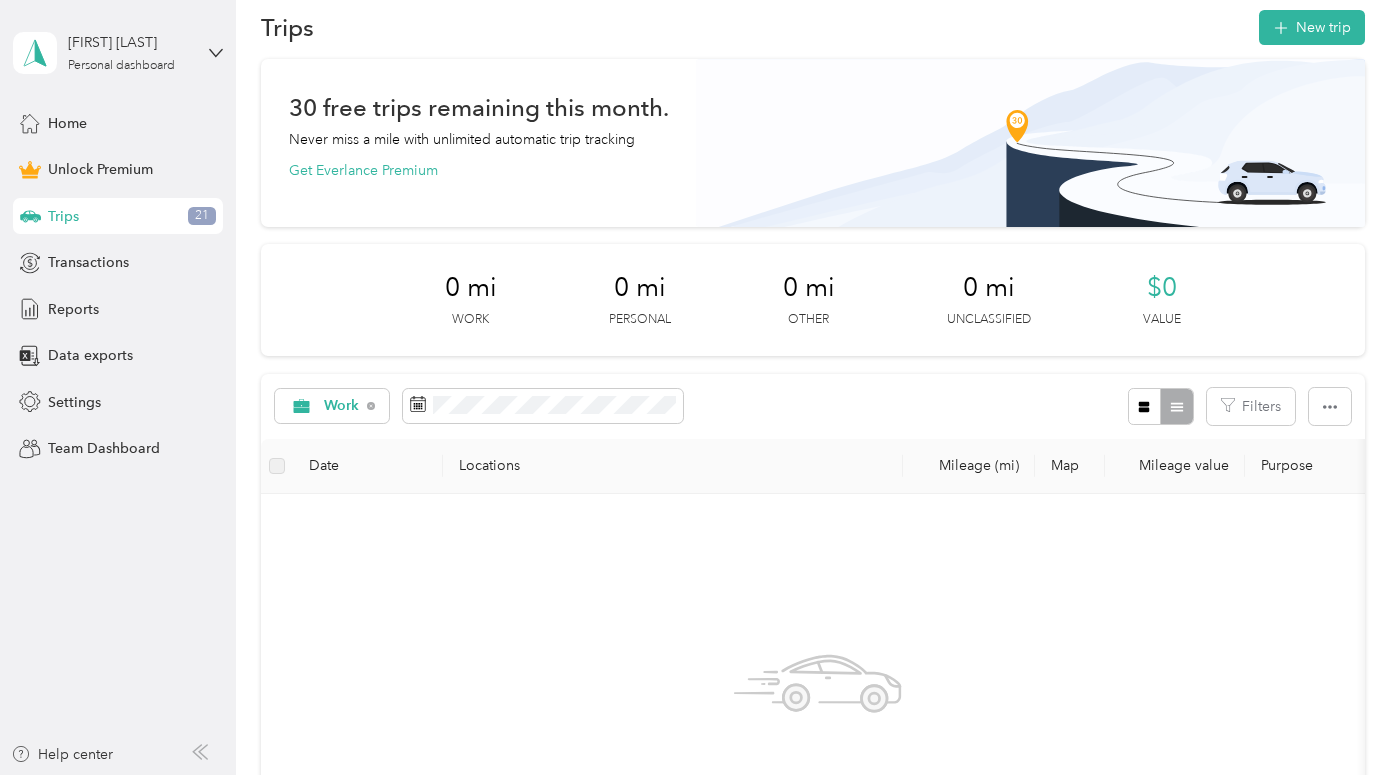click on "Work Filters" at bounding box center (813, 406) 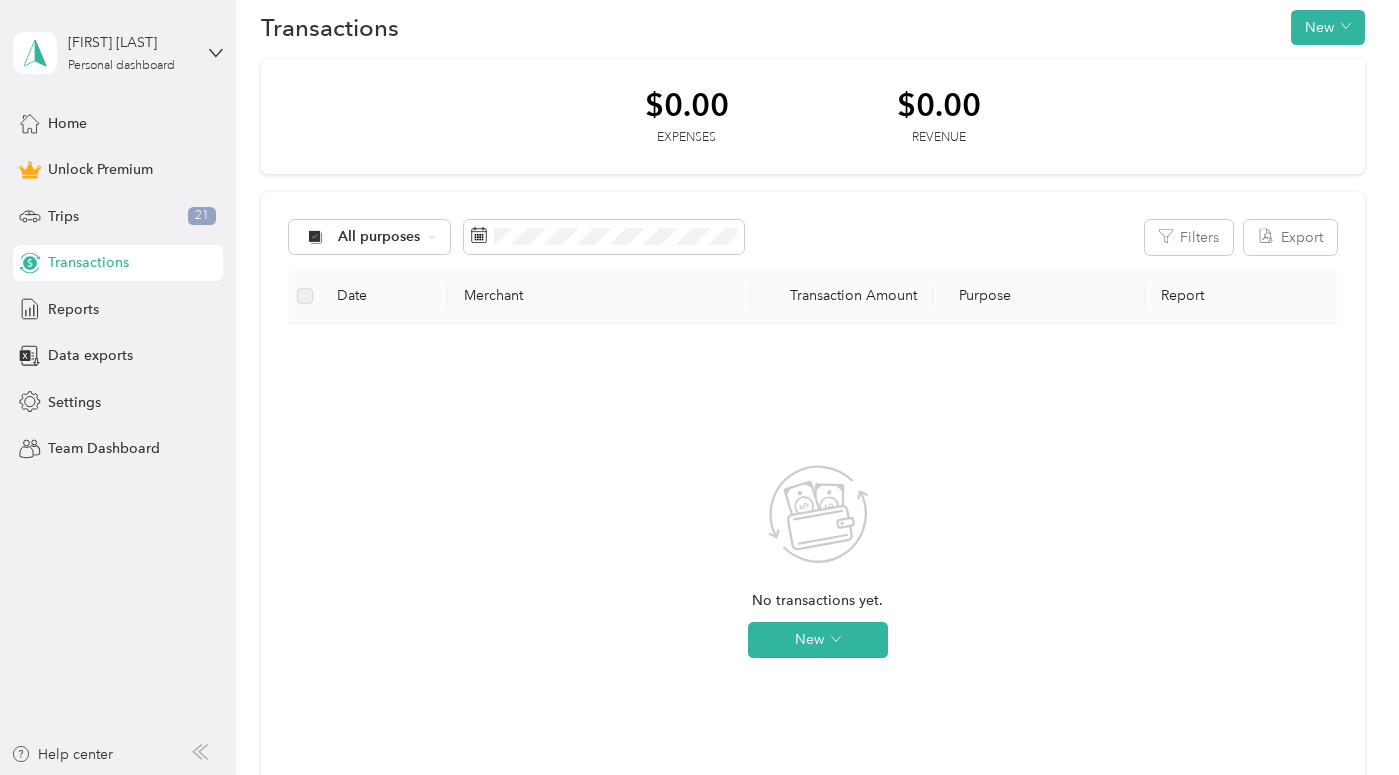 scroll, scrollTop: 0, scrollLeft: 0, axis: both 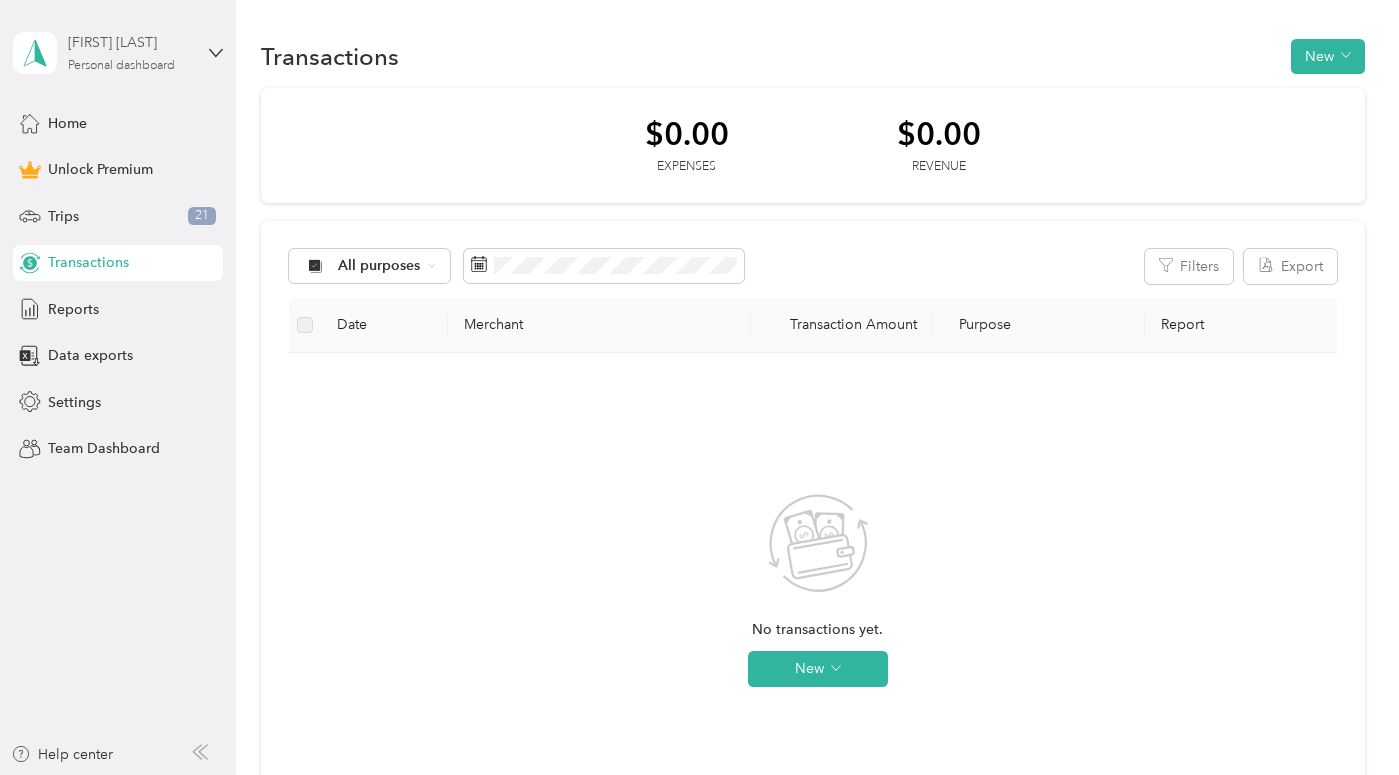 click on "[FIRST] [LAST] Personal dashboard" at bounding box center (130, 52) 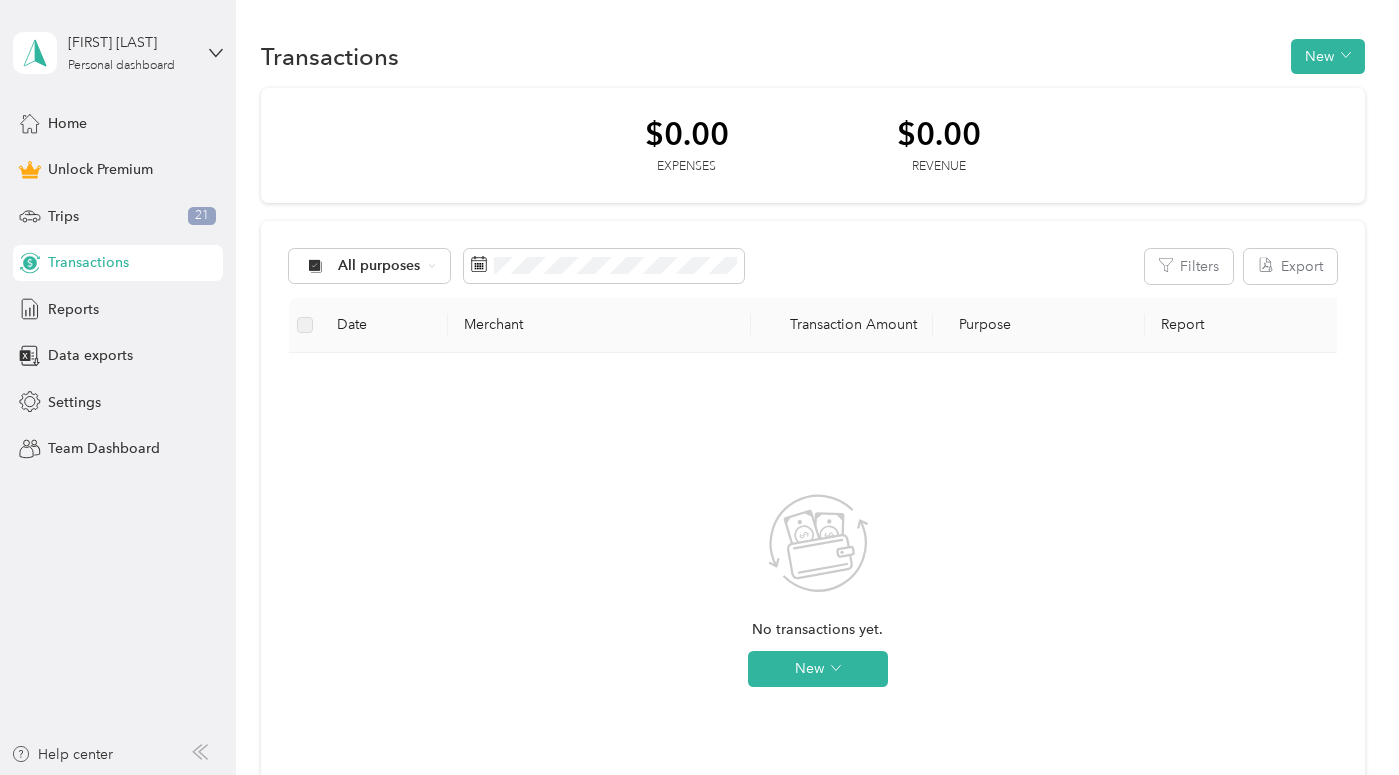 click on "Log out" at bounding box center [186, 164] 